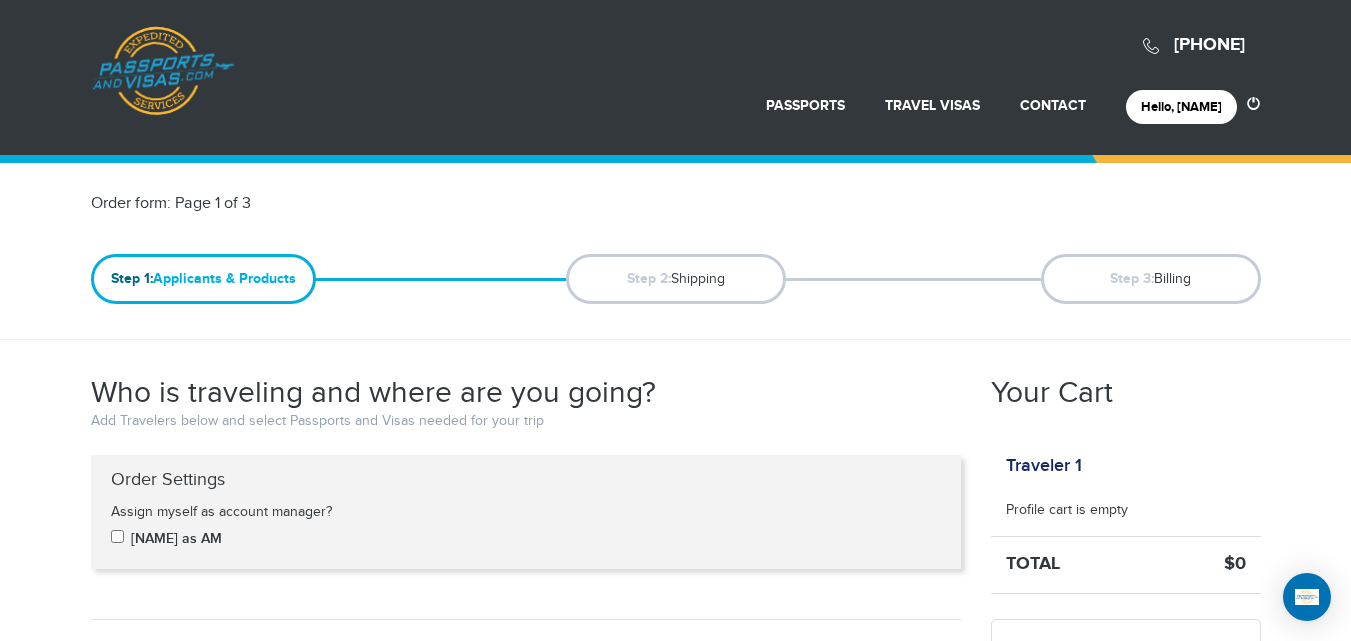 scroll, scrollTop: 630, scrollLeft: 0, axis: vertical 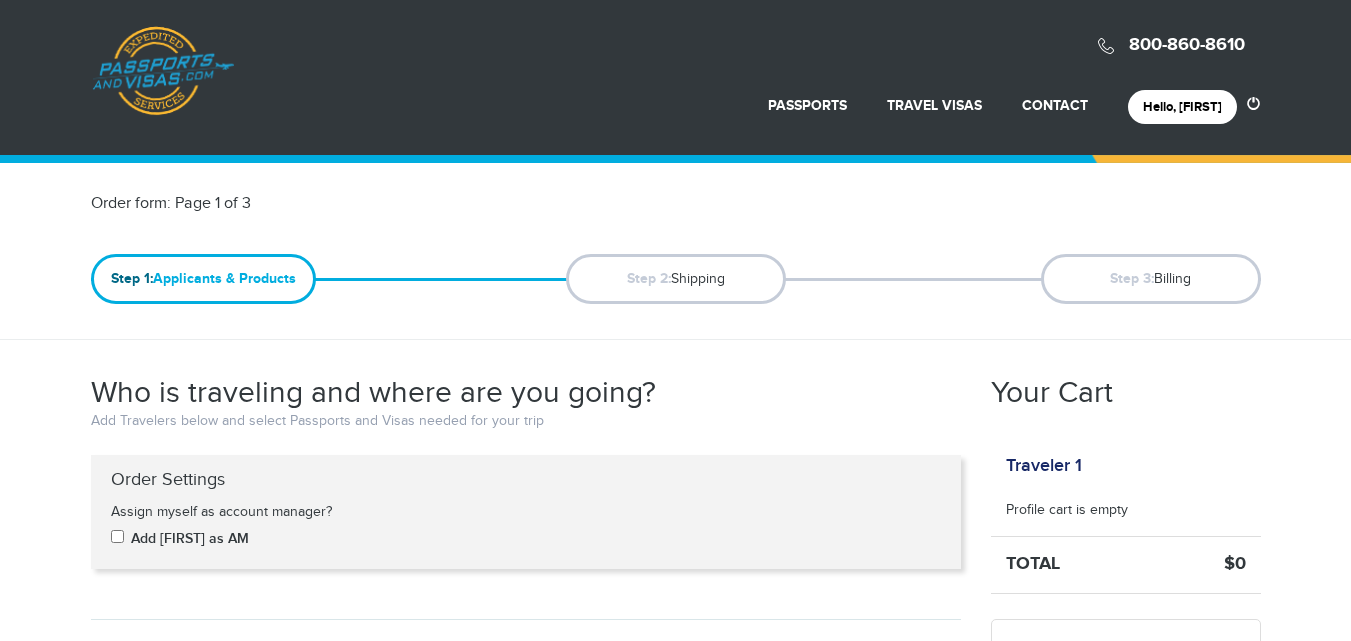 click on "Order form: Page 1 of 3" at bounding box center (376, 204) 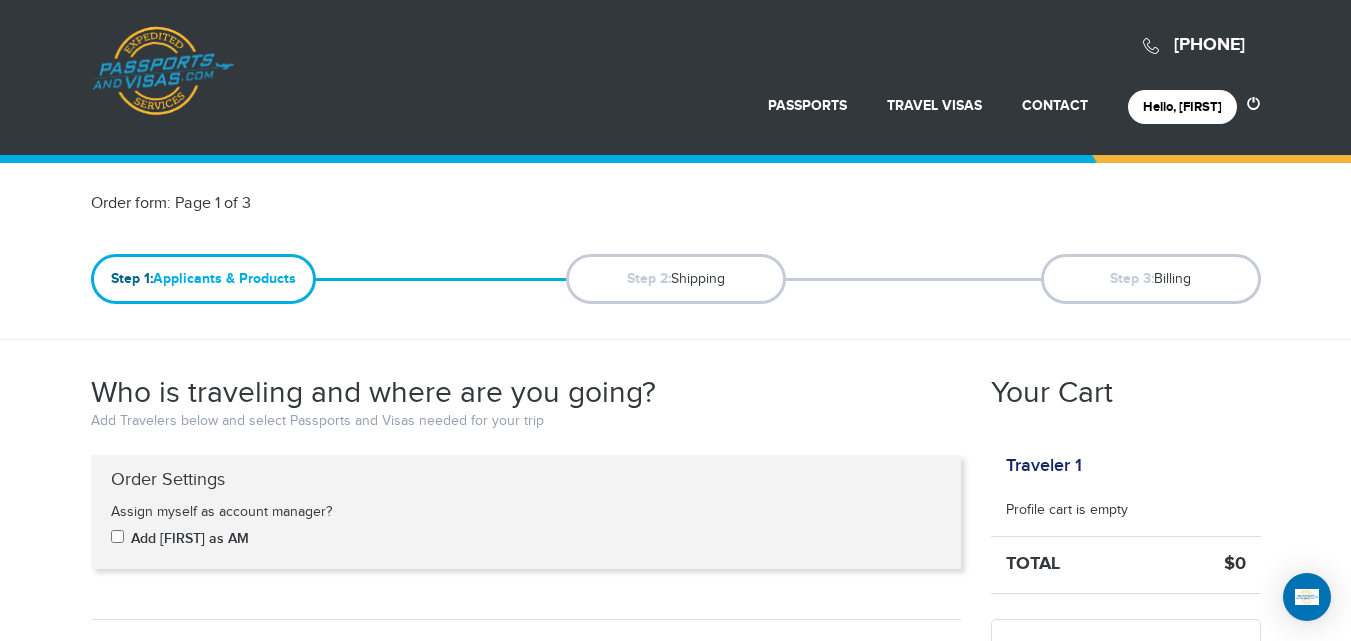 scroll, scrollTop: 0, scrollLeft: 0, axis: both 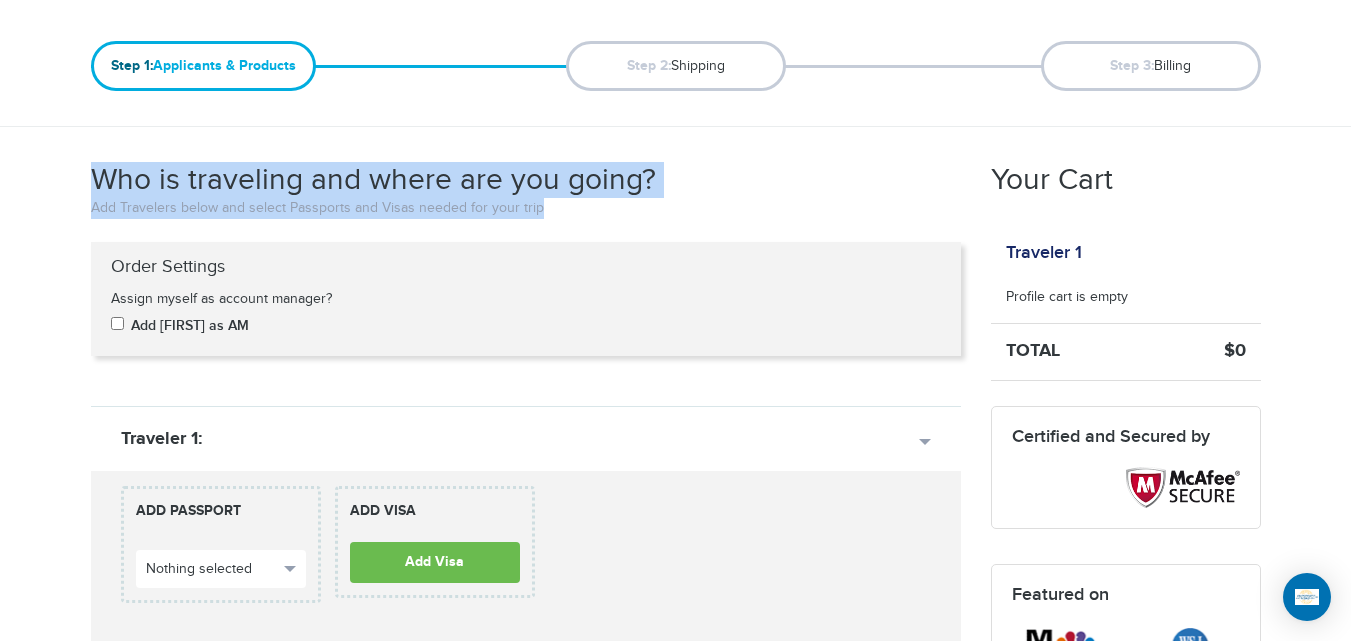 drag, startPoint x: 89, startPoint y: 171, endPoint x: 552, endPoint y: 205, distance: 464.2467 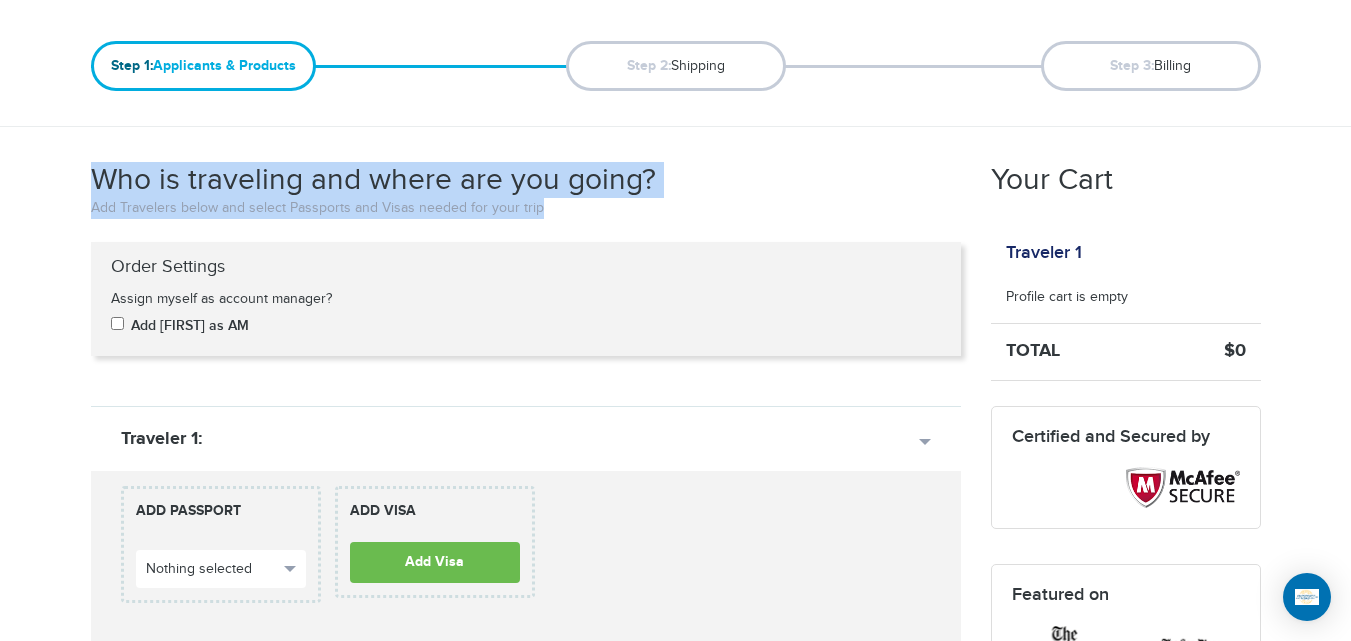 click on "Add Travelers below and select Passports and Visas needed for your trip" at bounding box center [526, 208] 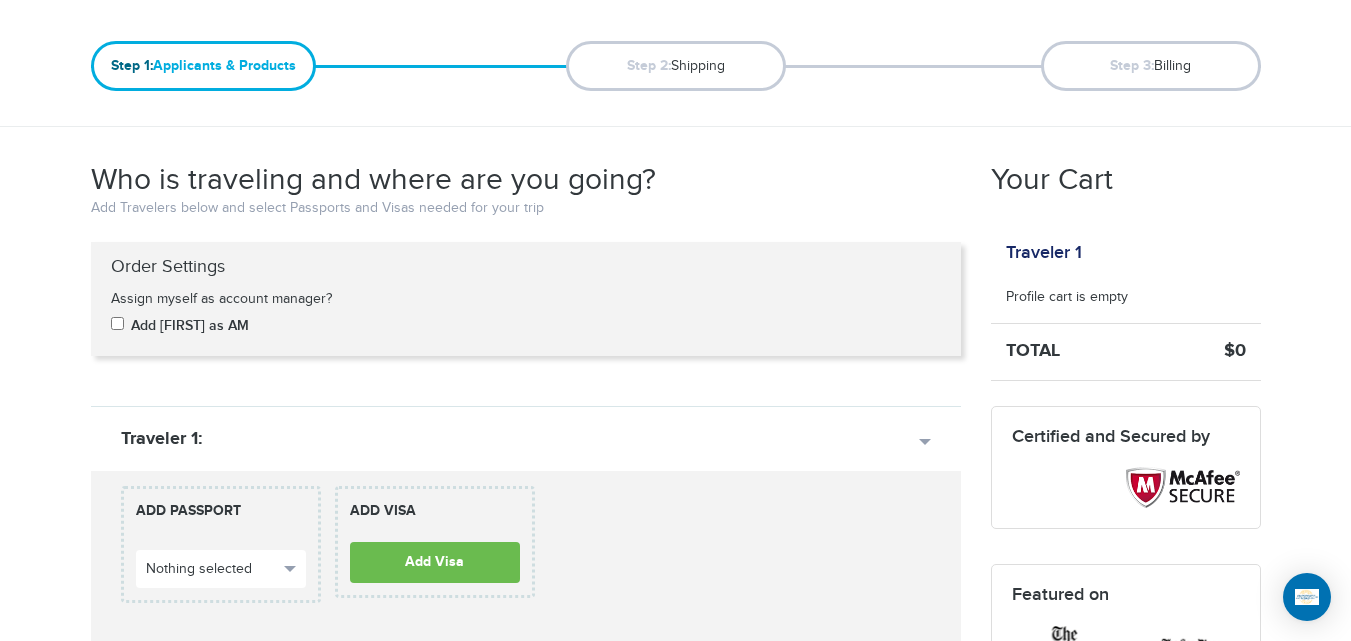 scroll, scrollTop: 472, scrollLeft: 0, axis: vertical 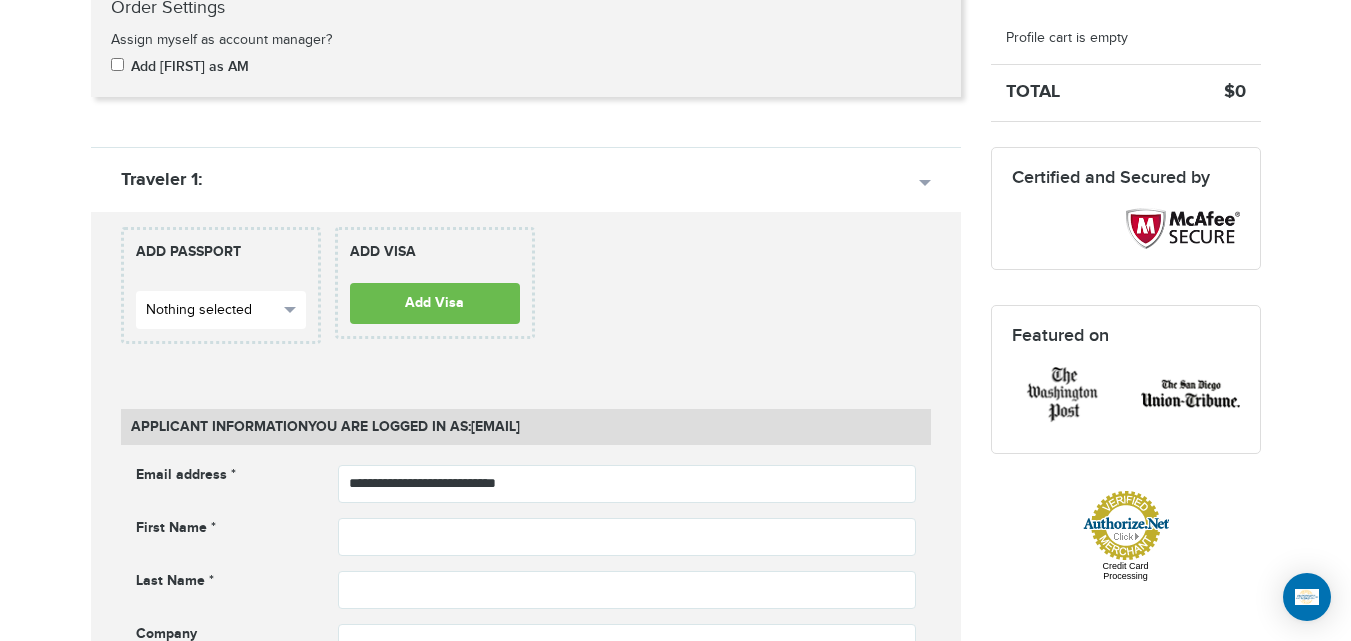 click on "Nothing selected" at bounding box center [212, 310] 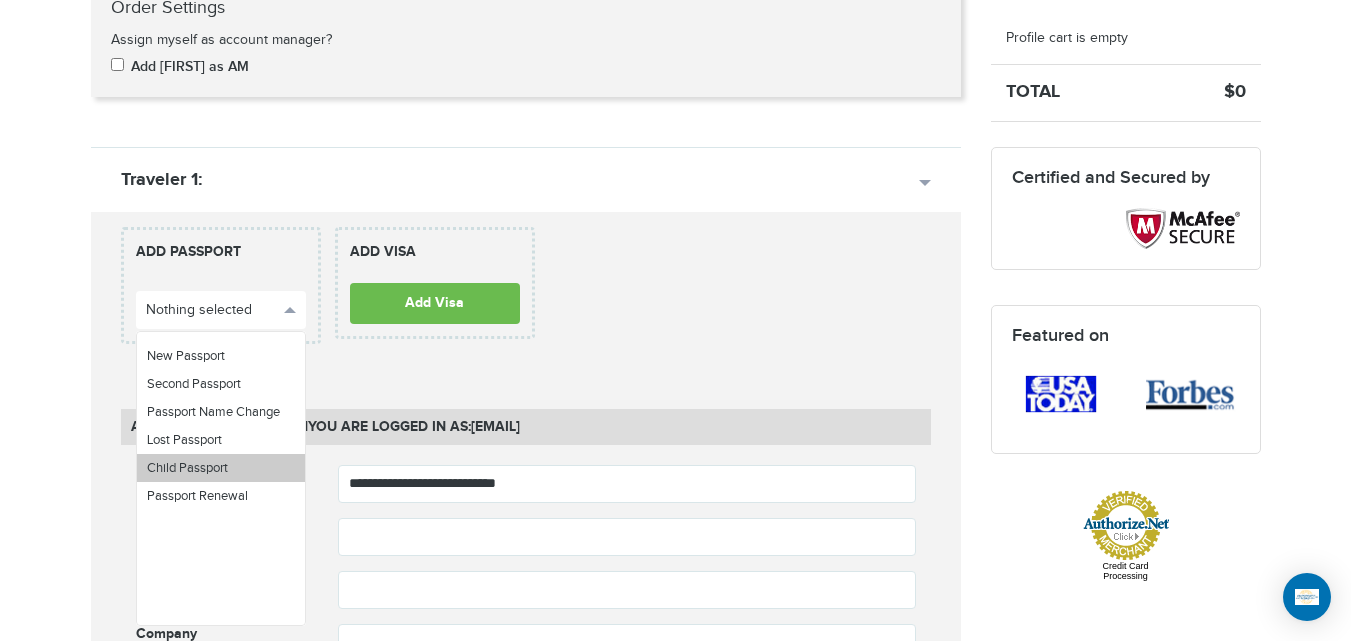 click on "Child Passport" at bounding box center [187, 468] 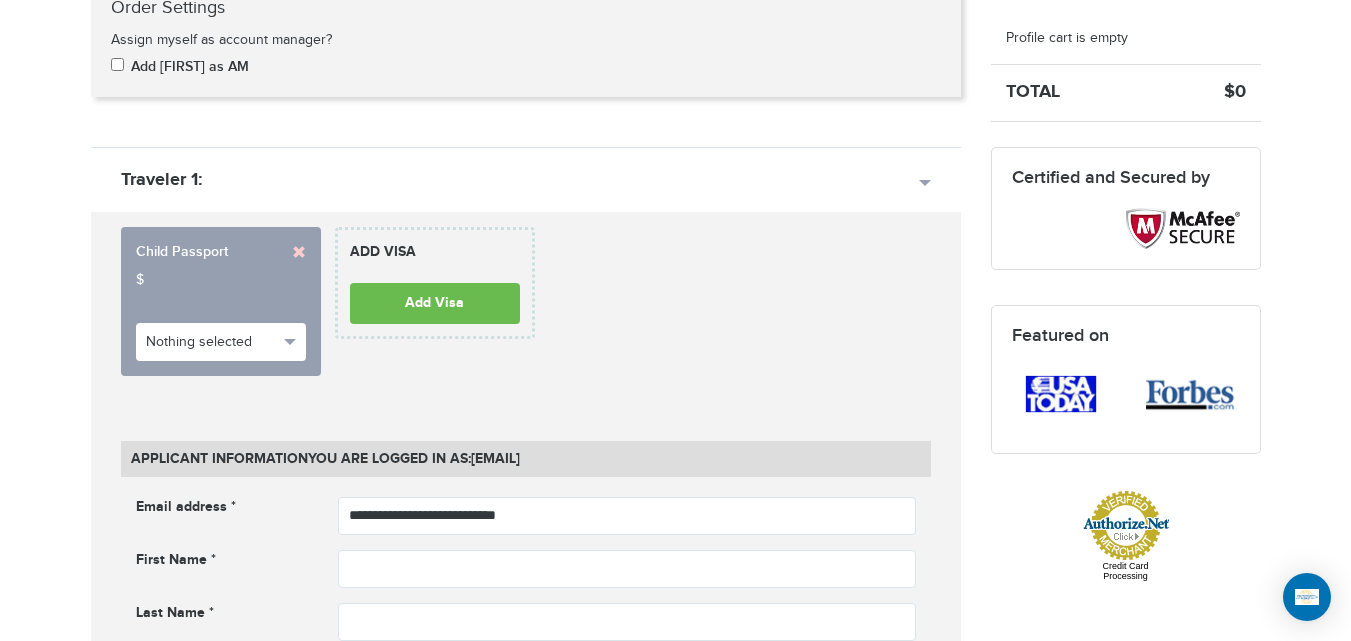 click on "720-593-6473
Passports & Visas.com
Hello, houcine
Passports
Passport Renewal
New Passport
Second Passport
Passport Name Change
Lost Passport
Child Passport
Travel Visas" at bounding box center (675, 962) 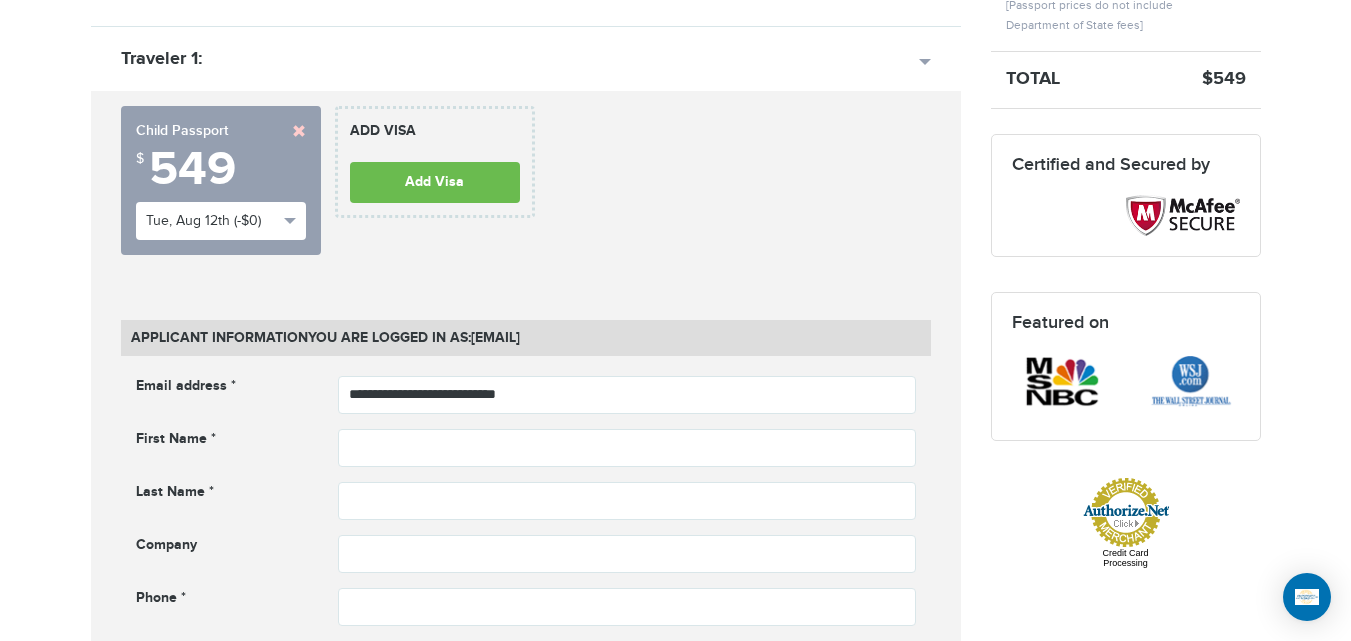 scroll, scrollTop: 763, scrollLeft: 0, axis: vertical 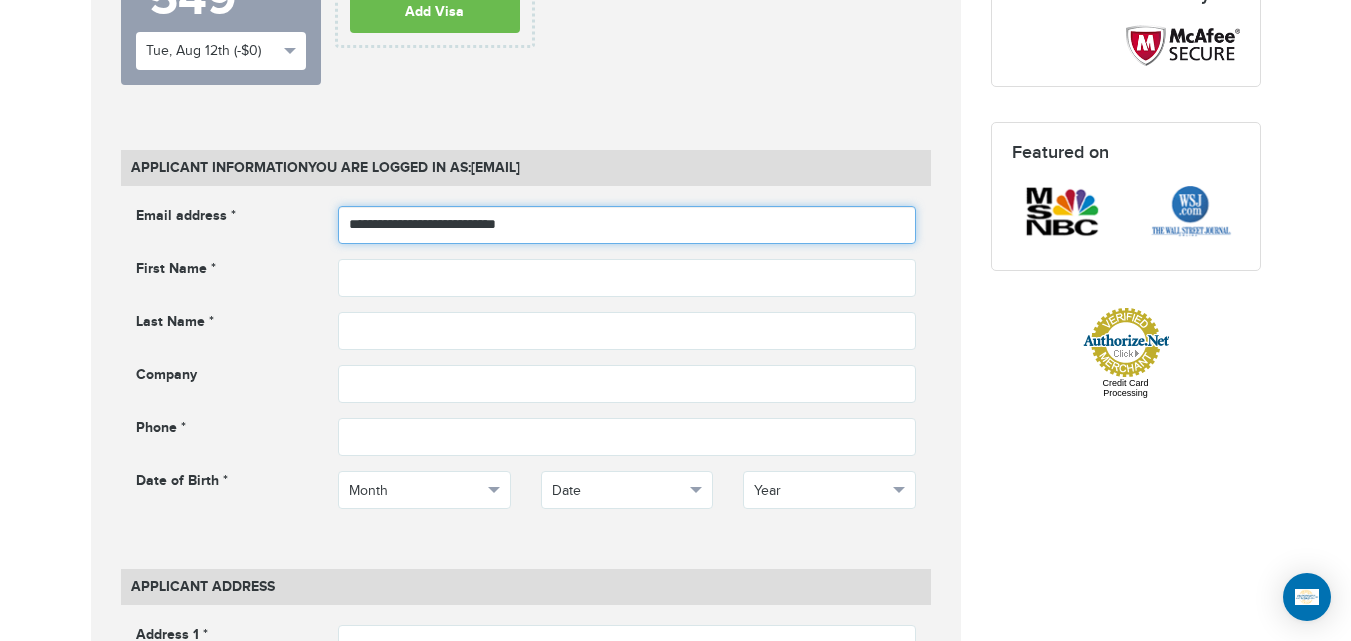 click on "**********" at bounding box center [627, 225] 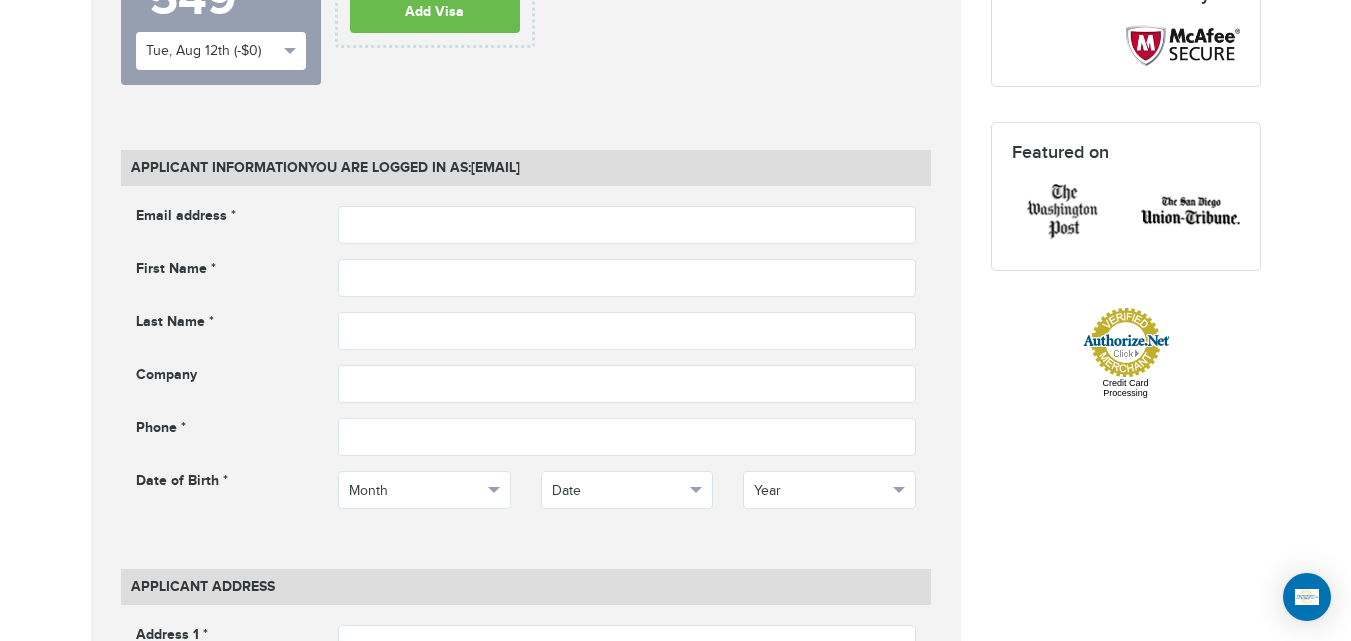 click on "**********" at bounding box center [526, 999] 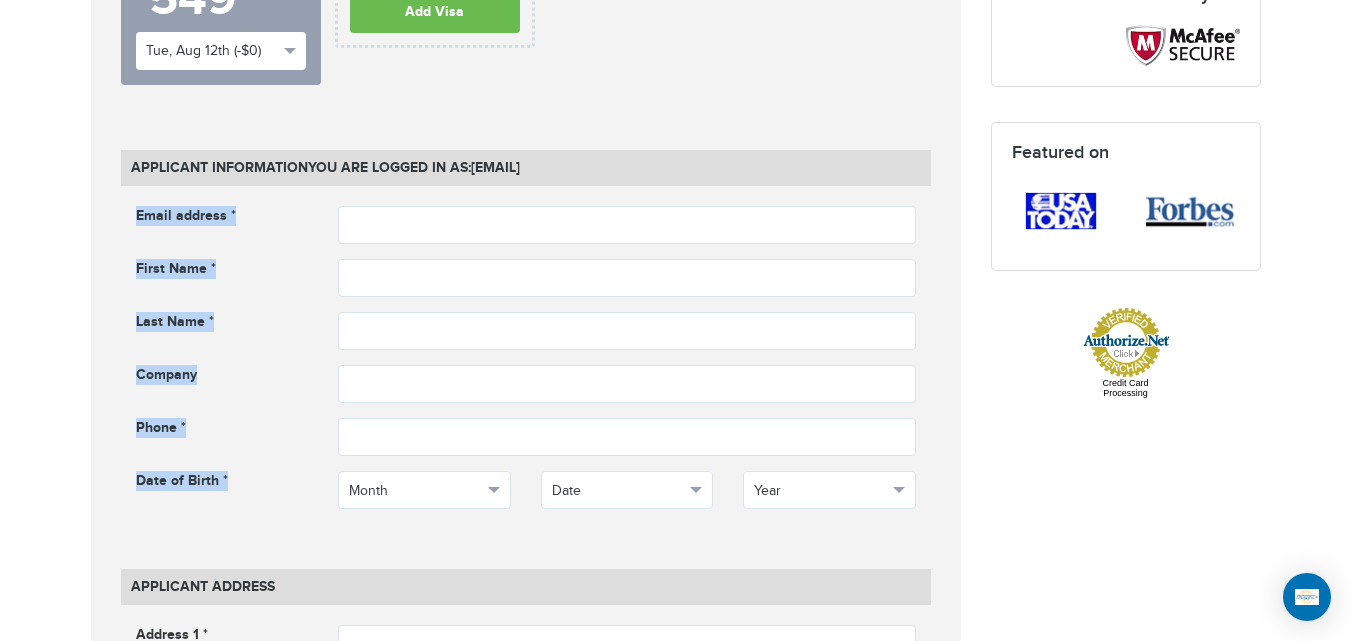 drag, startPoint x: 129, startPoint y: 208, endPoint x: 243, endPoint y: 465, distance: 281.1494 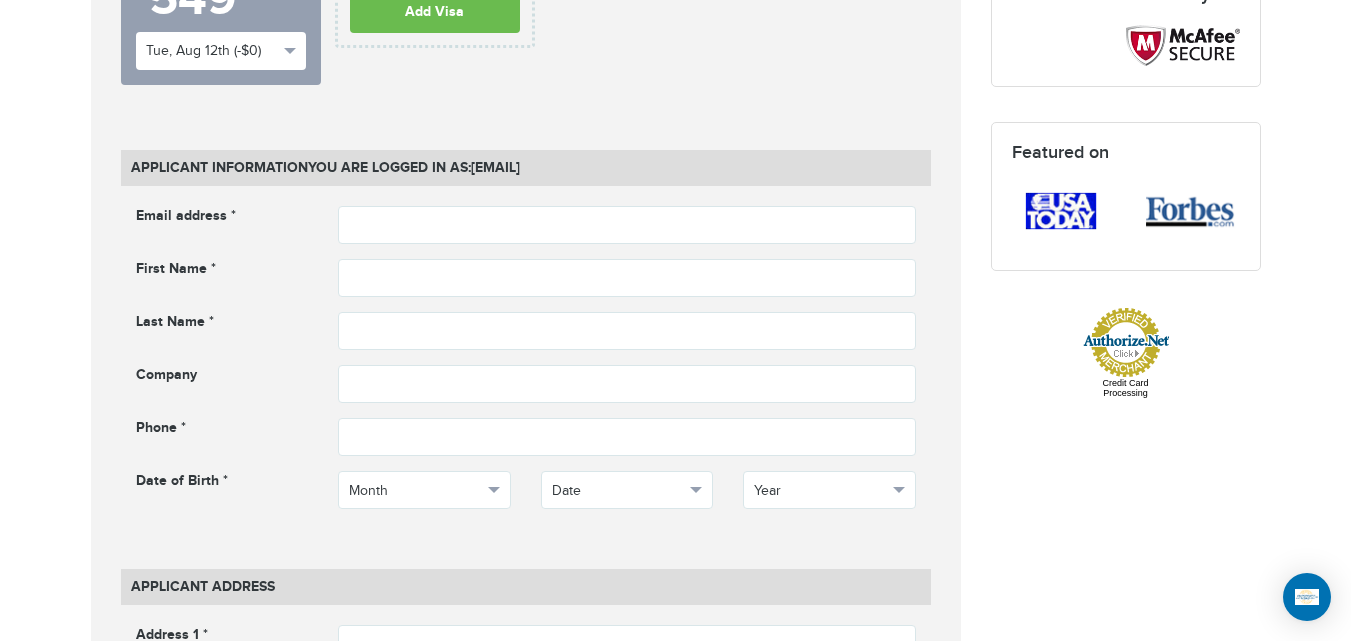 click on "Email address *
Email address cannot be empty
First Name *
First name cannot be empty Last Name * ***" at bounding box center [526, 372] 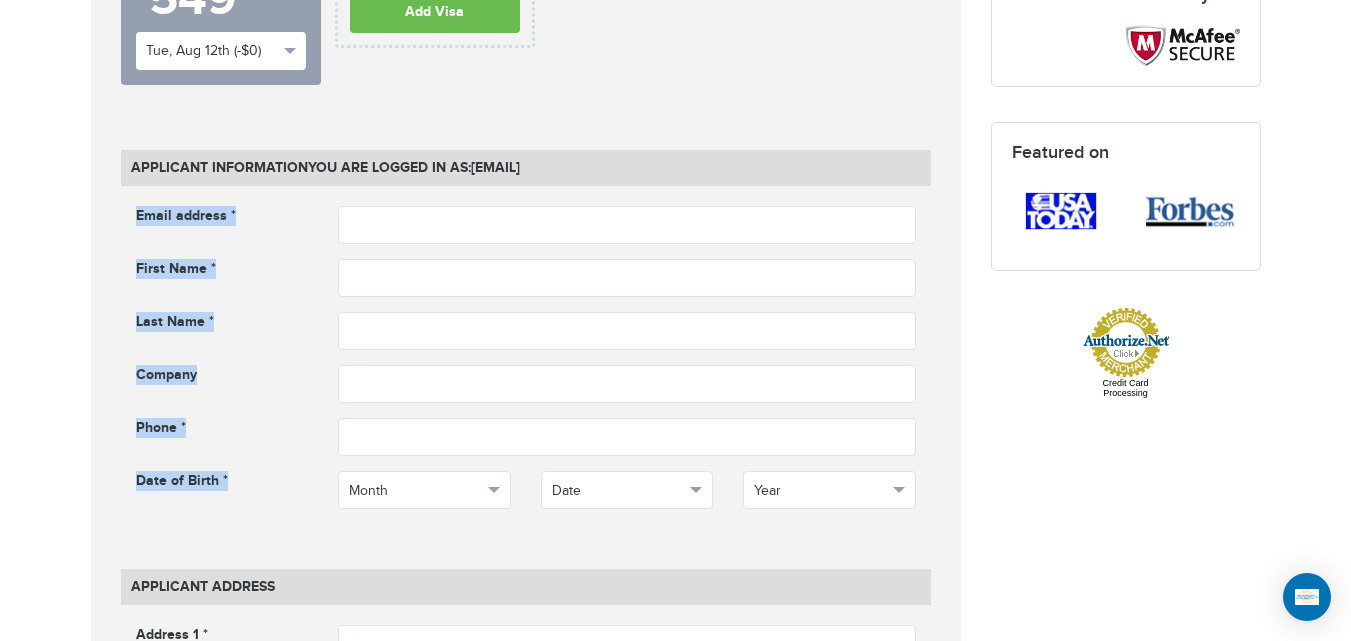 drag, startPoint x: 229, startPoint y: 491, endPoint x: 106, endPoint y: 207, distance: 309.49152 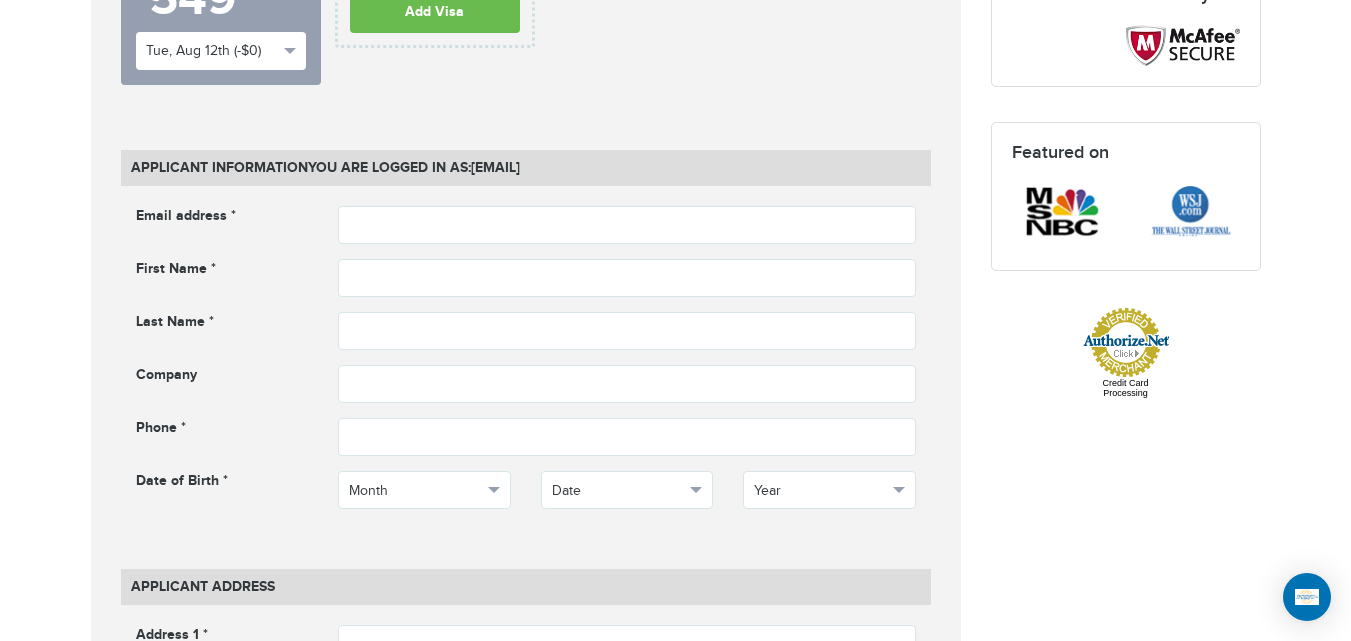 click on "Email address *
Email address cannot be empty
First Name *
Last Name *" at bounding box center (526, 372) 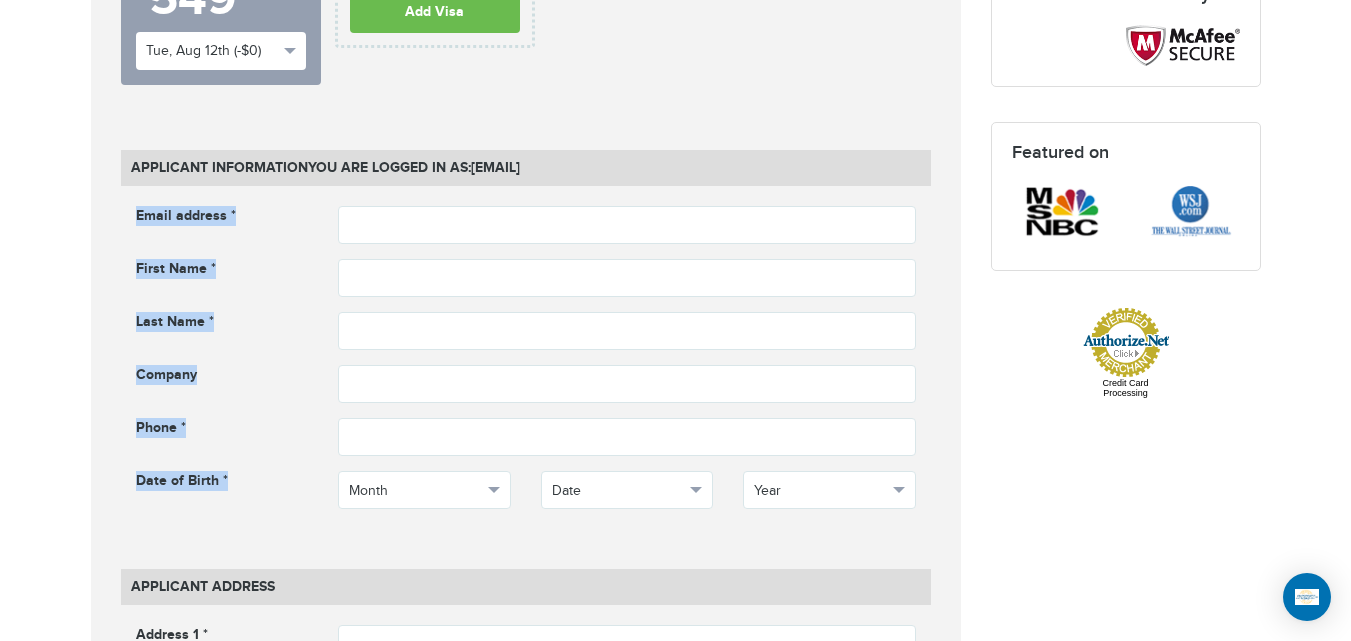 drag, startPoint x: 127, startPoint y: 207, endPoint x: 254, endPoint y: 467, distance: 289.35965 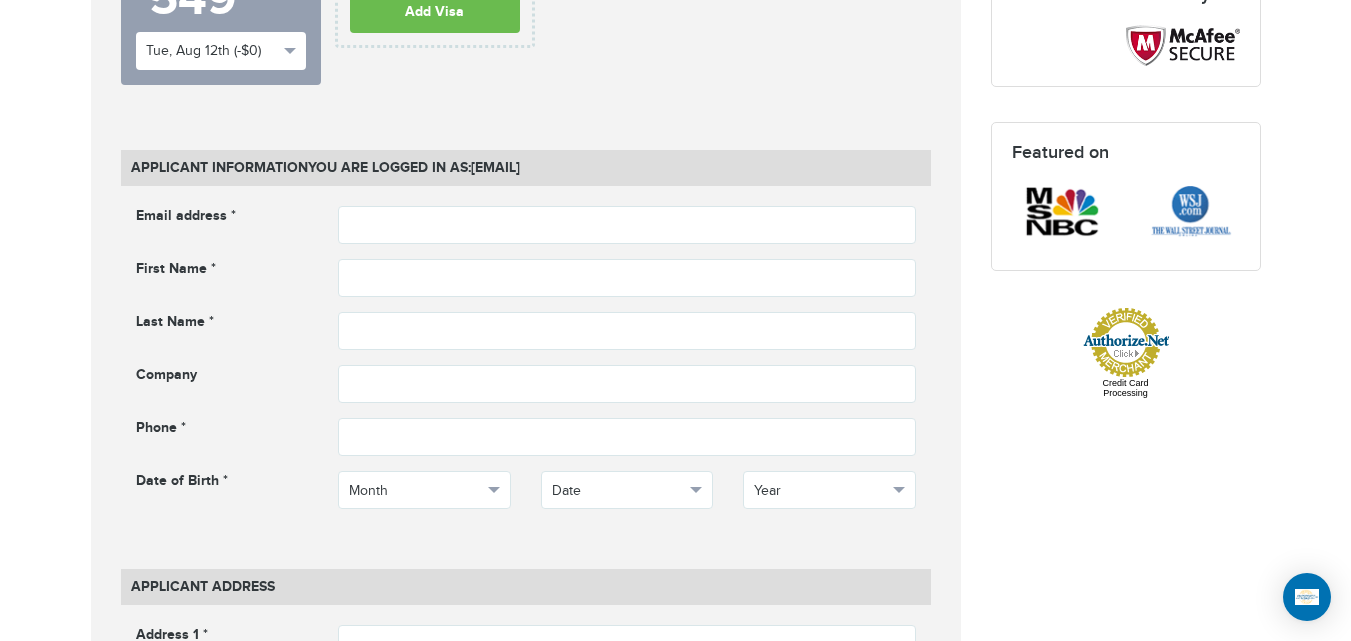 click on "Date of Birth *" at bounding box center [222, 483] 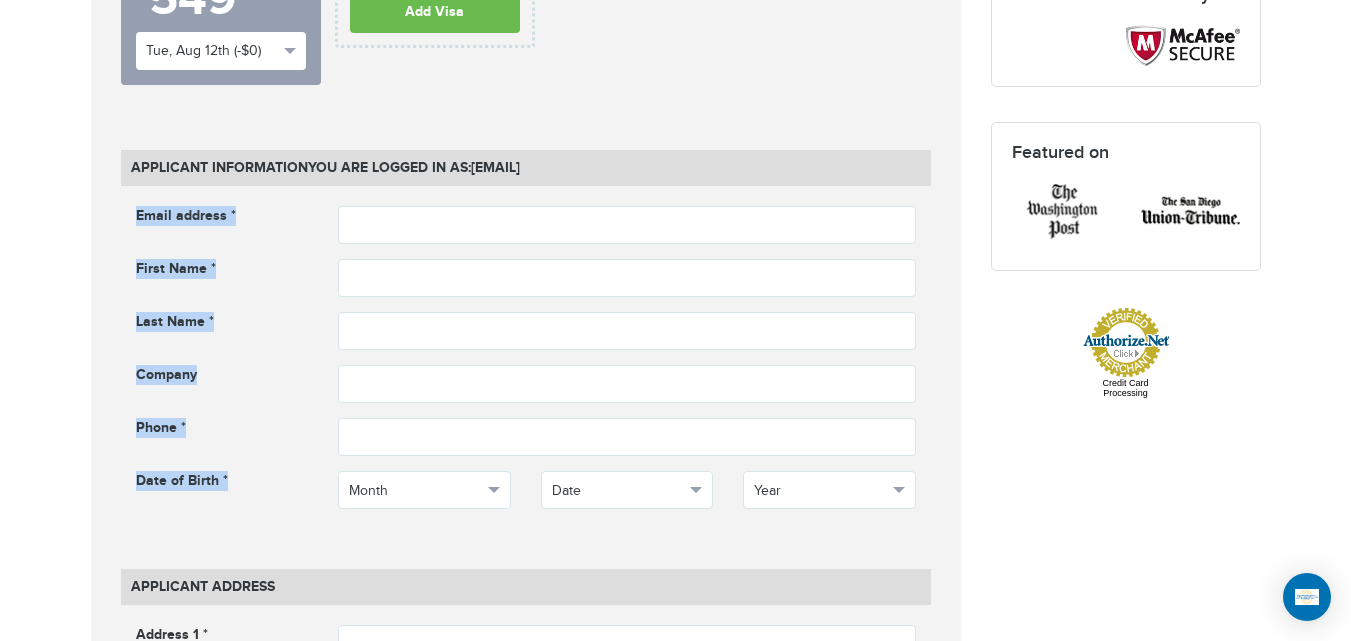 drag, startPoint x: 138, startPoint y: 405, endPoint x: 90, endPoint y: 208, distance: 202.76341 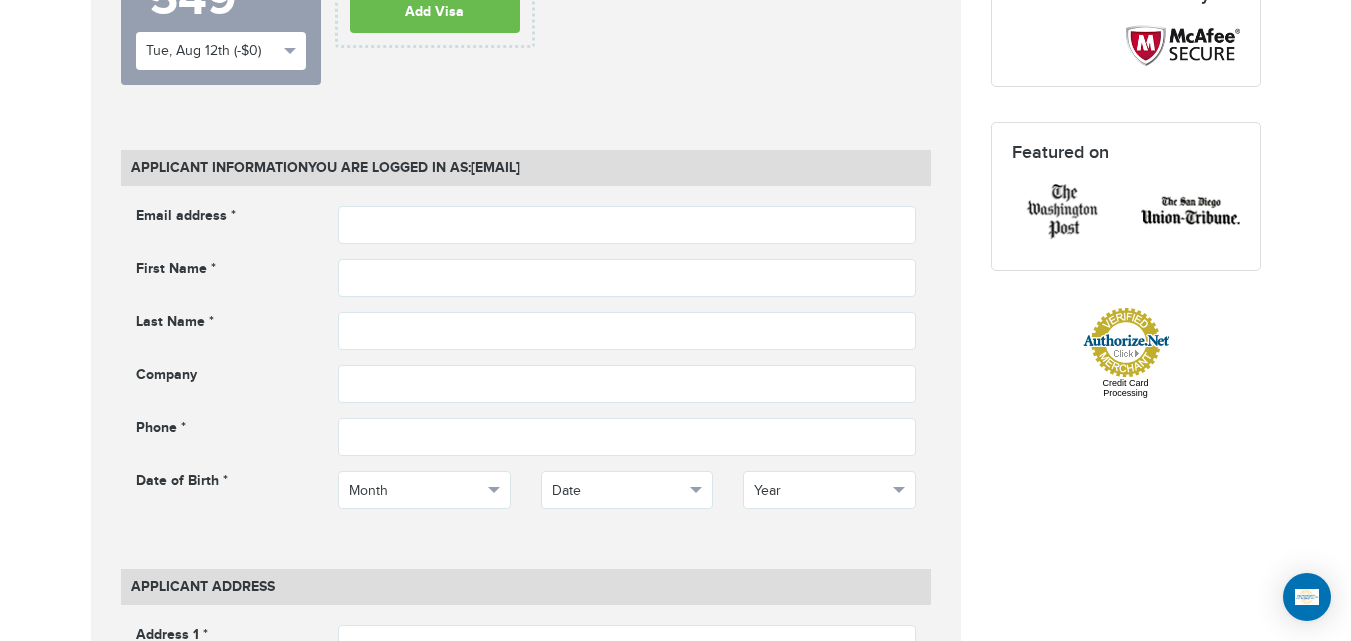 click on "Email address *" at bounding box center (222, 218) 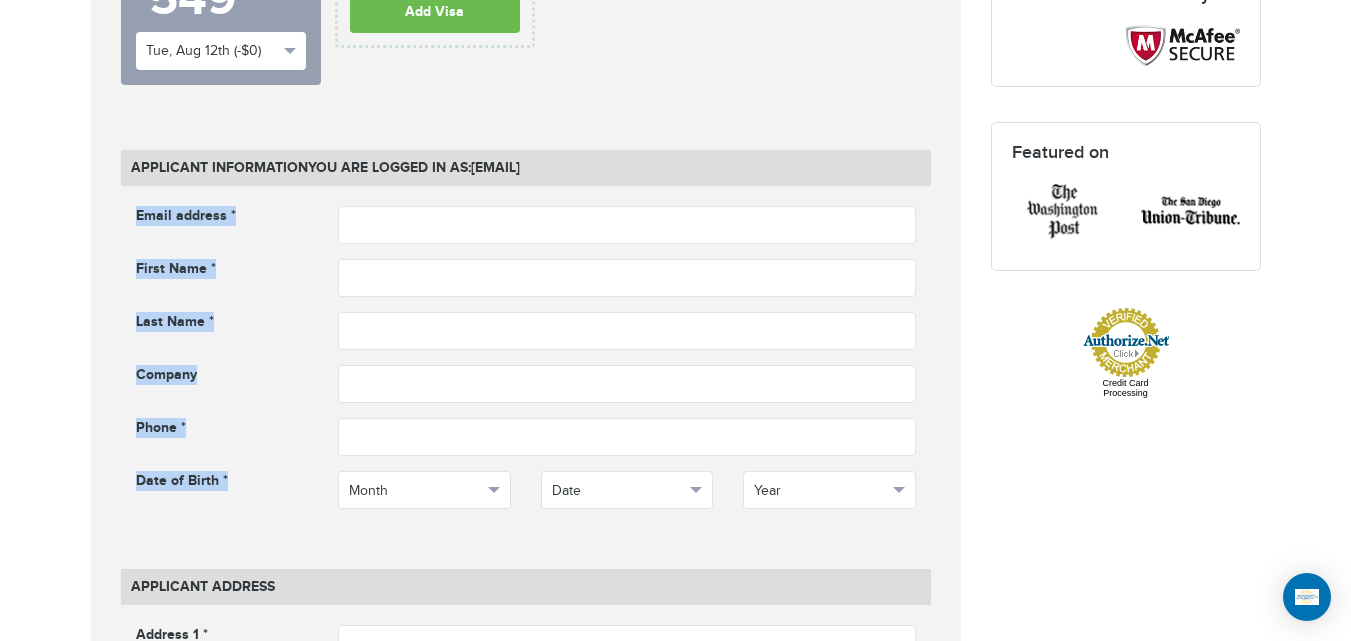 drag, startPoint x: 120, startPoint y: 213, endPoint x: 233, endPoint y: 477, distance: 287.1672 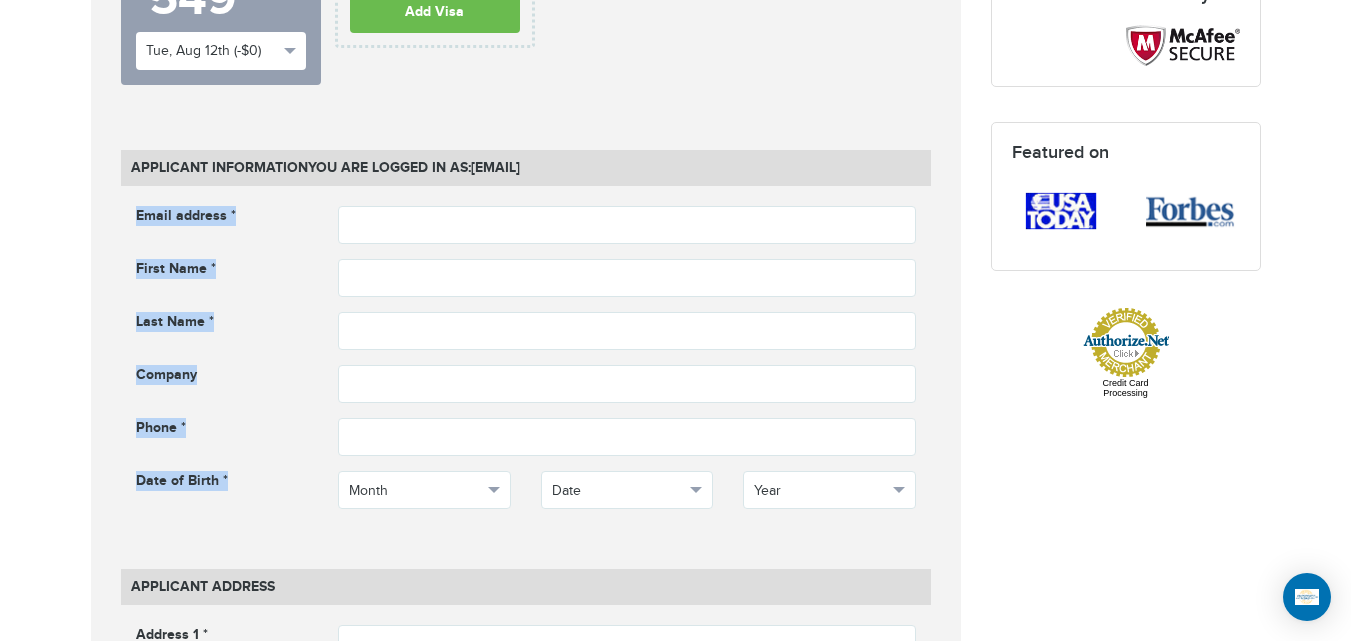drag, startPoint x: 233, startPoint y: 477, endPoint x: 132, endPoint y: 234, distance: 263.15396 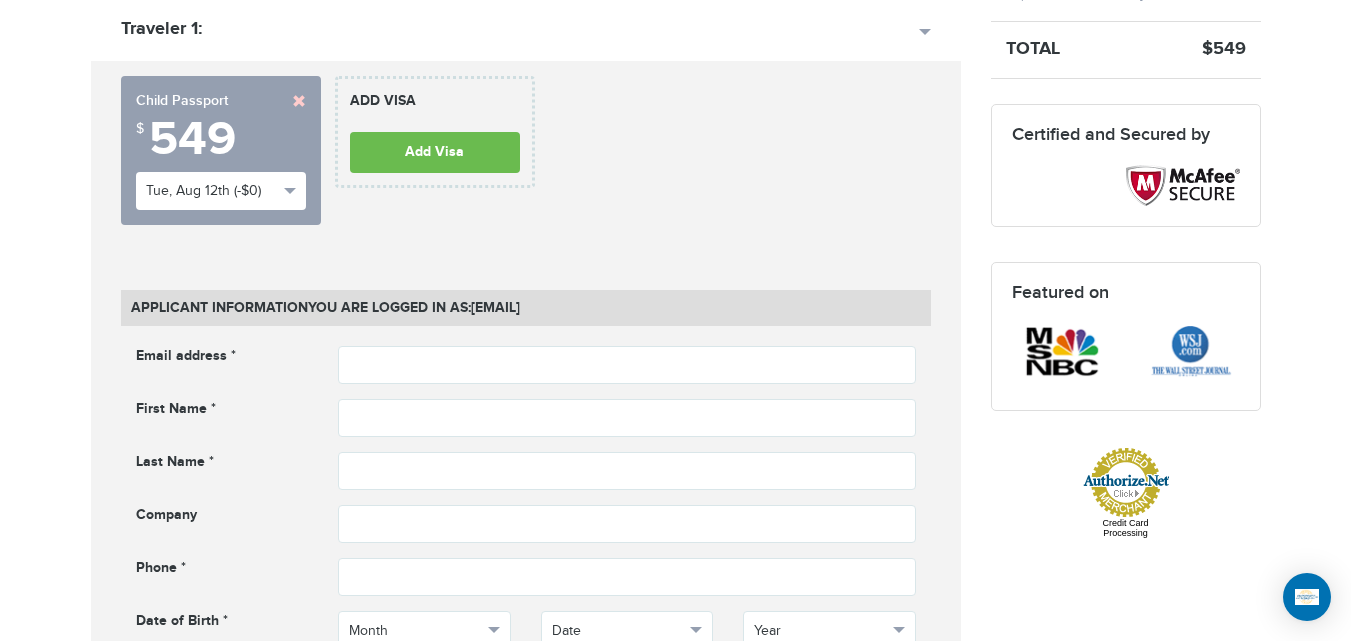 scroll, scrollTop: 725, scrollLeft: 0, axis: vertical 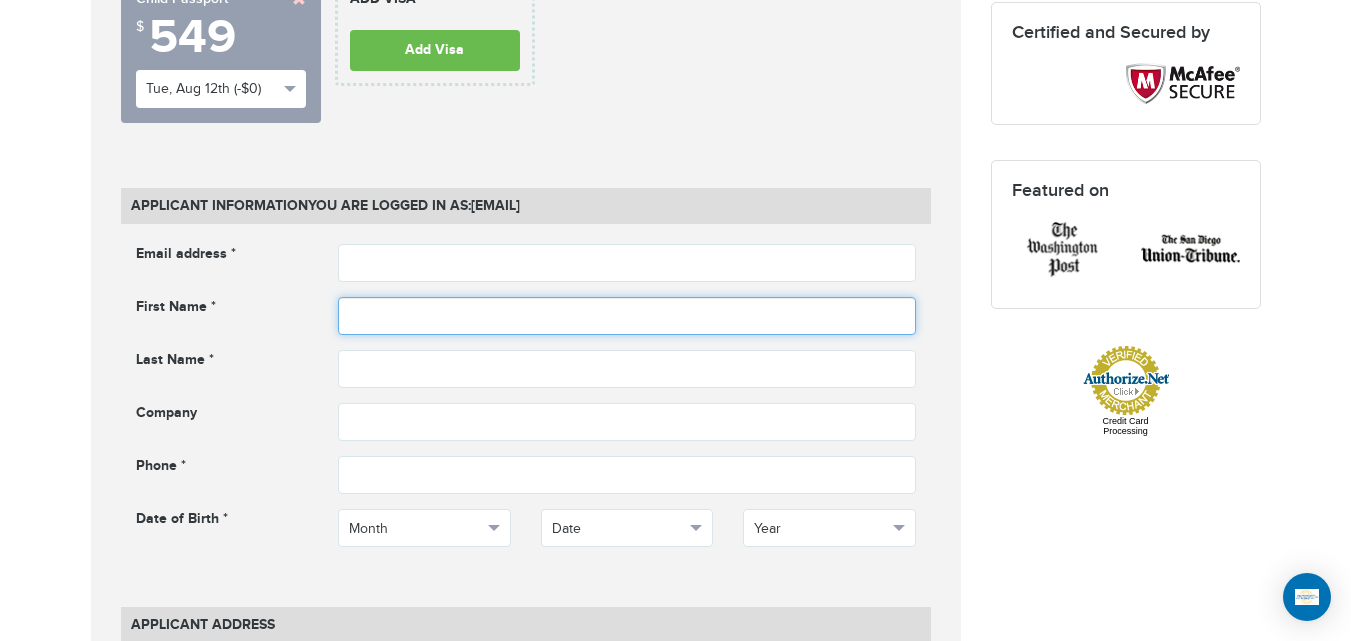 click at bounding box center (627, 316) 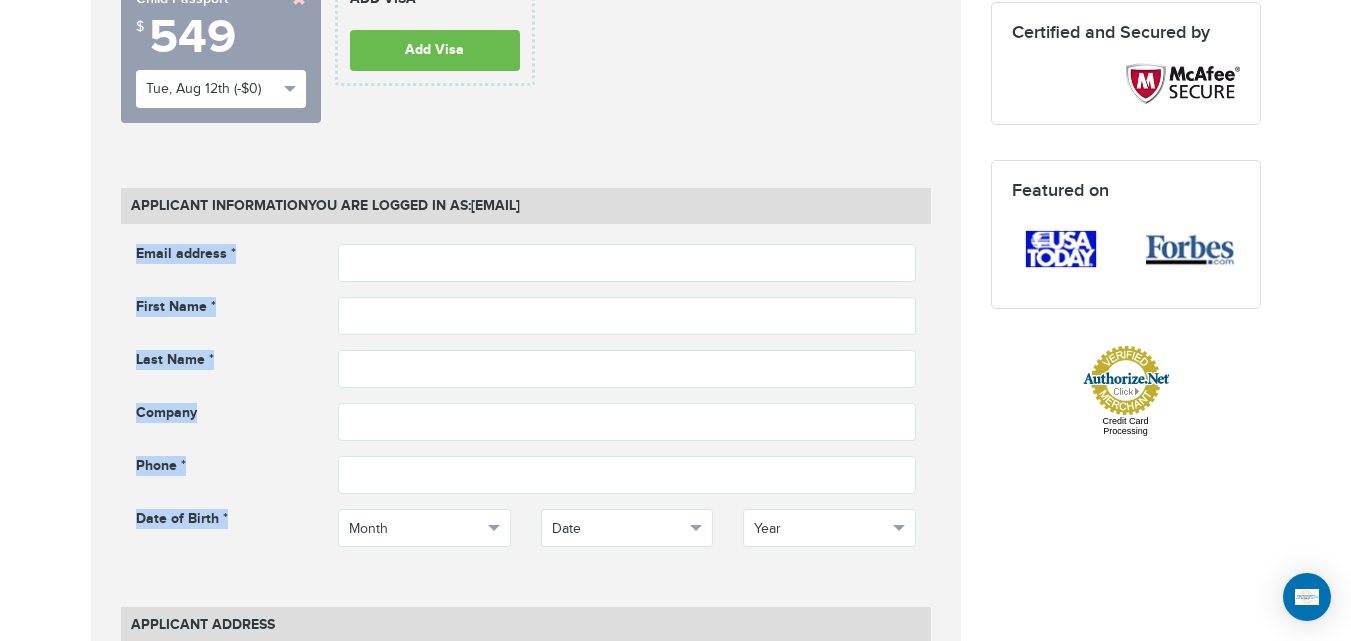drag, startPoint x: 128, startPoint y: 245, endPoint x: 236, endPoint y: 529, distance: 303.84207 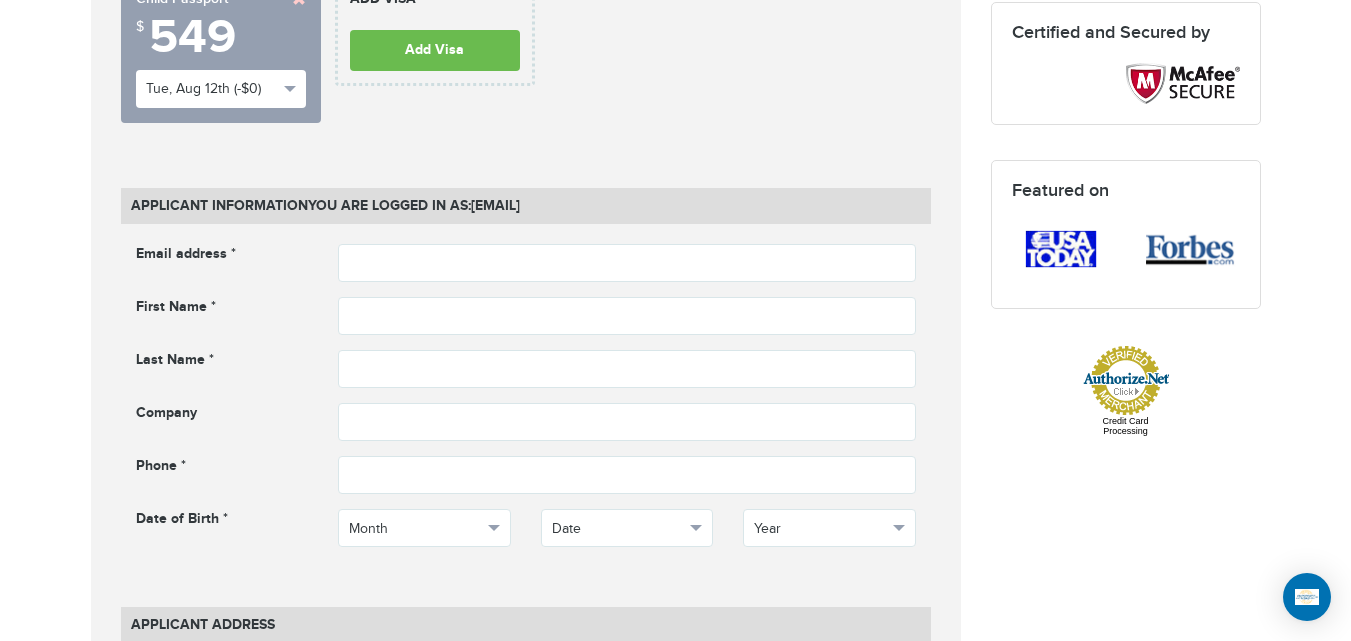 click on "Date of Birth *" at bounding box center [222, 521] 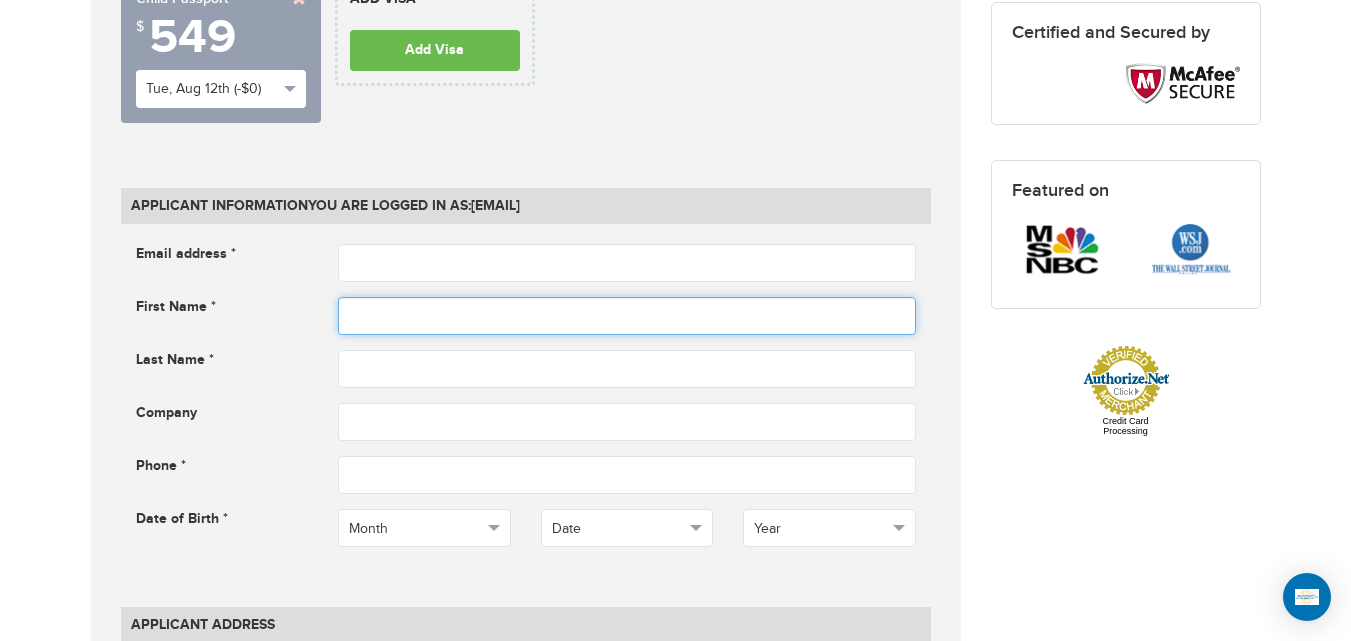 click at bounding box center [627, 316] 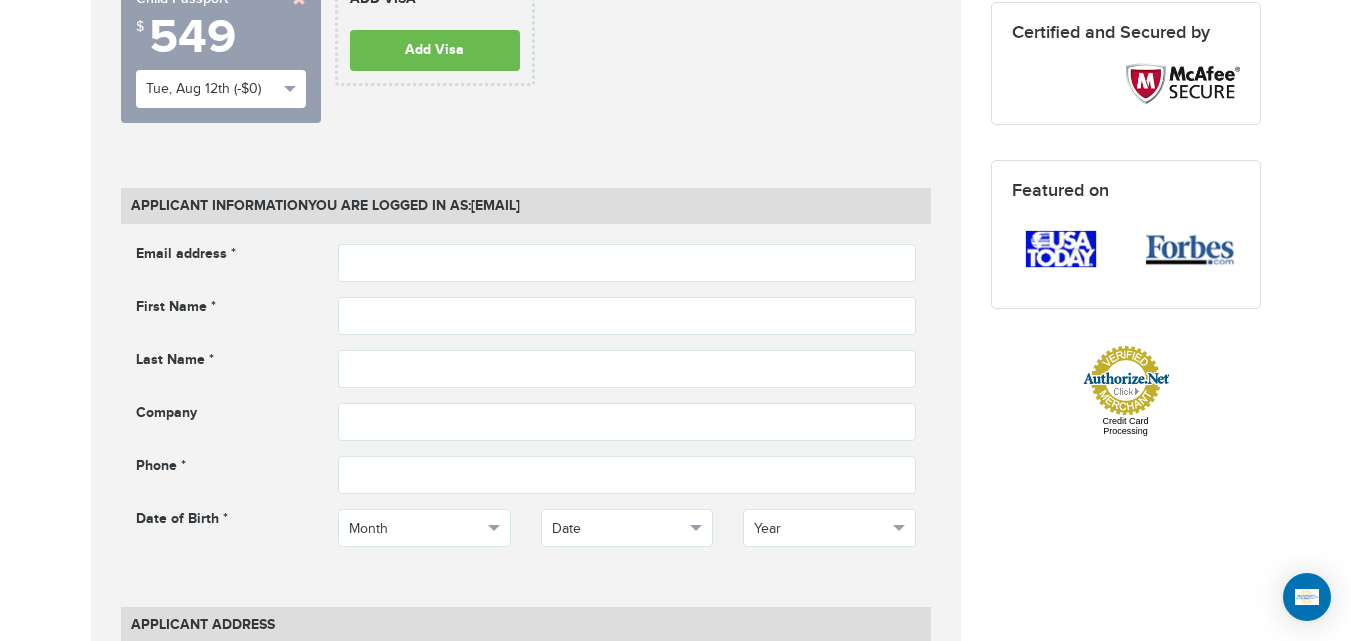 click on "Date of Birth *" at bounding box center (222, 521) 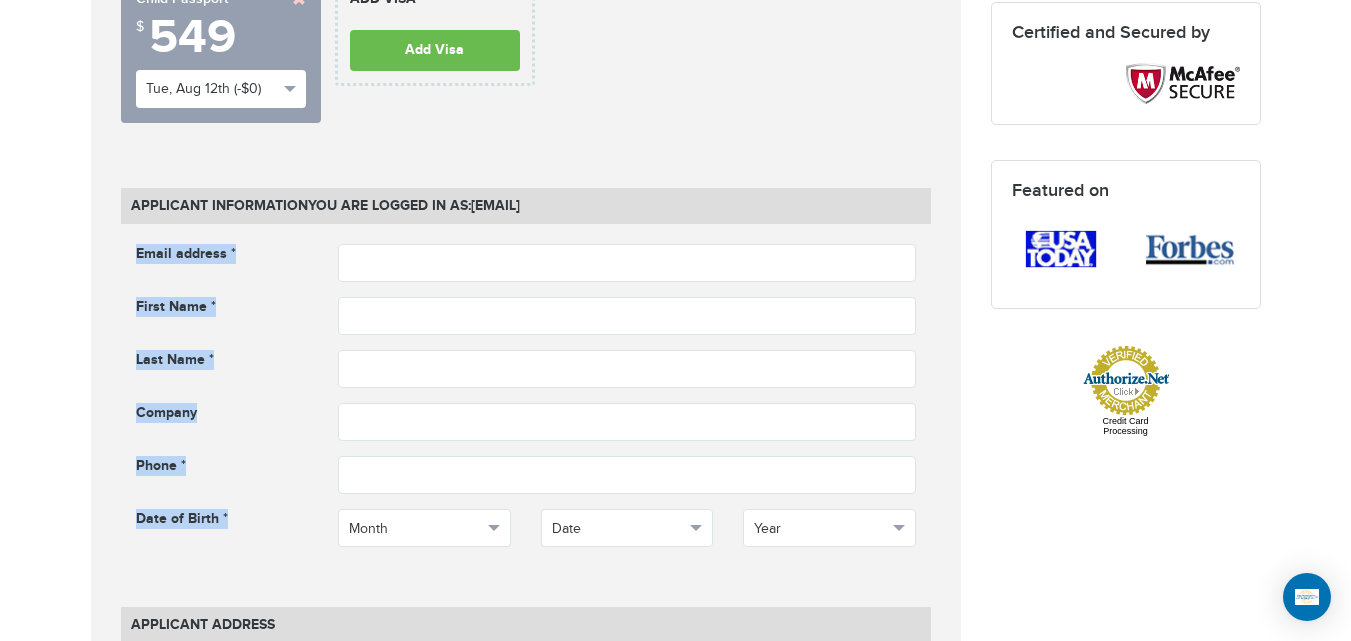 drag, startPoint x: 231, startPoint y: 524, endPoint x: 120, endPoint y: 245, distance: 300.26987 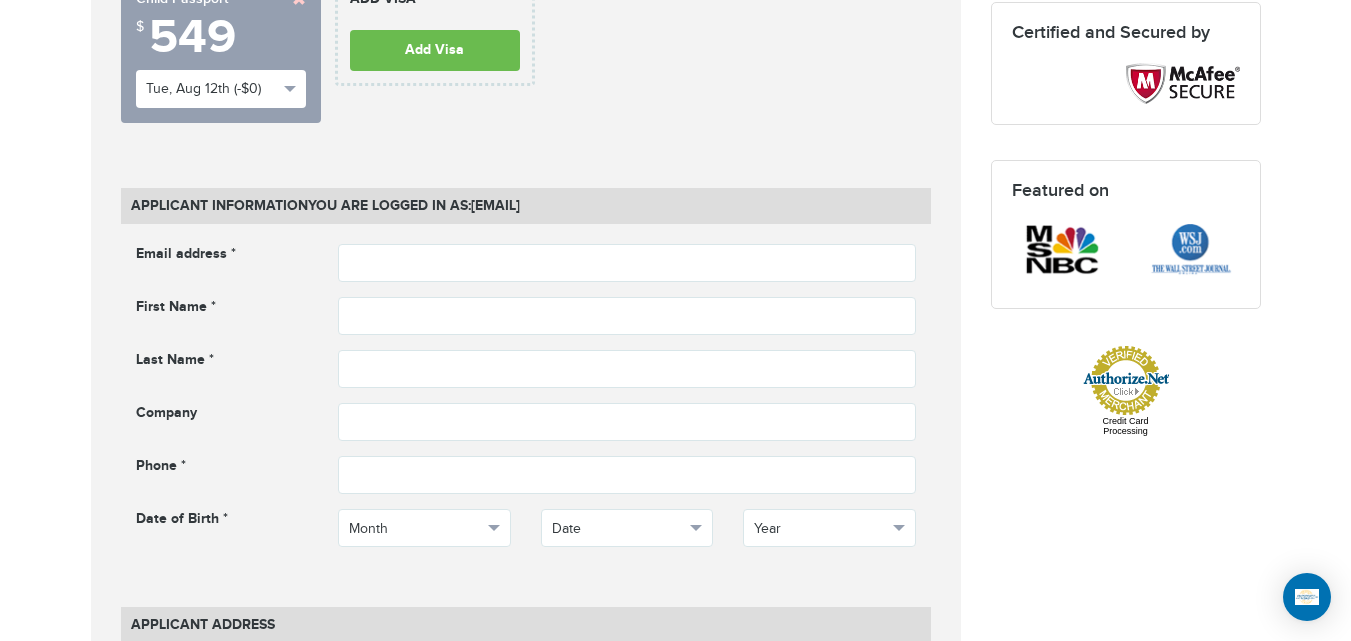 click on "Email address *" at bounding box center (222, 256) 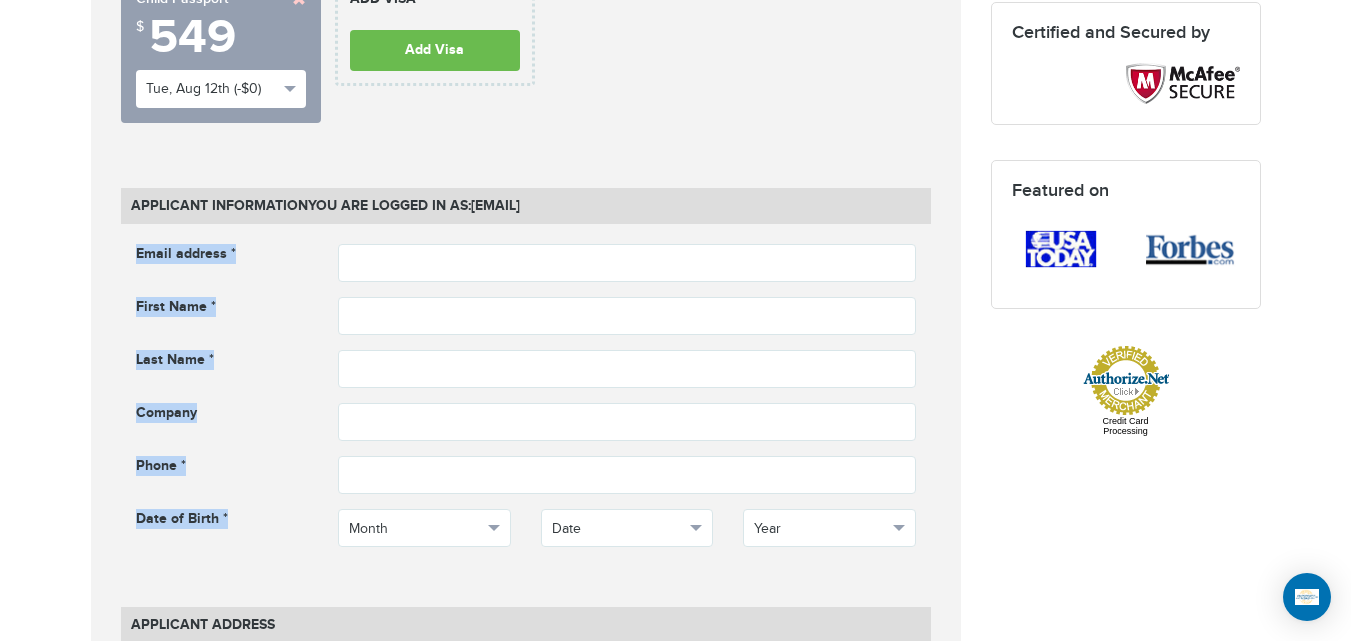 drag, startPoint x: 120, startPoint y: 245, endPoint x: 258, endPoint y: 542, distance: 327.49503 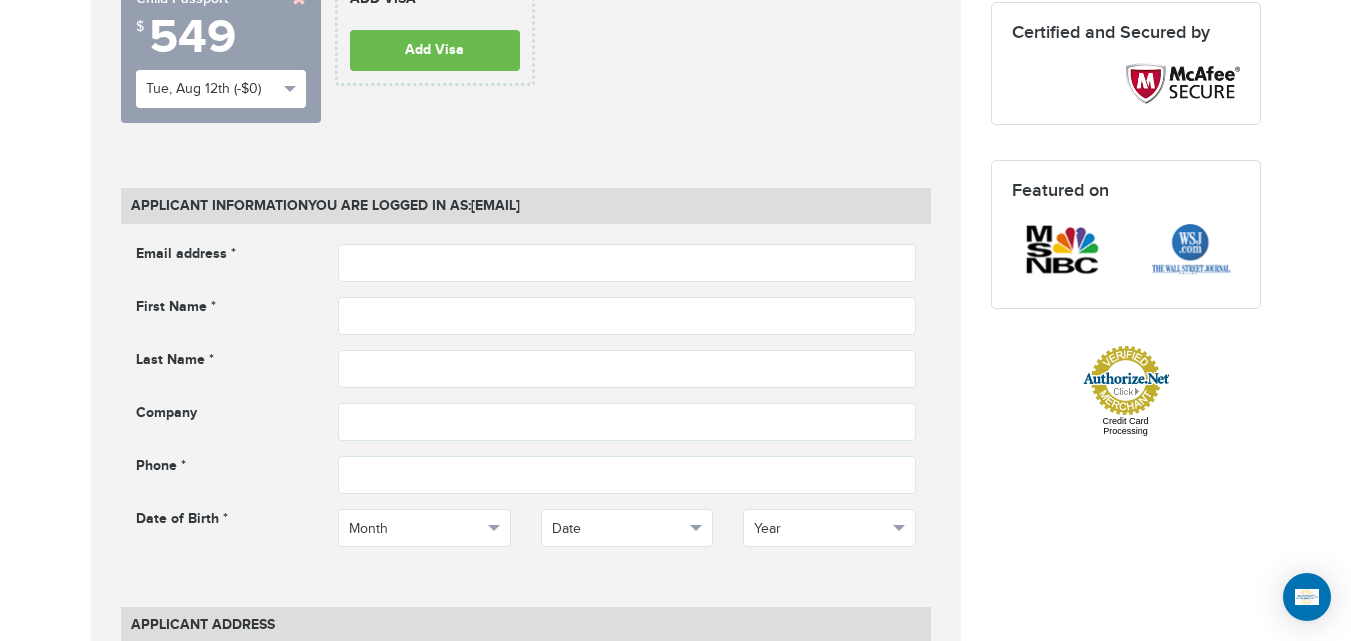 click on "Date of Birth *
*****
*******
********
*****
*****
*** **** **** ****** ********* ******* ******** ******** Month   Month January February March April *" at bounding box center (526, 535) 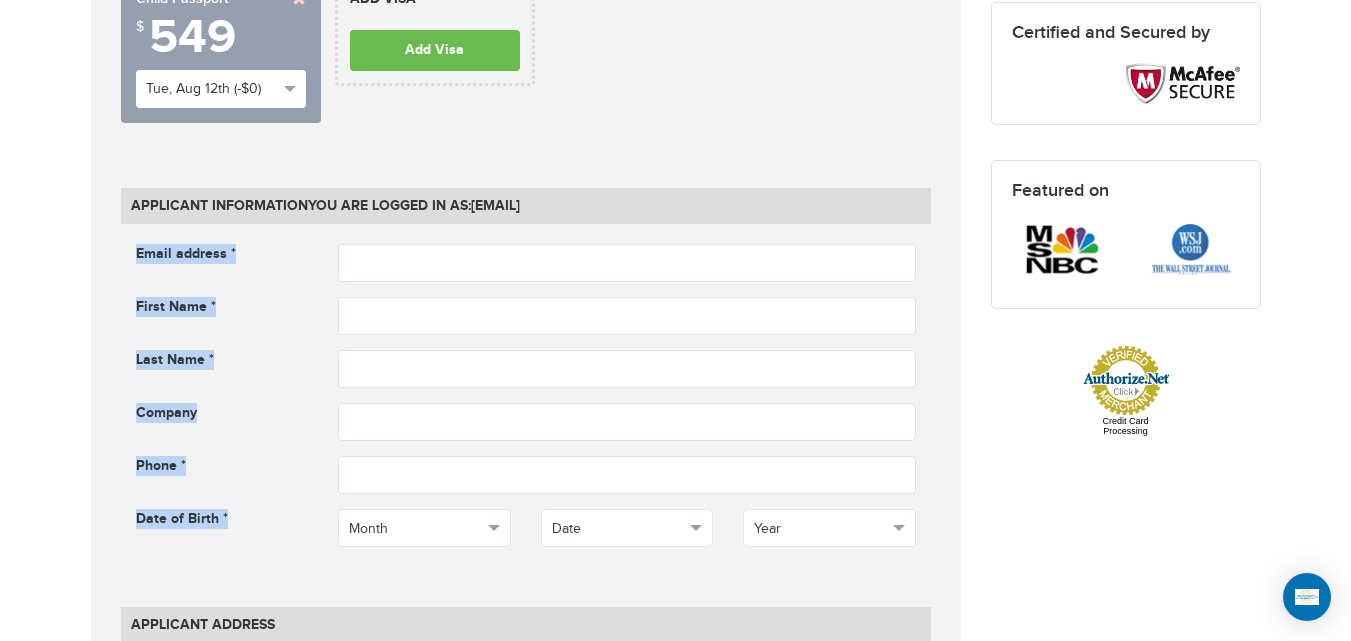 drag, startPoint x: 256, startPoint y: 541, endPoint x: 127, endPoint y: 247, distance: 321.05606 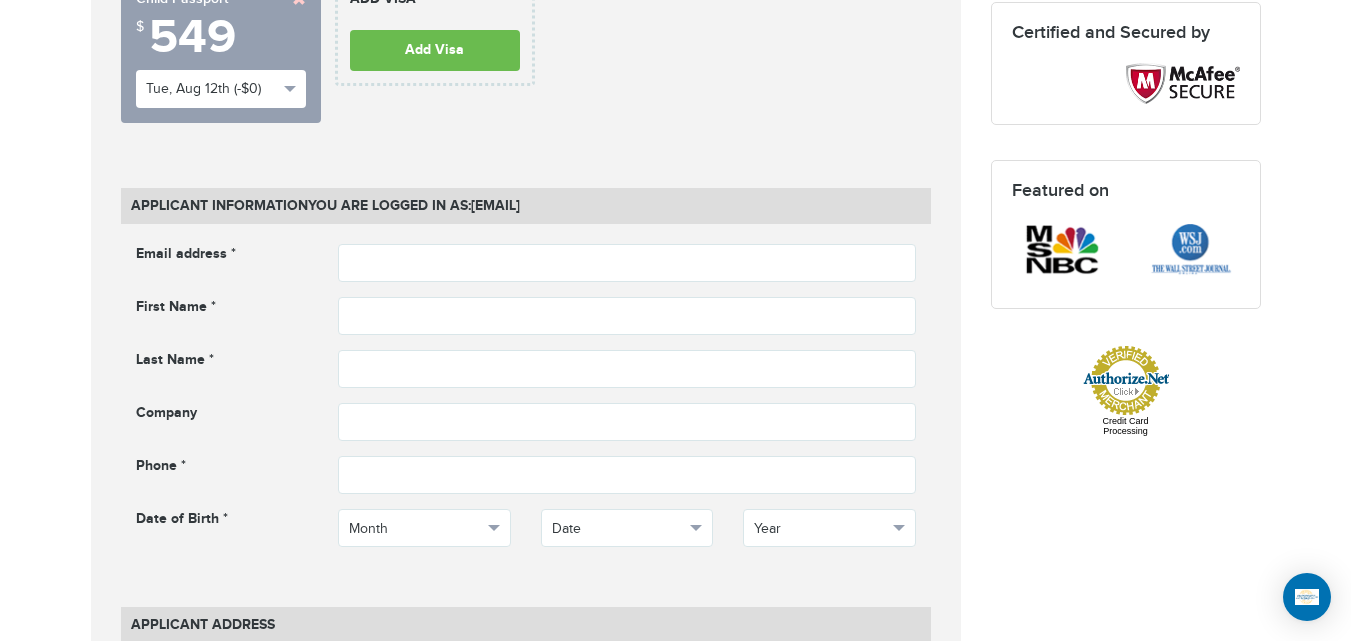 click on "Email address *" at bounding box center [222, 256] 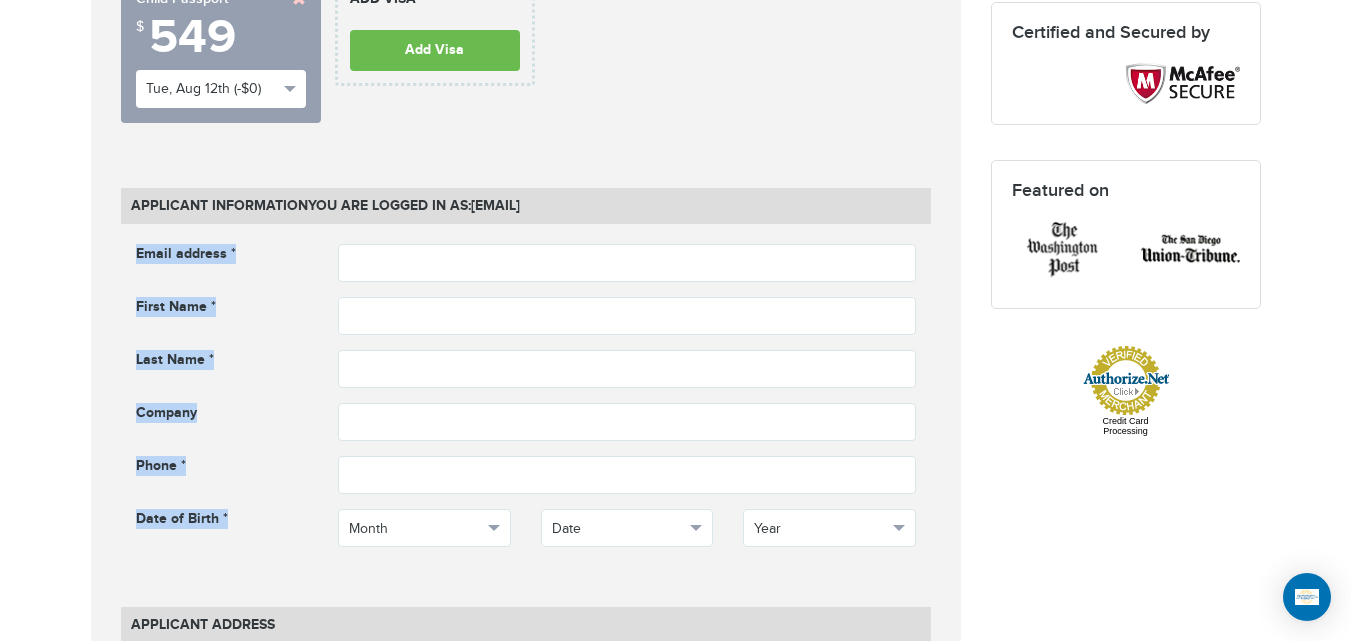 drag, startPoint x: 127, startPoint y: 247, endPoint x: 256, endPoint y: 512, distance: 294.73038 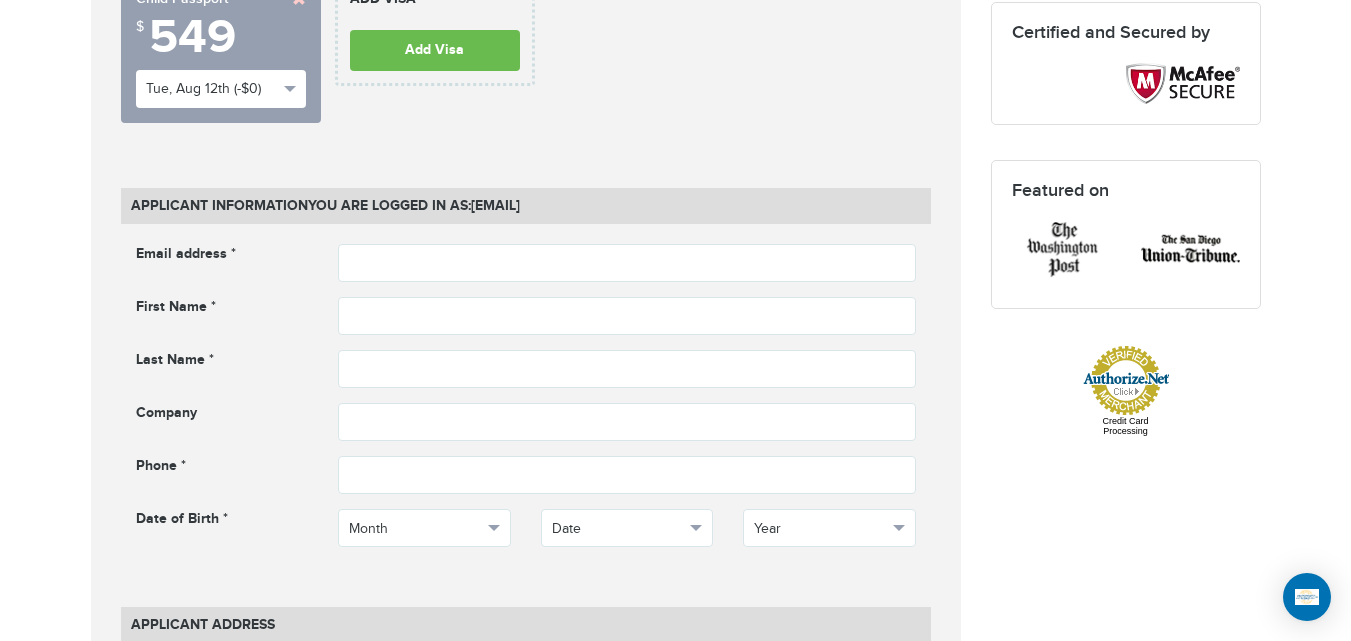 click on "Date of Birth *
*****
*******
********
*****
*****
*** **** **** ****** ********* ******* ******** ******** Month   Month January February March April *" at bounding box center [526, 535] 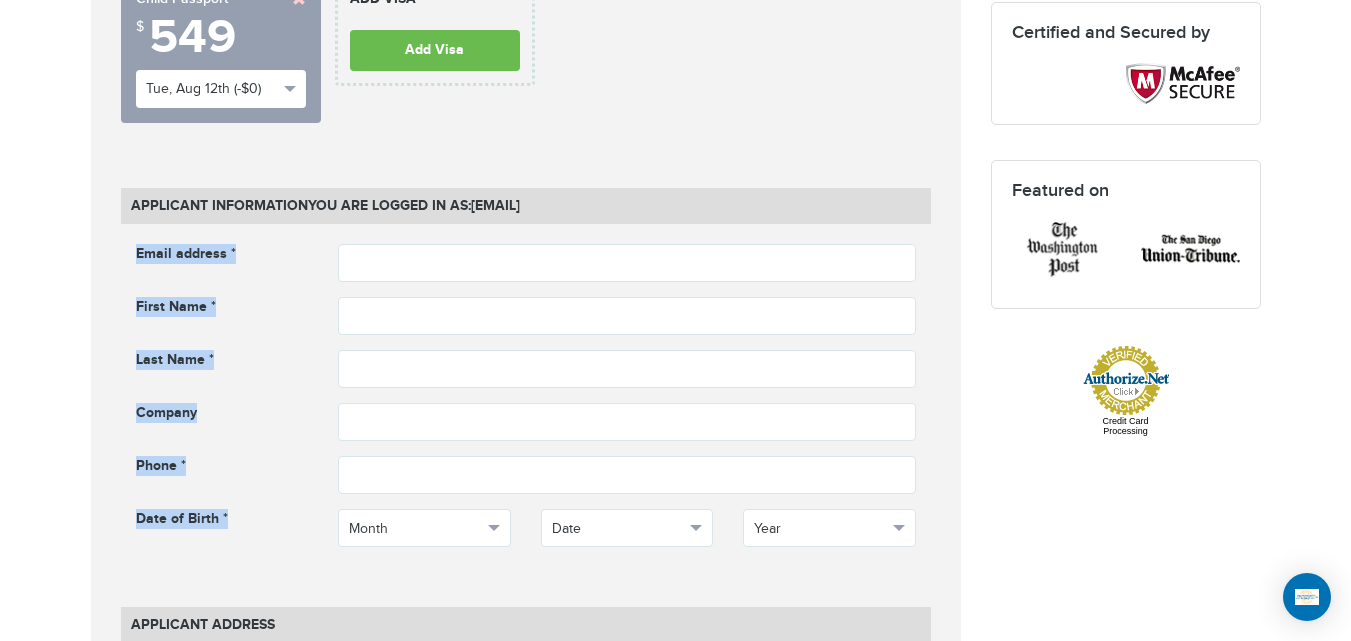 drag, startPoint x: 233, startPoint y: 542, endPoint x: 144, endPoint y: 227, distance: 327.33163 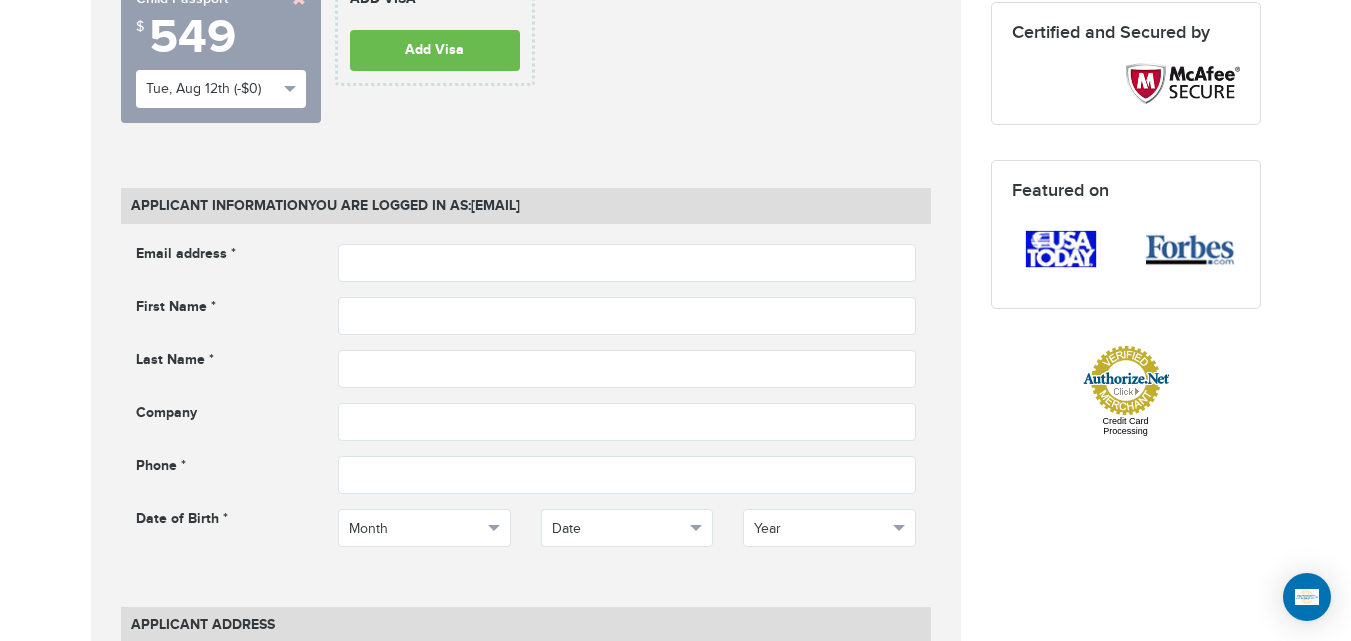 click on "Applicant Information  You are logged in as:  houcine@passportsandvisas.com
Email address *
Email address cannot be empty
First Name *
First name cannot be empty Company" at bounding box center [526, 1233] 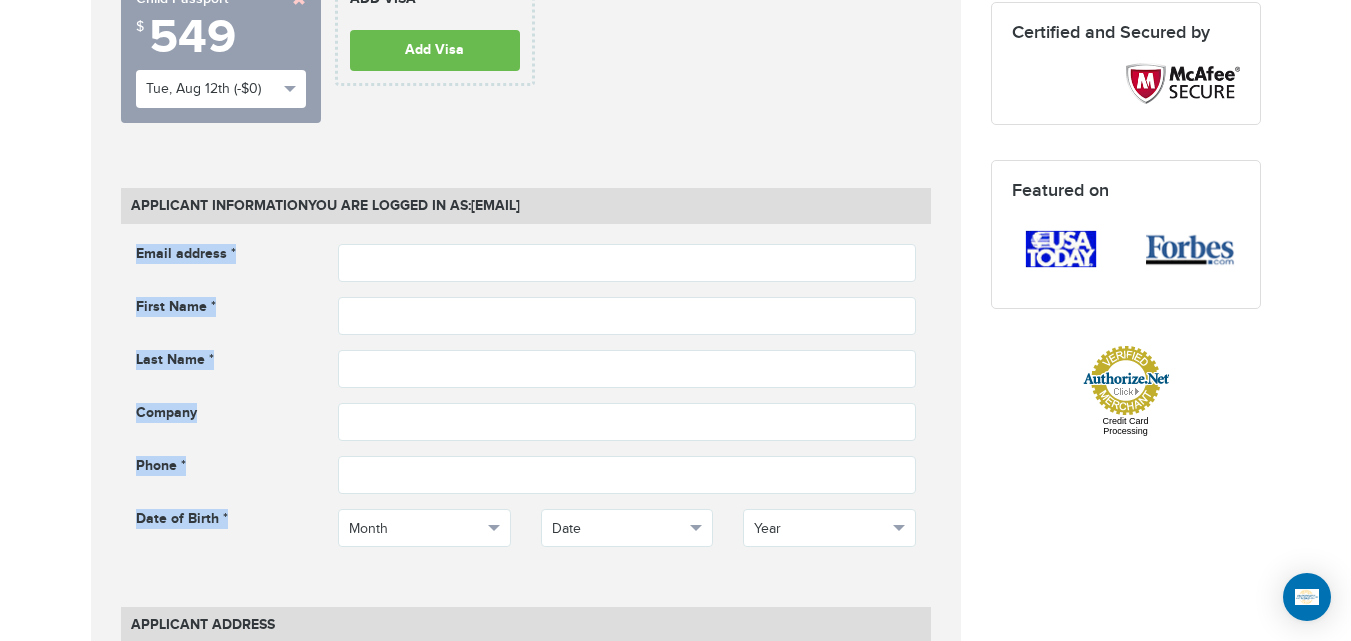 drag, startPoint x: 114, startPoint y: 244, endPoint x: 263, endPoint y: 515, distance: 309.2604 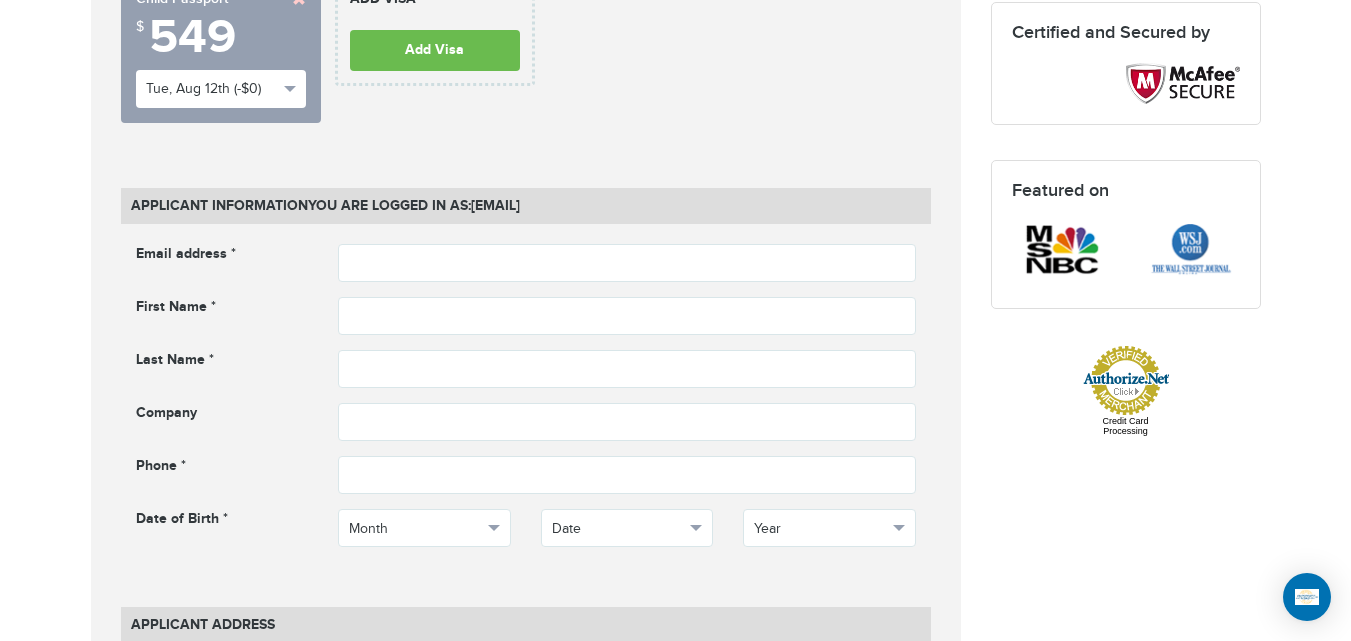 click on "Date of Birth *" at bounding box center [222, 521] 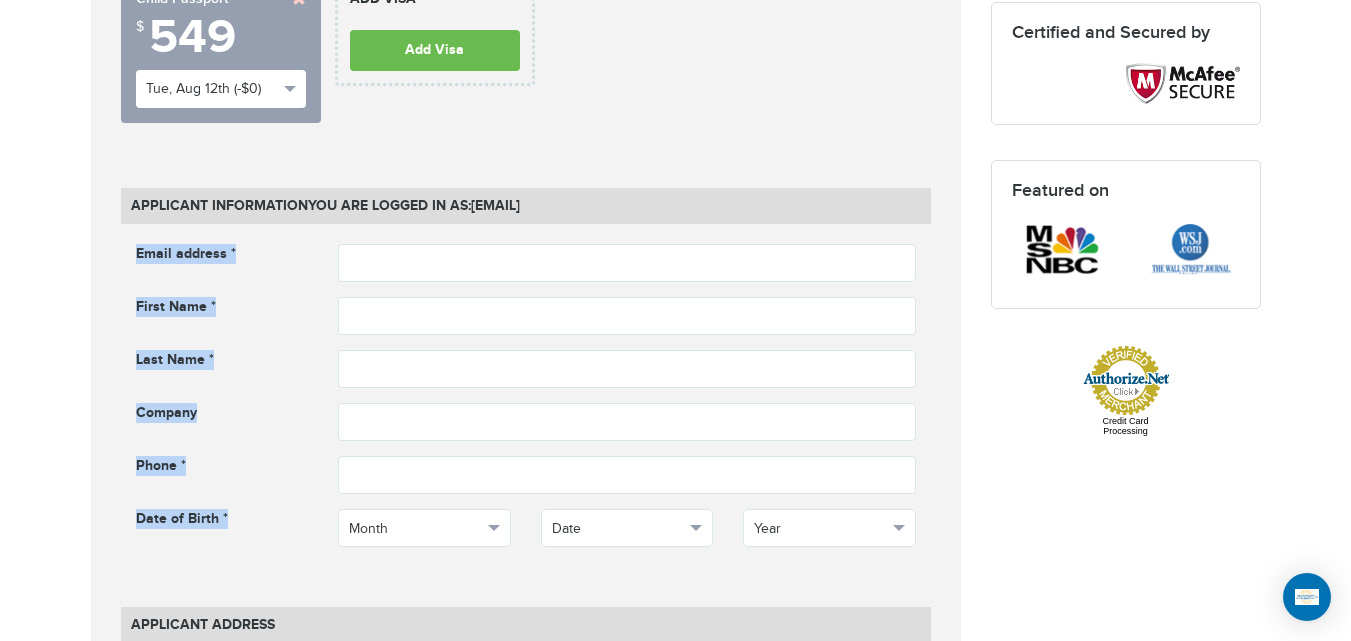 drag, startPoint x: 255, startPoint y: 525, endPoint x: 95, endPoint y: 227, distance: 338.2366 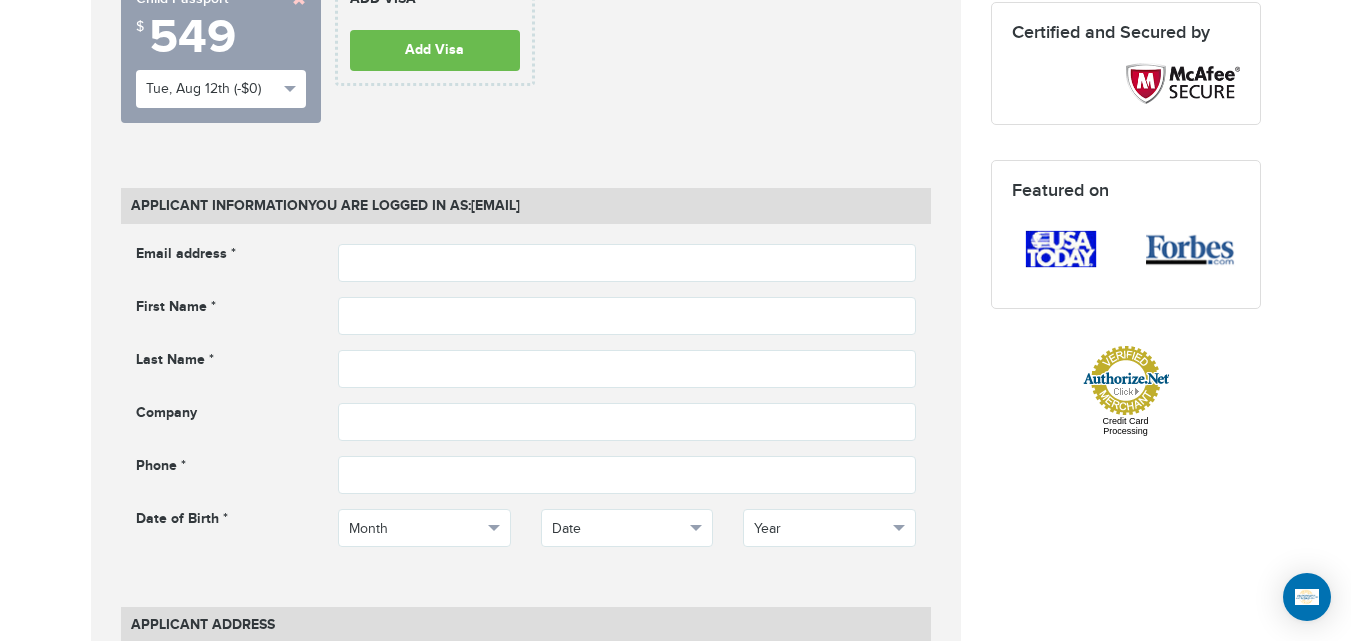 scroll, scrollTop: 369, scrollLeft: 0, axis: vertical 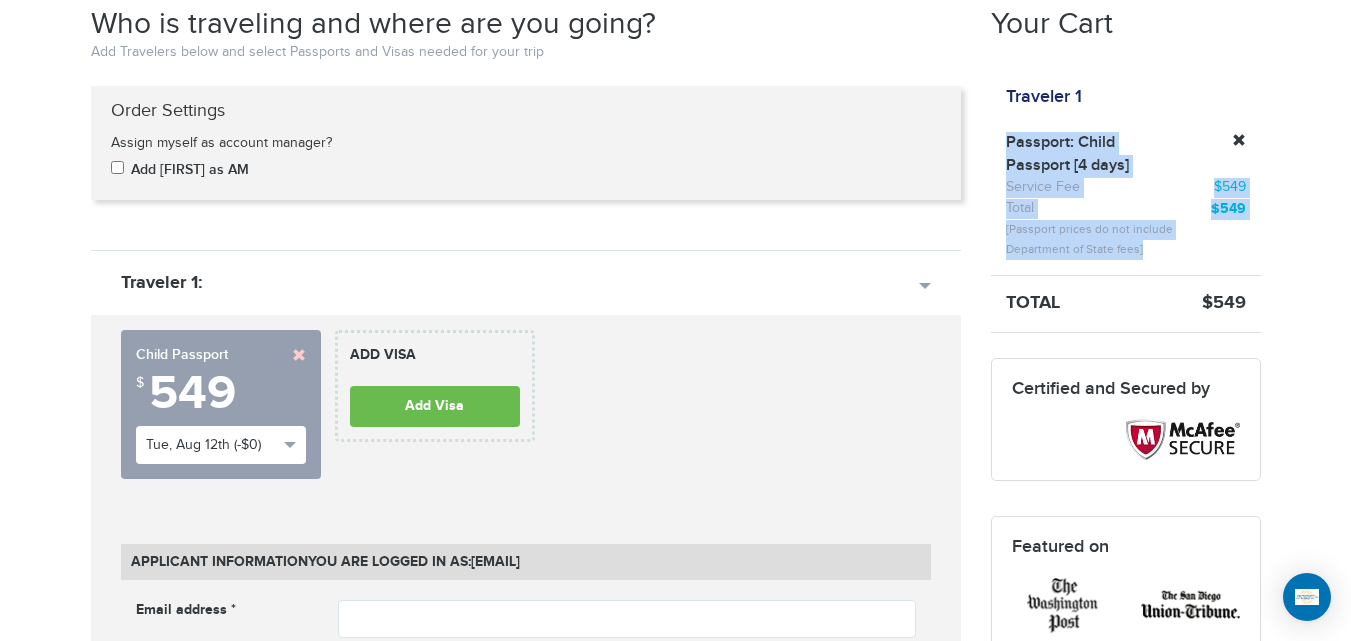 drag, startPoint x: 1142, startPoint y: 253, endPoint x: 990, endPoint y: 150, distance: 183.61101 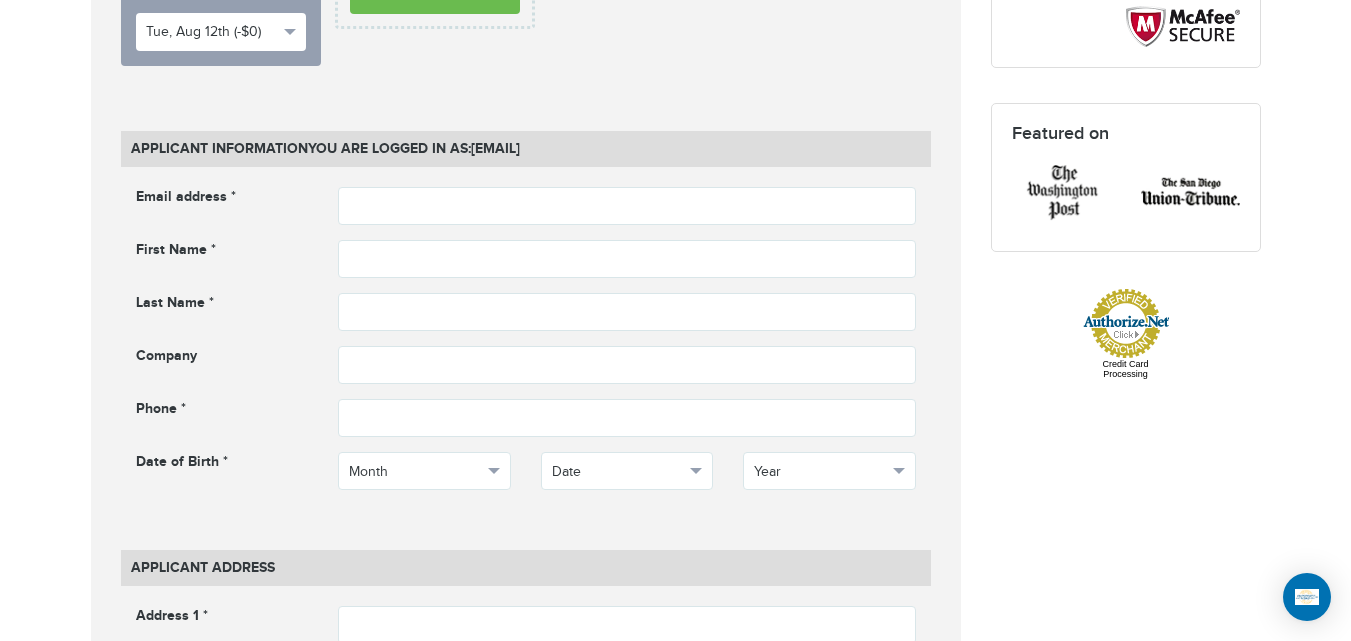 scroll, scrollTop: 859, scrollLeft: 0, axis: vertical 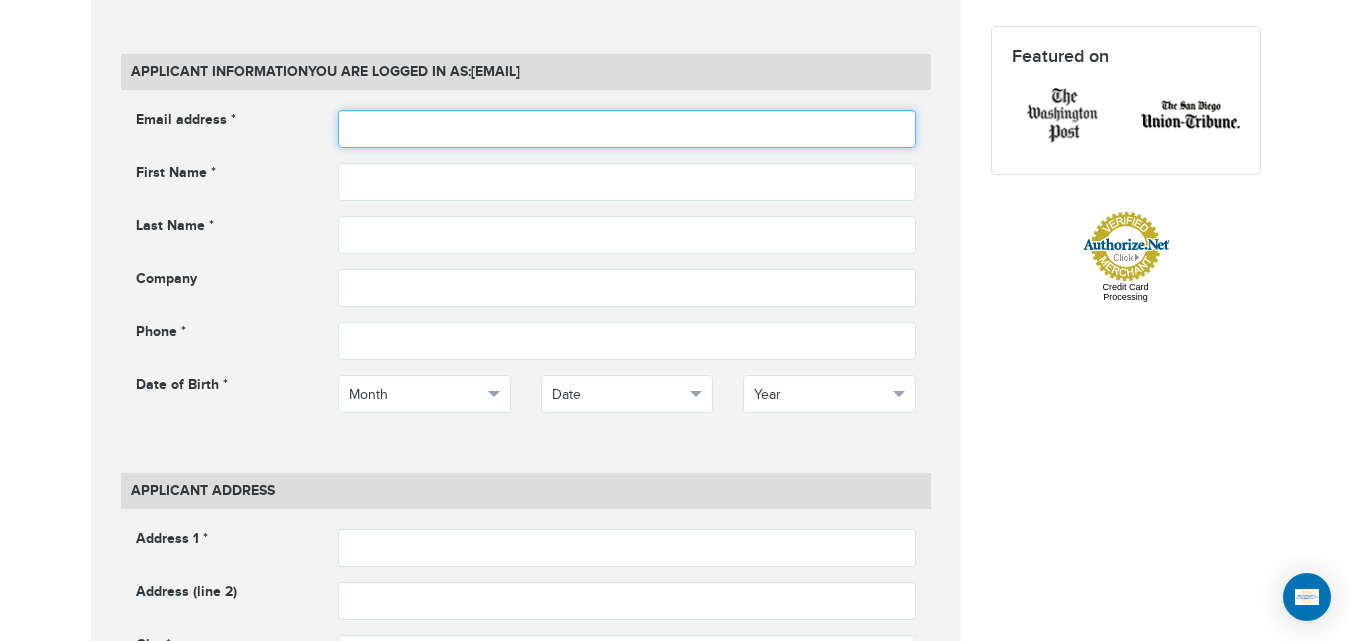 click at bounding box center (627, 129) 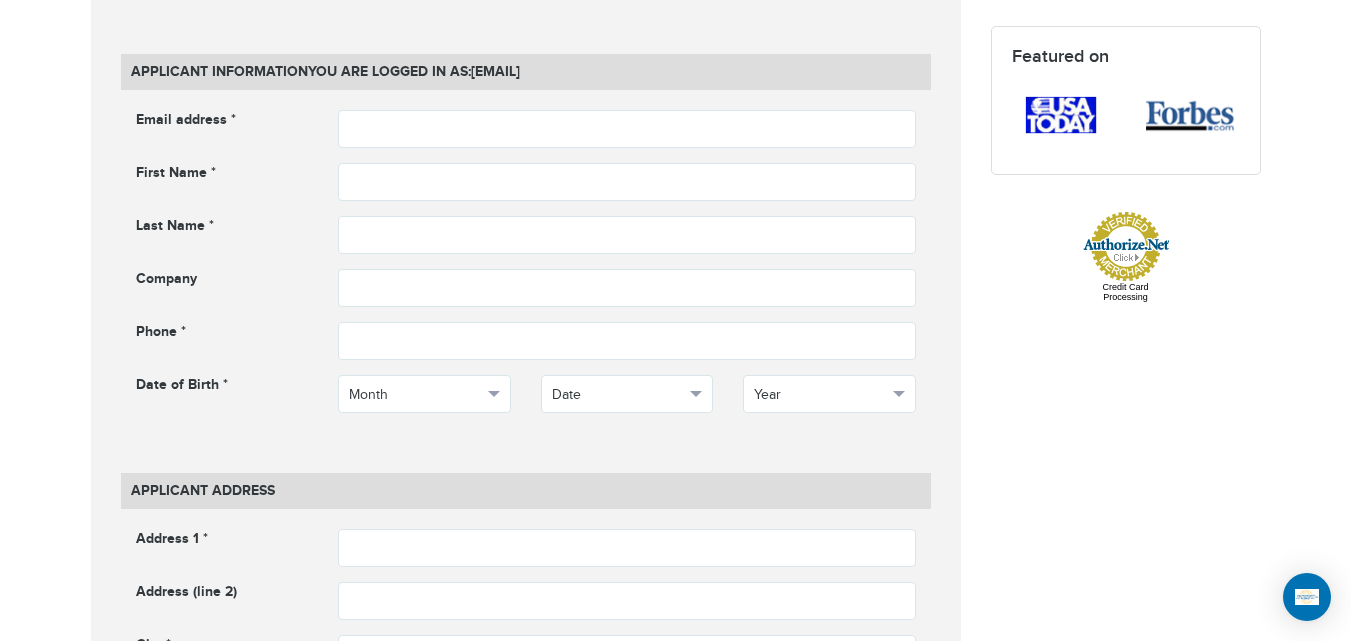 click on "Email address *
Email address cannot be empty
First Name *
First name cannot be empty Last Name * ***" at bounding box center (526, 276) 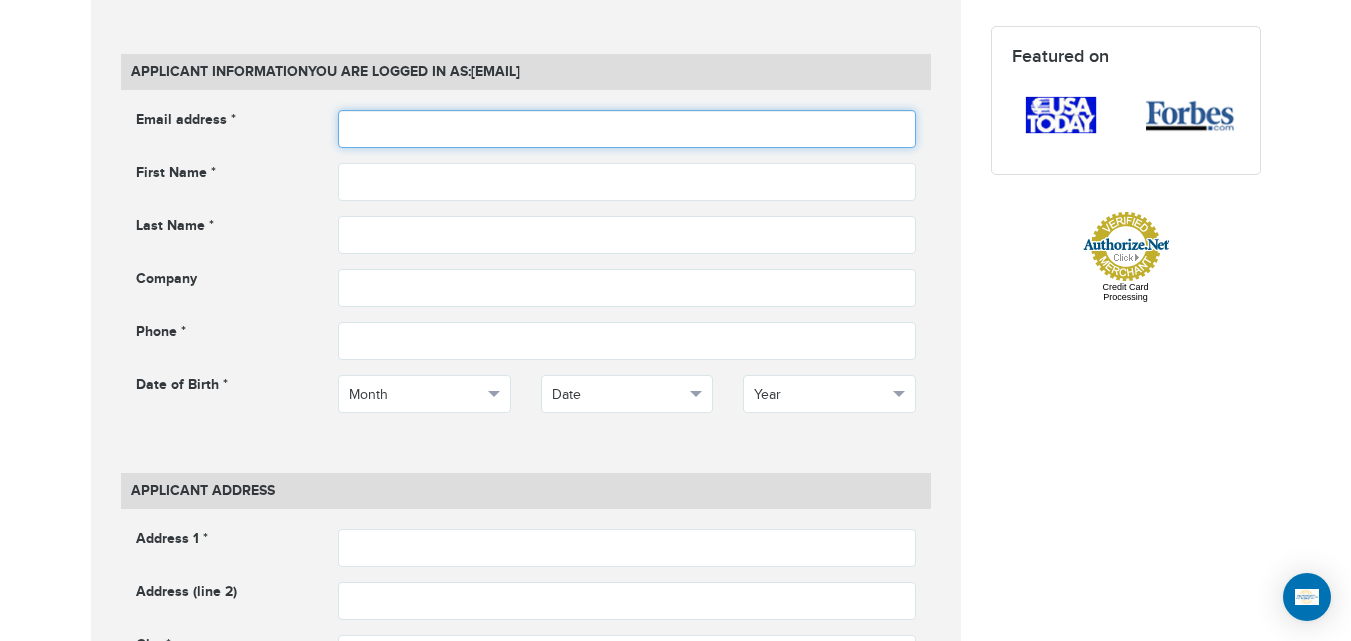 click at bounding box center (627, 129) 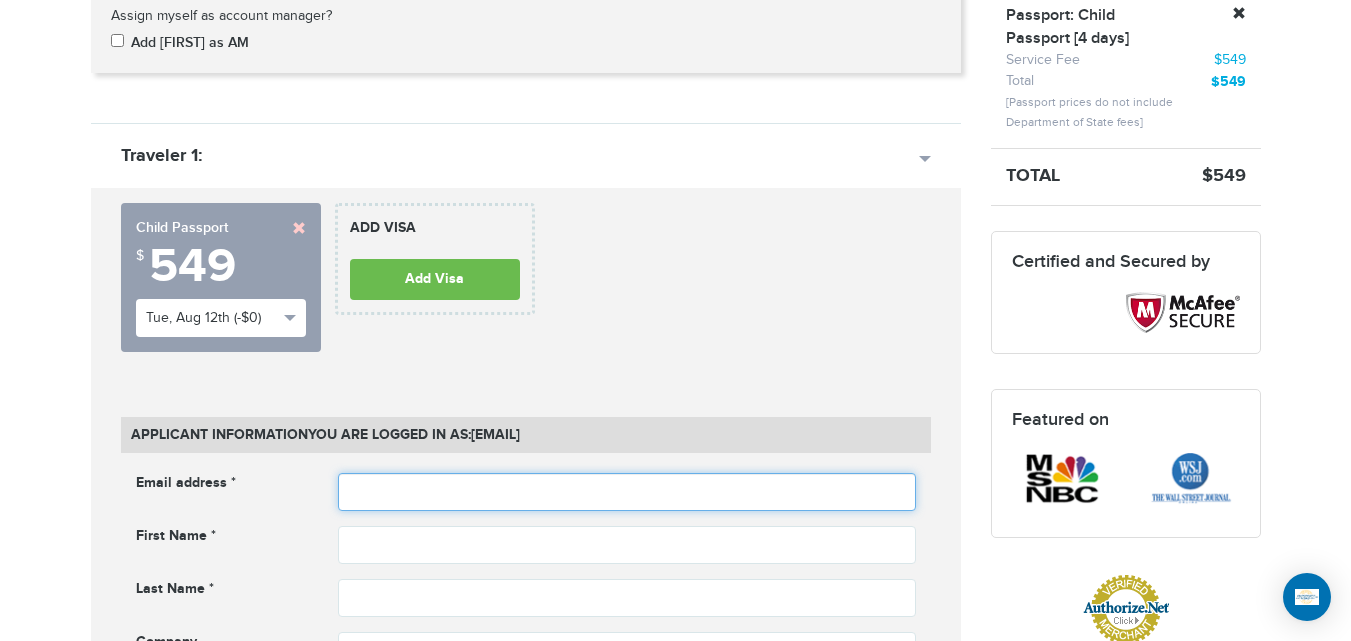 scroll, scrollTop: 337, scrollLeft: 0, axis: vertical 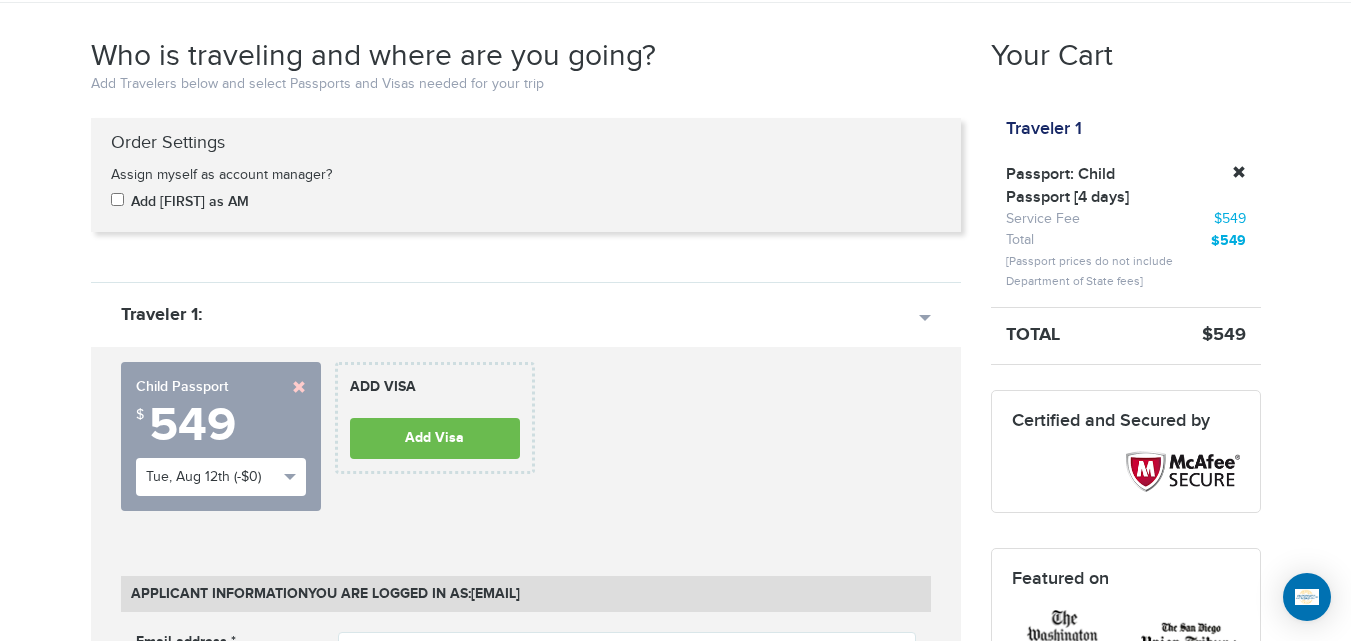 click on "**********" at bounding box center (526, 1425) 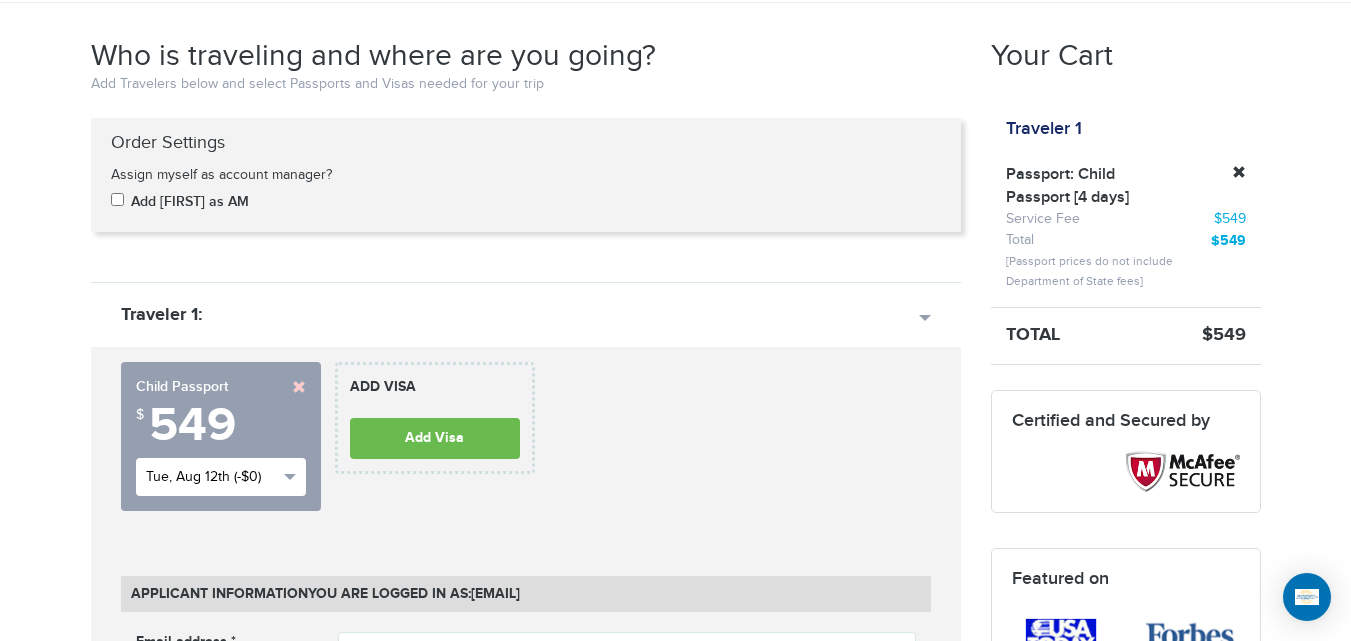 click on "Tue, Aug 12th (-$0)" at bounding box center [212, 477] 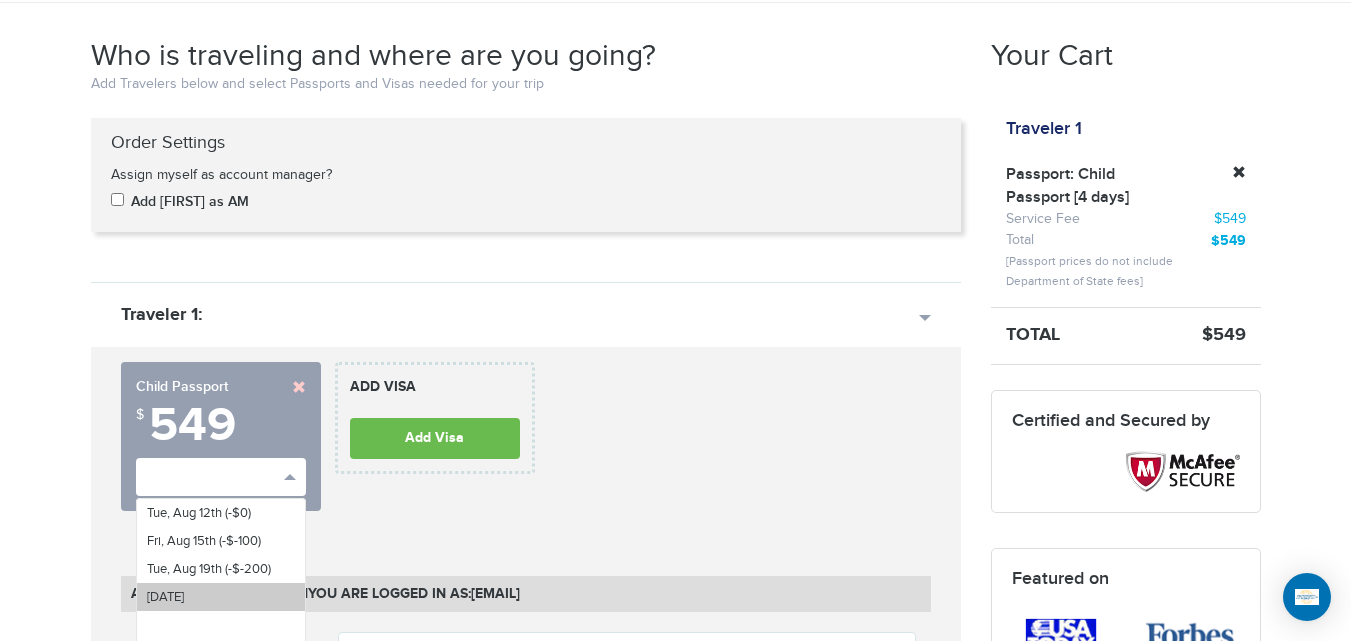 click on "Mon, Aug 25th (-$-330)" at bounding box center (165, 597) 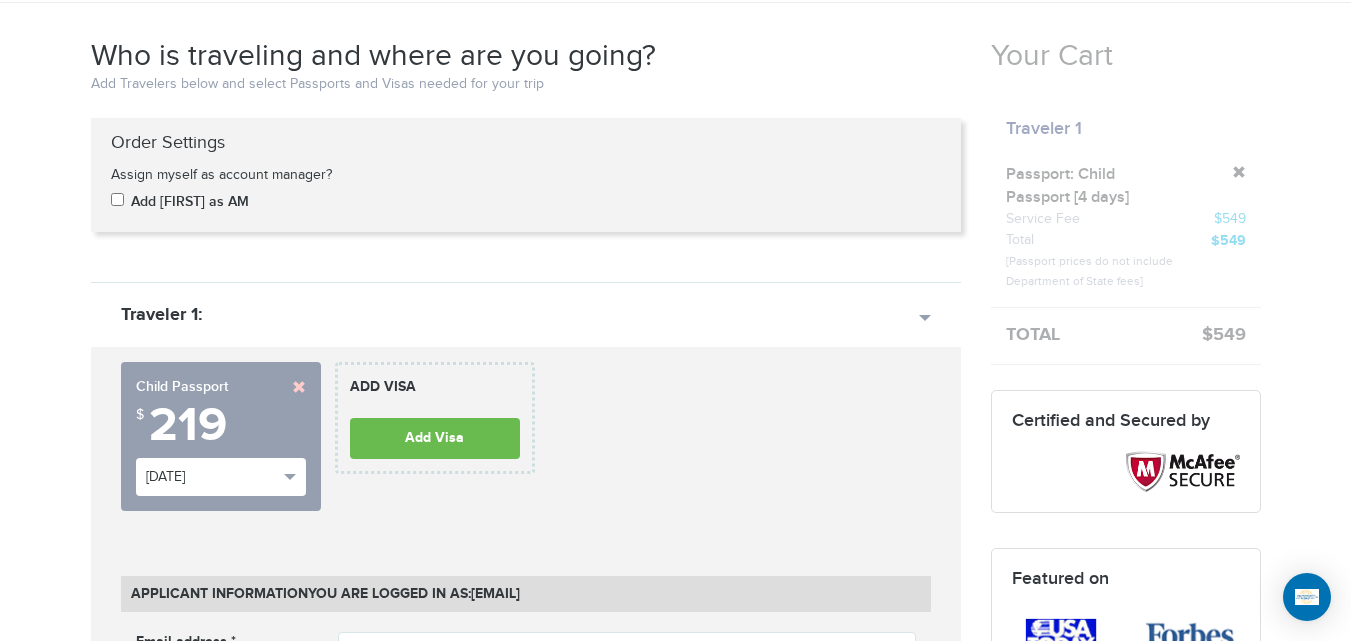 click on "720-593-6473
Passports & Visas.com
Hello, houcine
Passports
Passport Renewal
New Passport
Second Passport
Passport Name Change
Lost Passport
Child Passport
Travel Visas" at bounding box center [675, 1577] 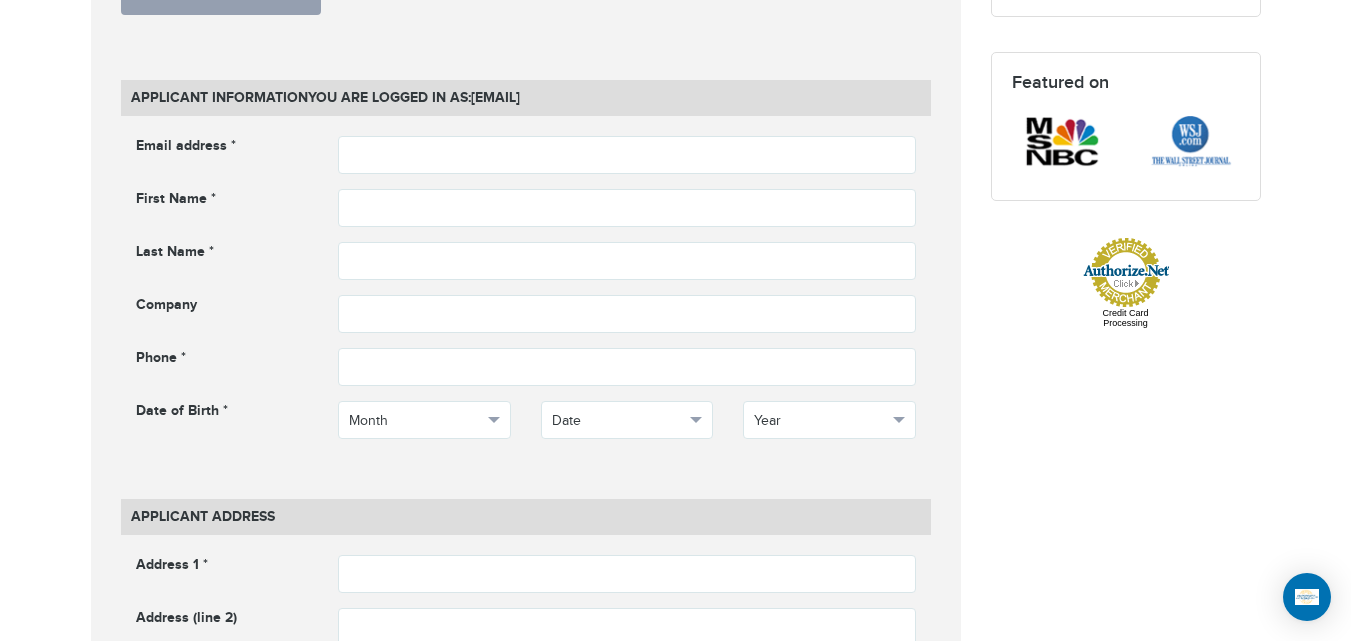 scroll, scrollTop: 884, scrollLeft: 0, axis: vertical 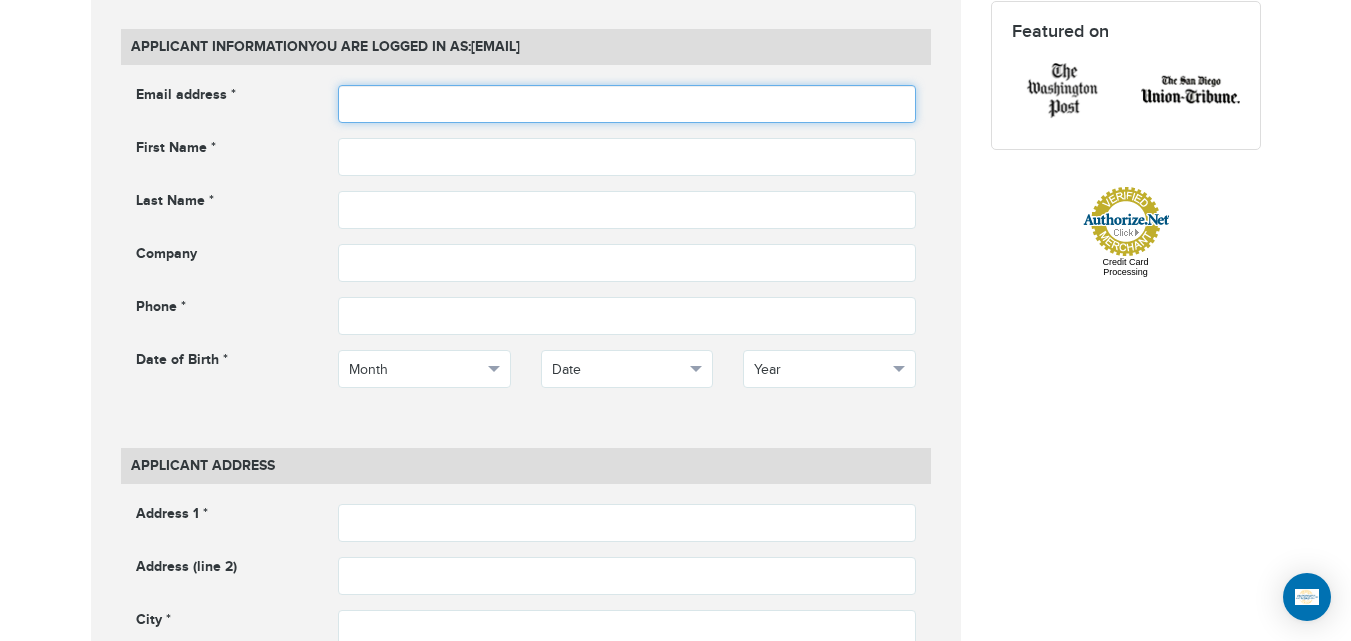 click at bounding box center (627, 104) 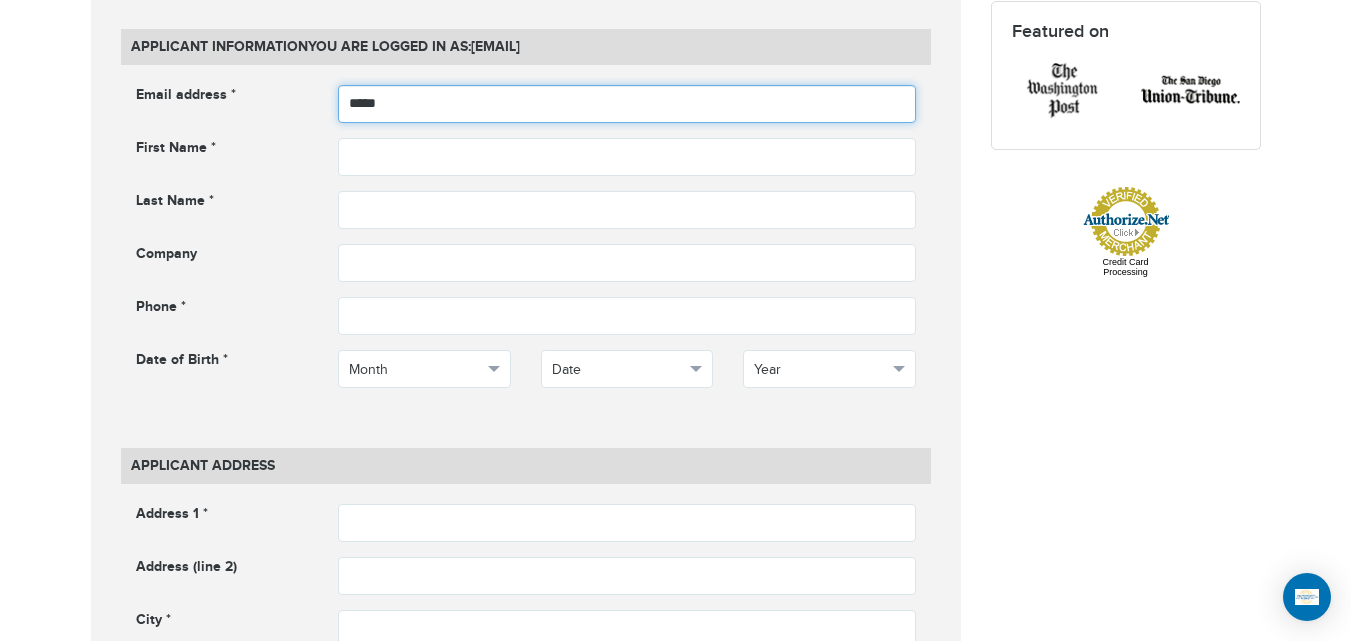 click on "*****" at bounding box center (627, 104) 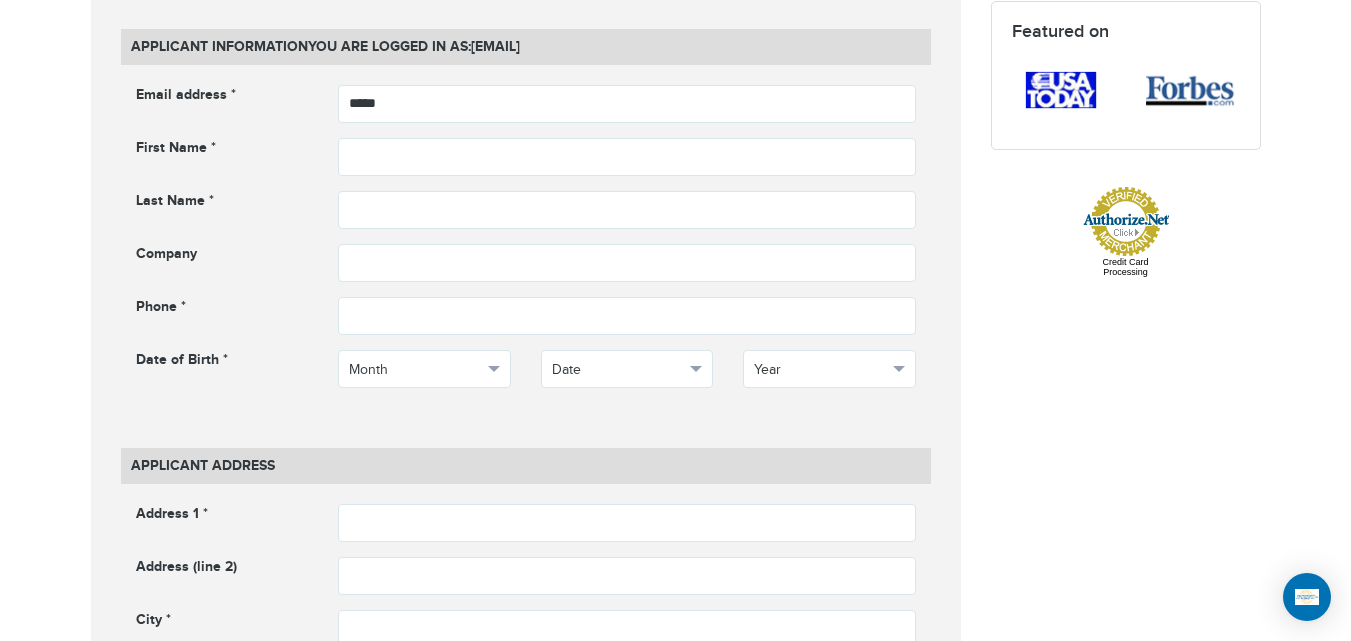 click on "720-593-6473
Passports & Visas.com
Hello, houcine
Passports
Passport Renewal
New Passport
Second Passport
Passport Name Change
Lost Passport
Child Passport
Travel Visas" at bounding box center (675, 1030) 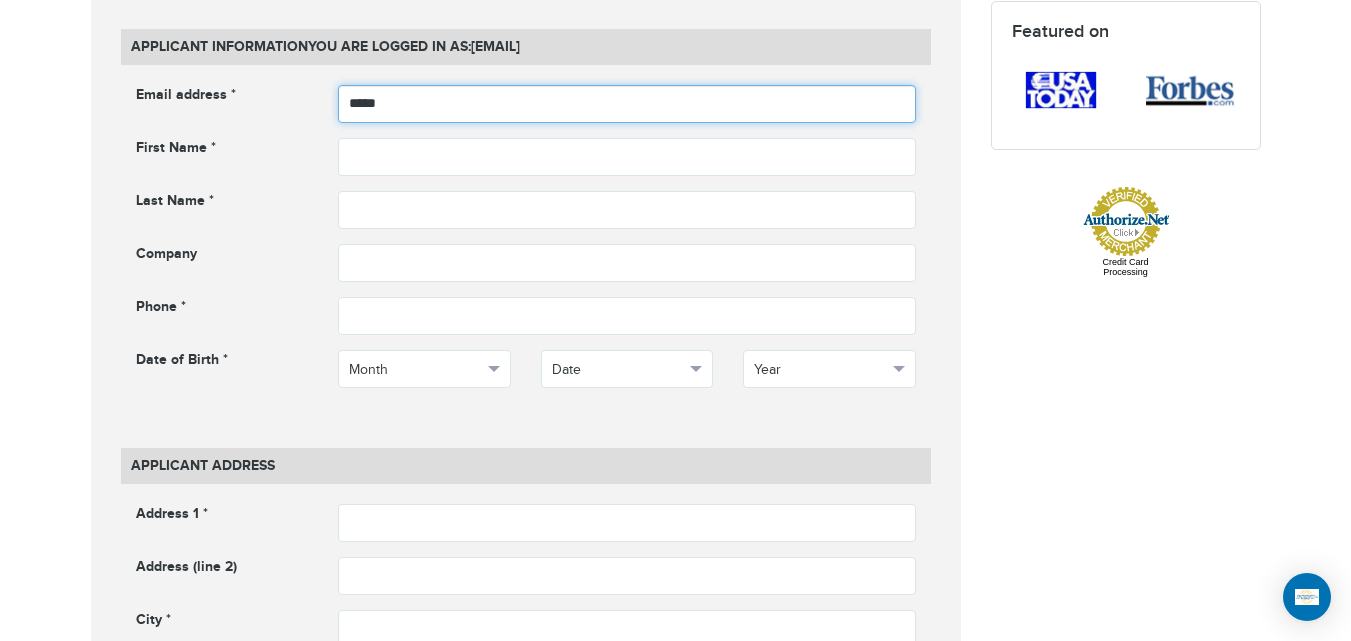 click on "*****" at bounding box center [627, 104] 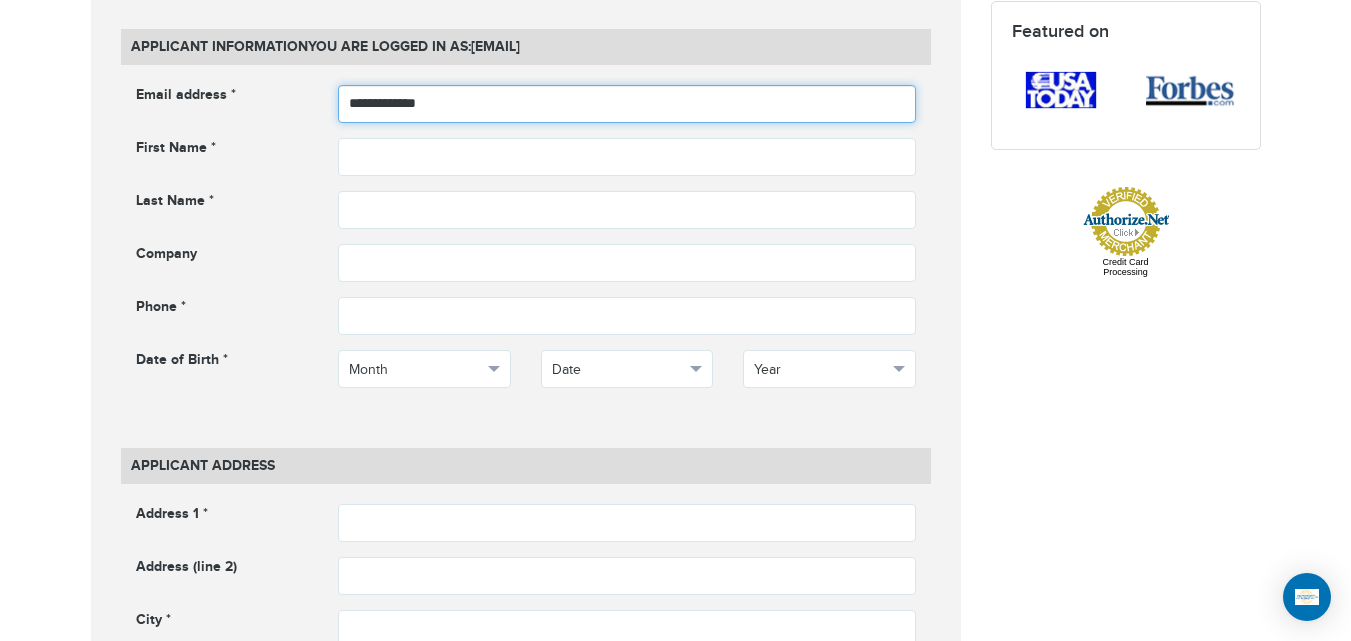 click on "**********" at bounding box center (627, 104) 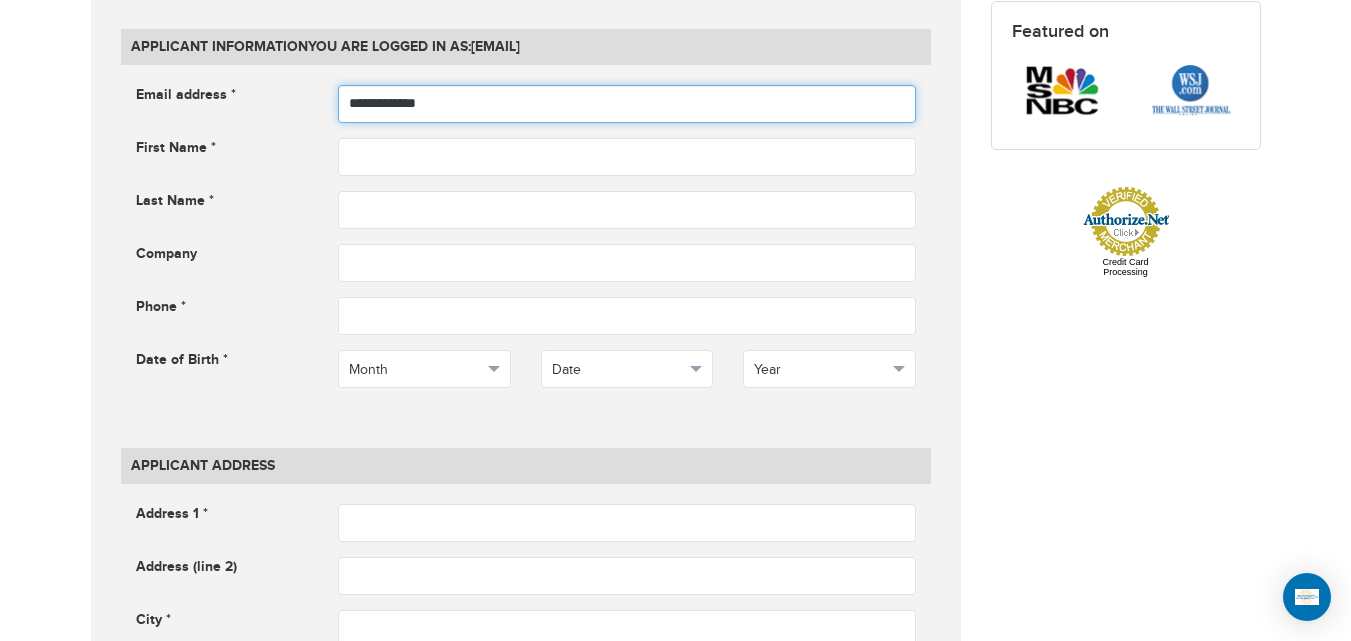 click on "**********" at bounding box center (627, 104) 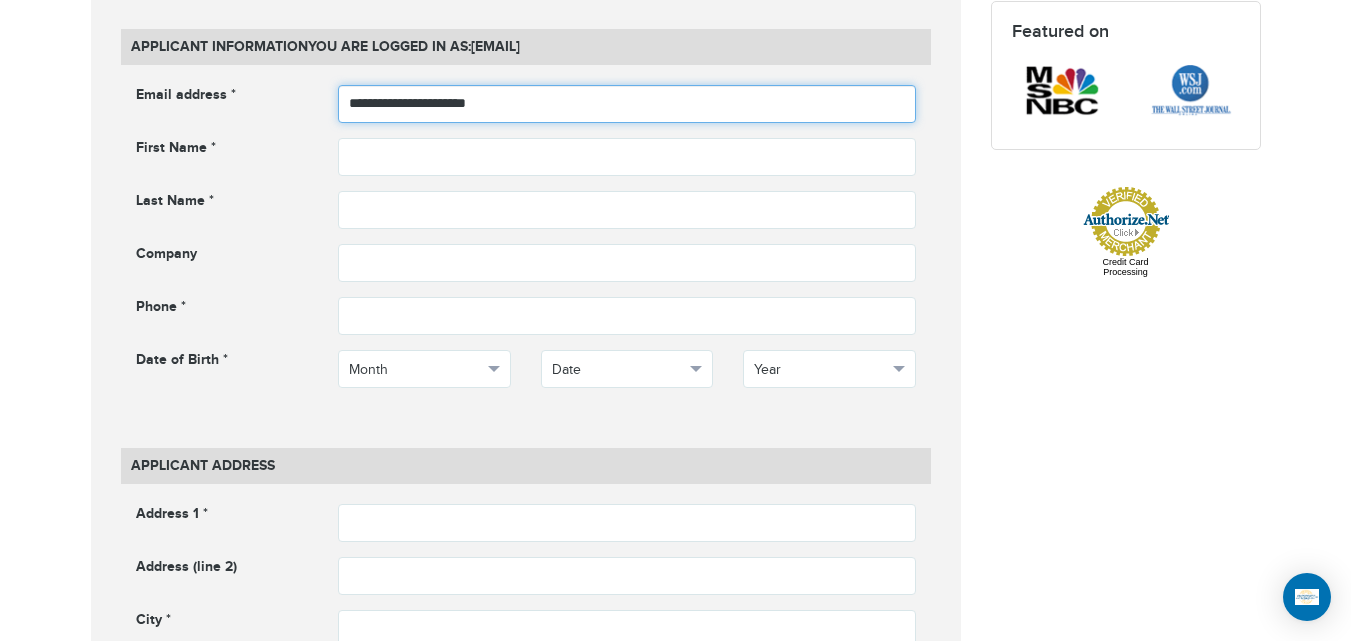 type on "**********" 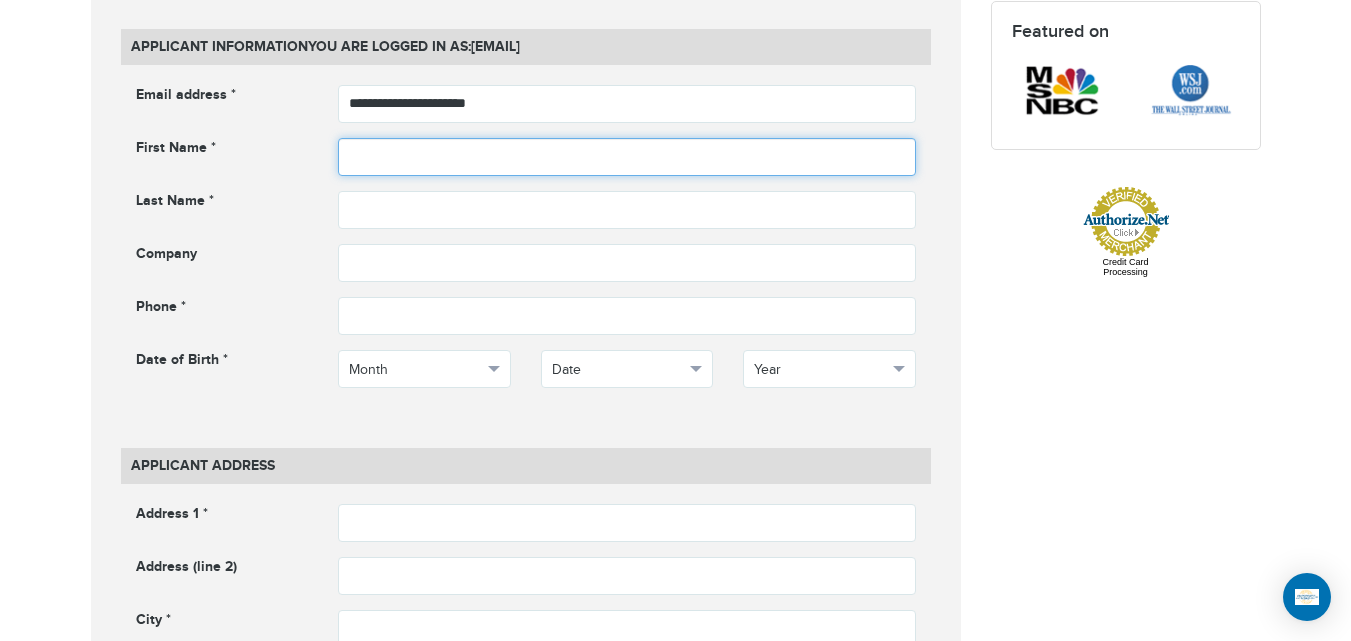 click at bounding box center (627, 157) 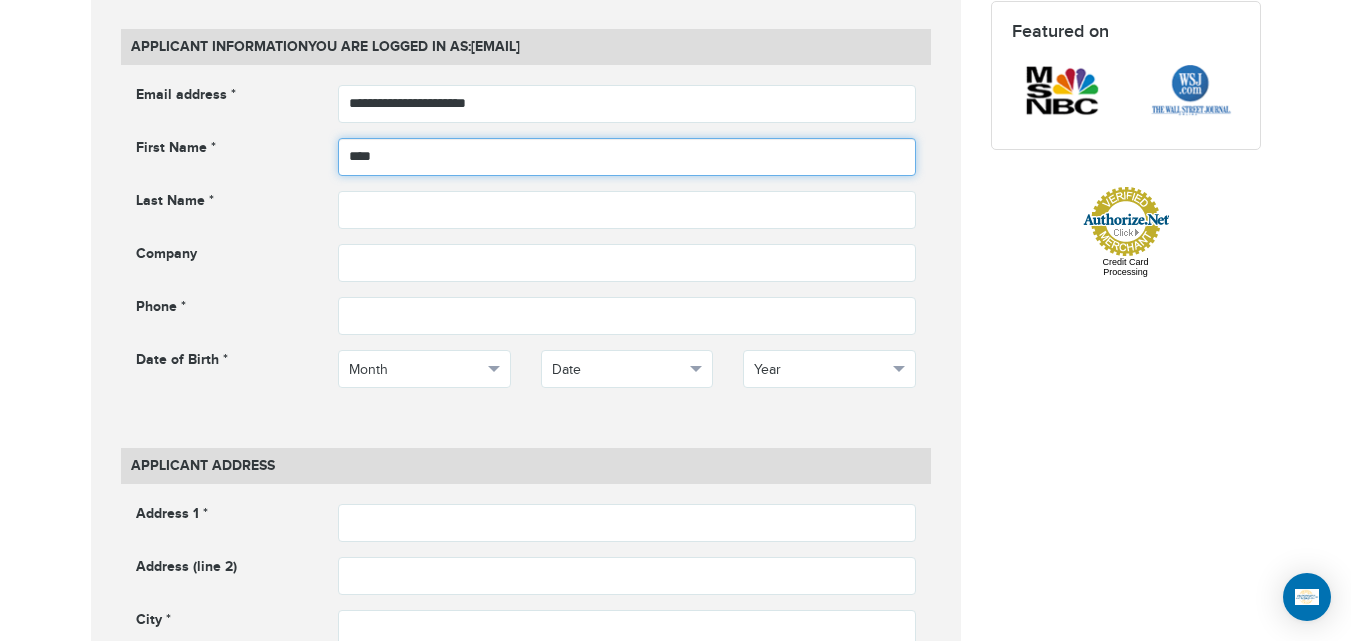 type on "****" 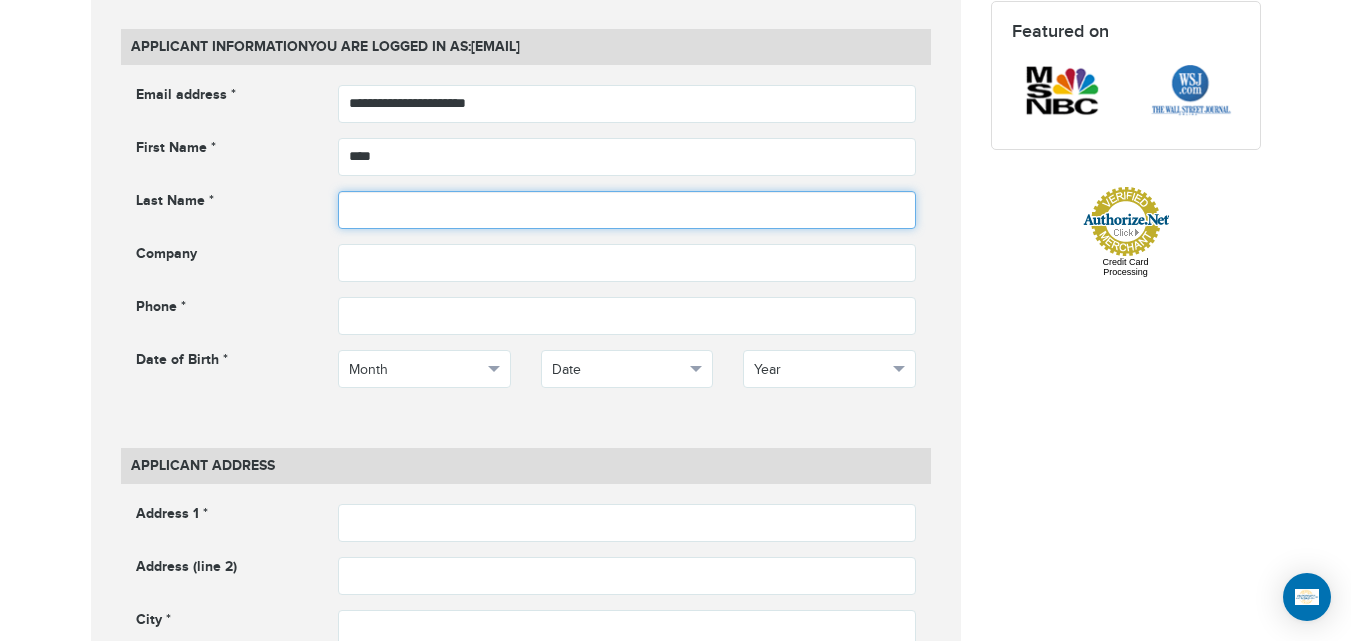click at bounding box center (627, 210) 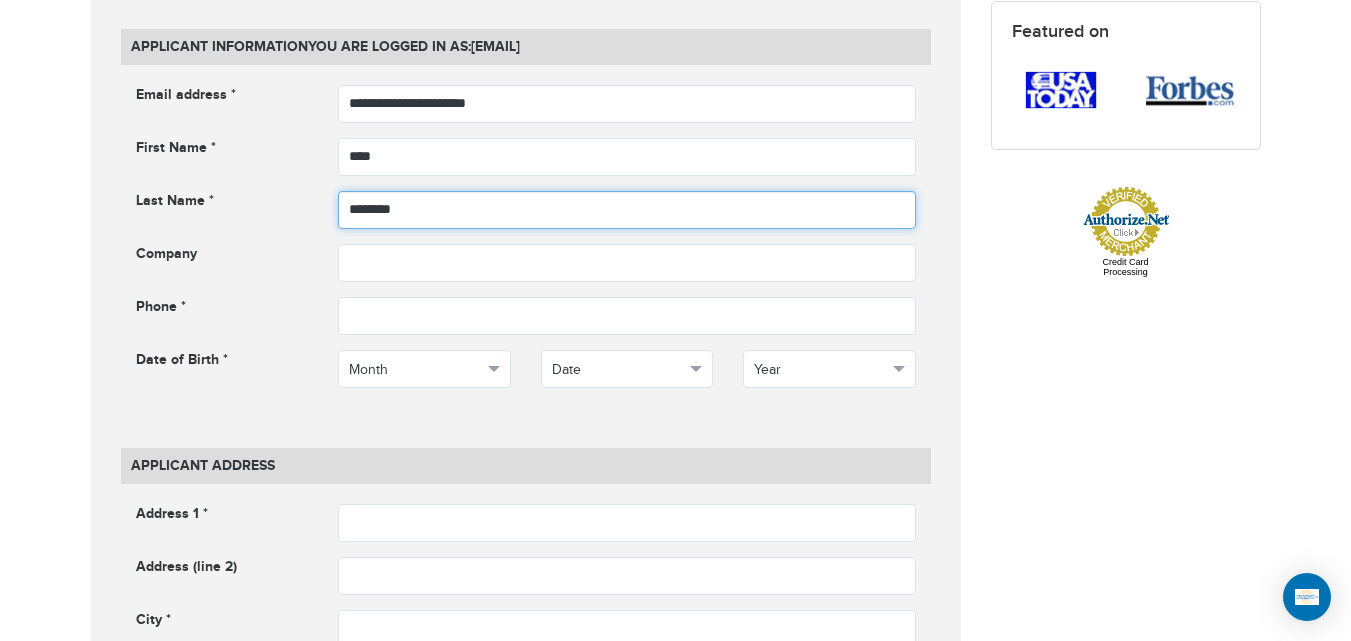 type on "********" 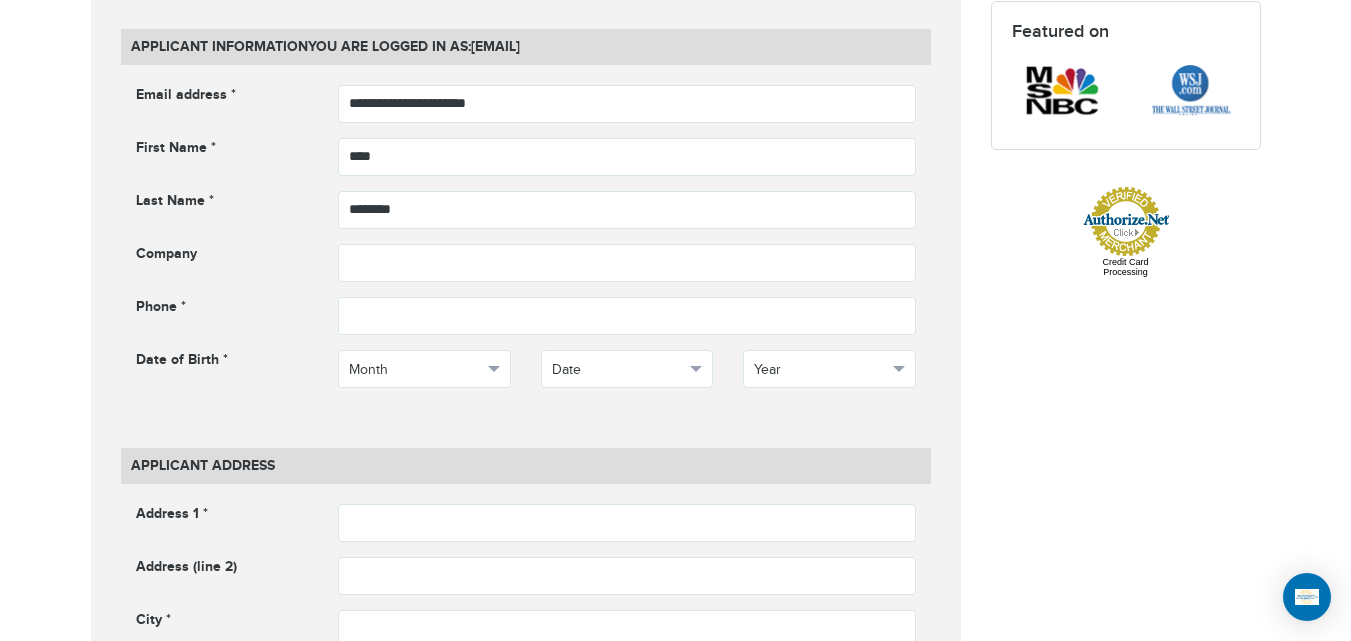 click on "Company" at bounding box center (166, 254) 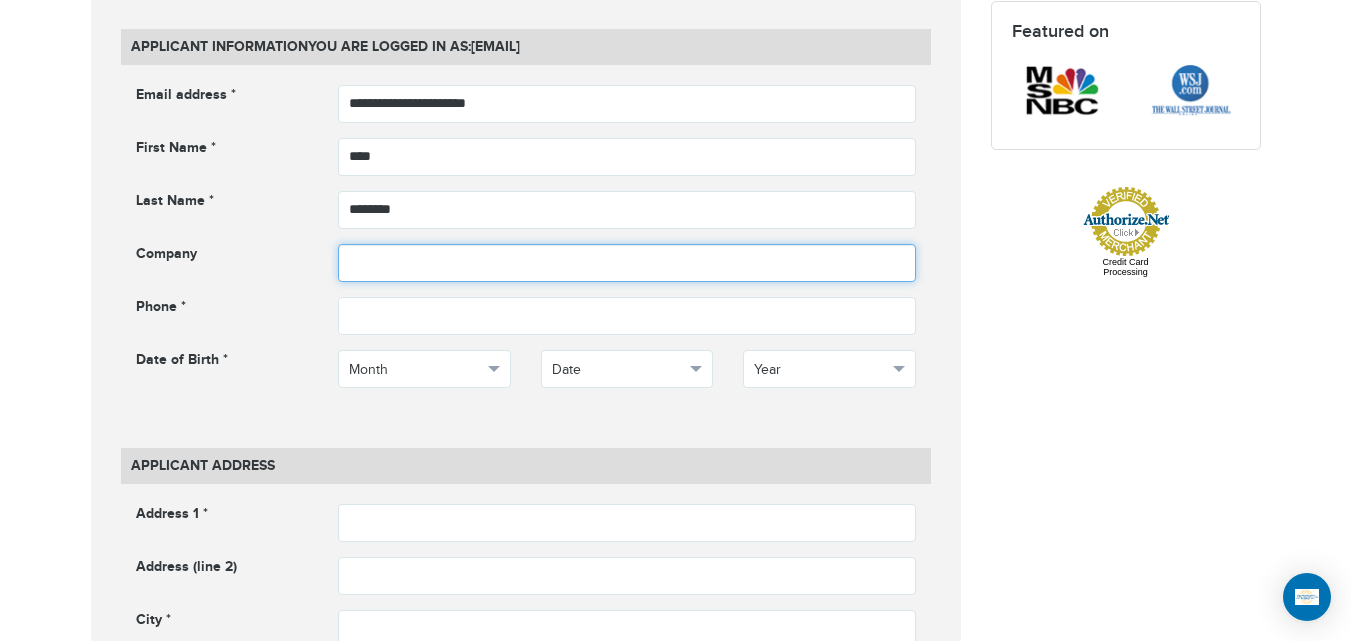 click at bounding box center [627, 263] 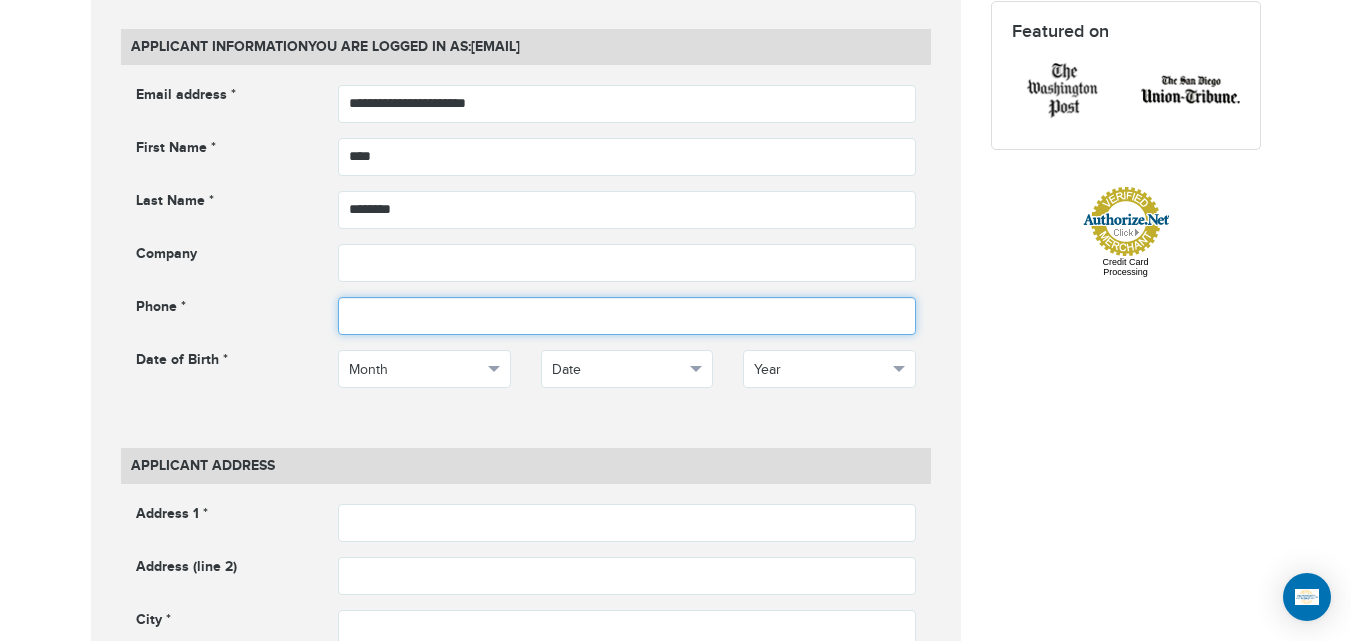 click at bounding box center (627, 316) 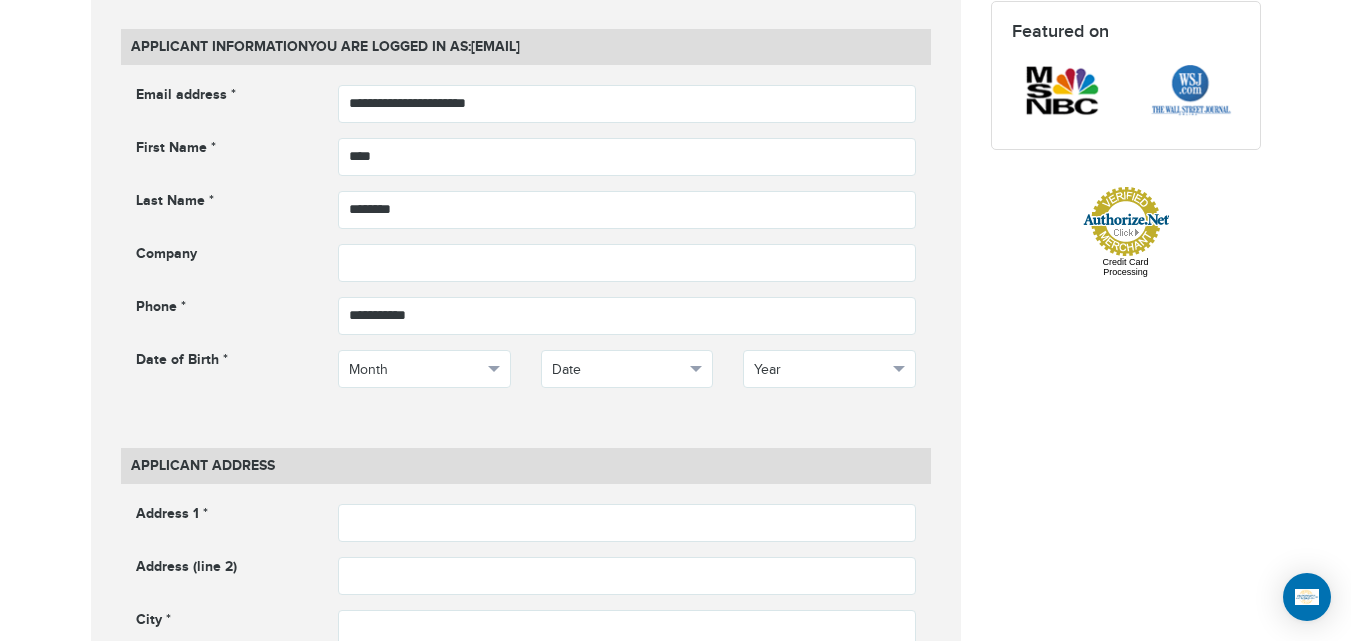 click on "720-593-6473
Passports & Visas.com
Hello, houcine
Passports
Passport Renewal
New Passport
Second Passport
Passport Name Change
Lost Passport
Child Passport
Travel Visas" at bounding box center [675, 1030] 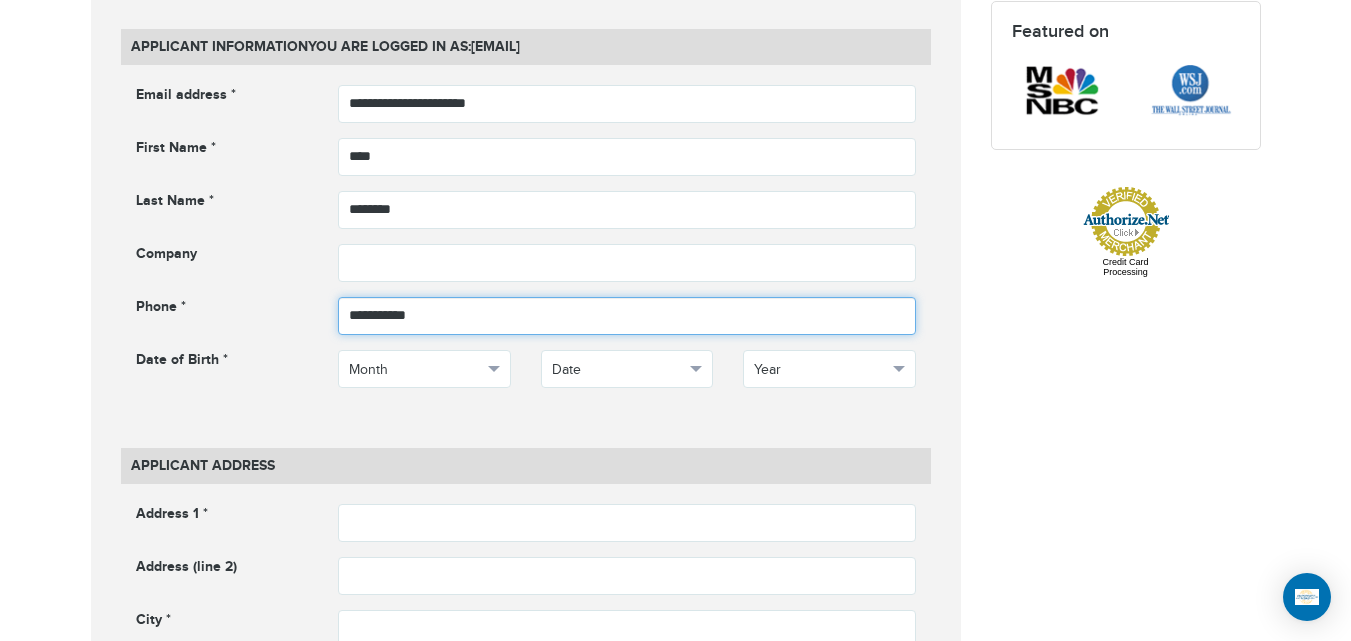 click at bounding box center [627, 316] 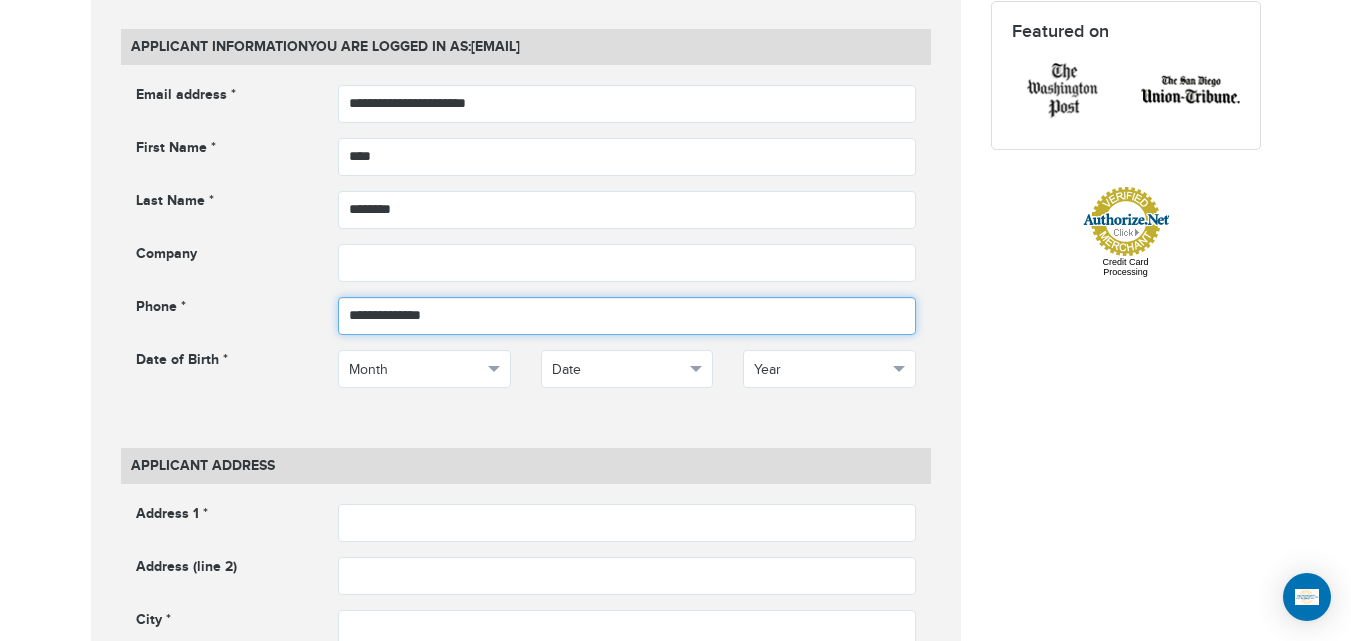 type on "**********" 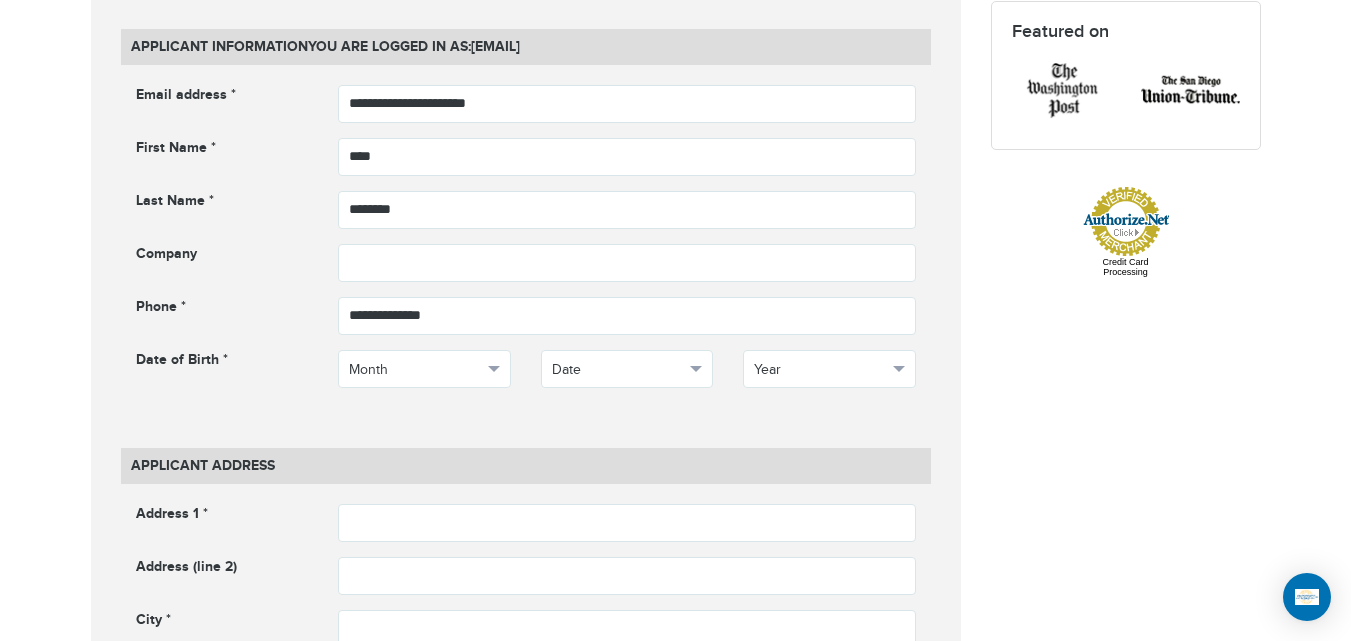click on "Date of Birth *" at bounding box center (222, 362) 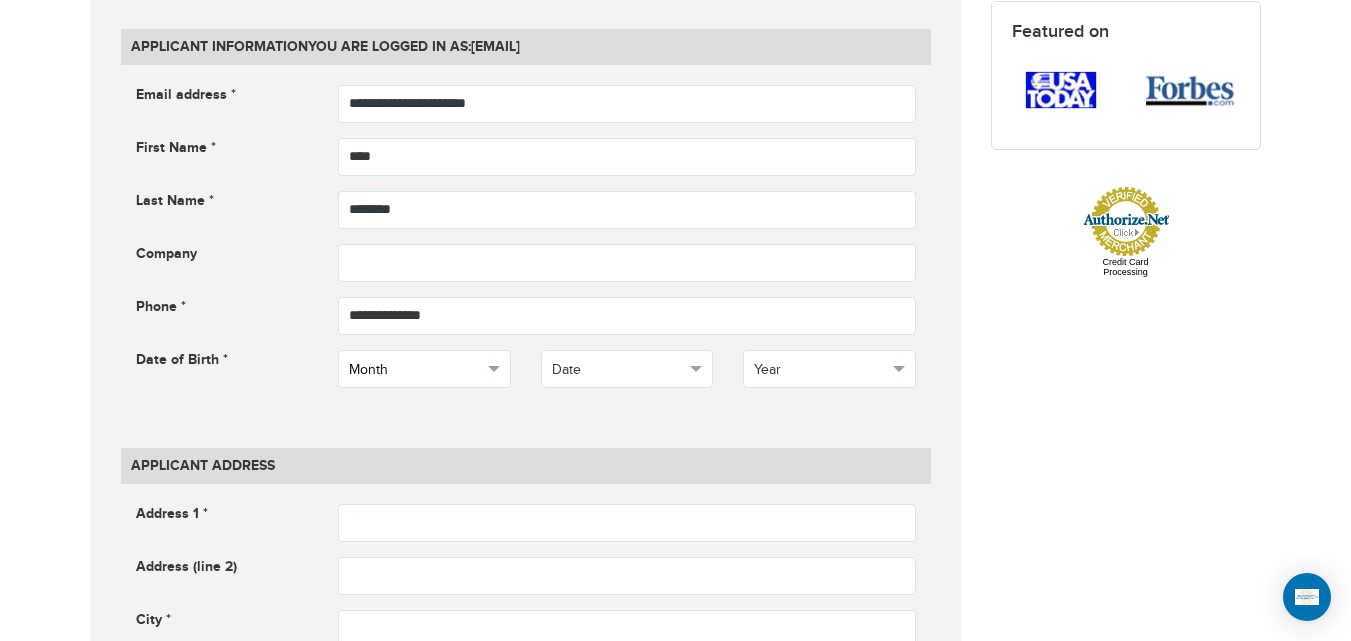 click on "Month" at bounding box center (415, 370) 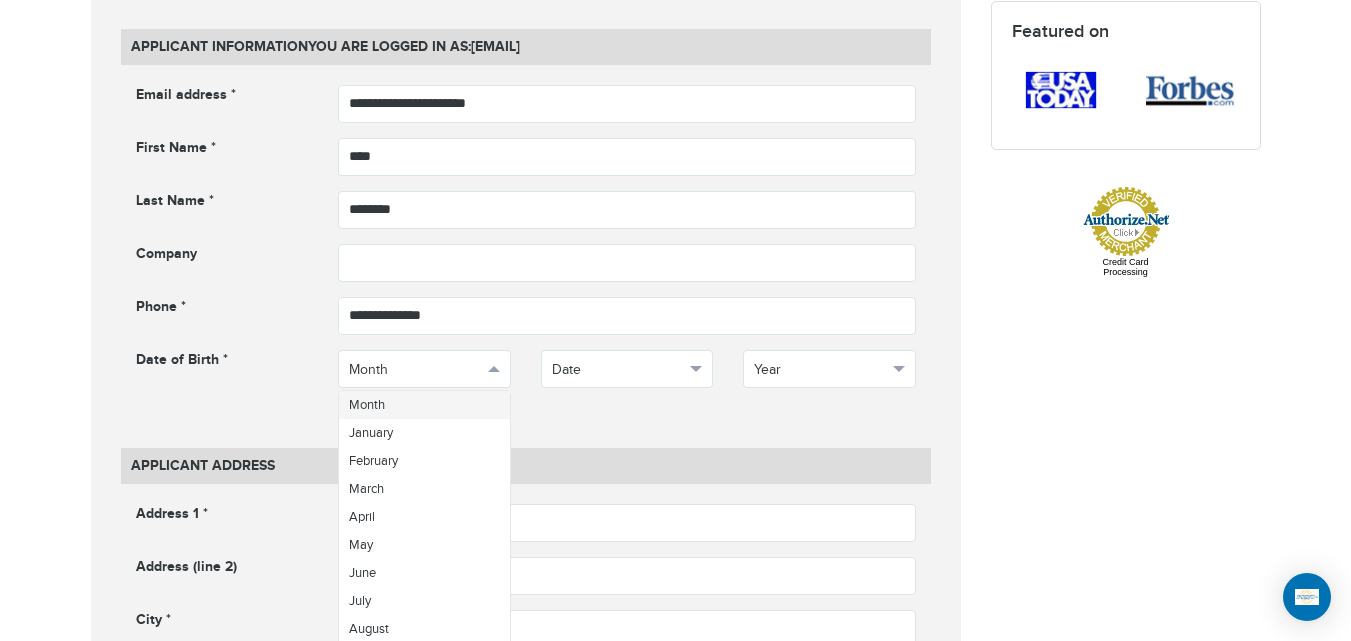scroll, scrollTop: 71, scrollLeft: 0, axis: vertical 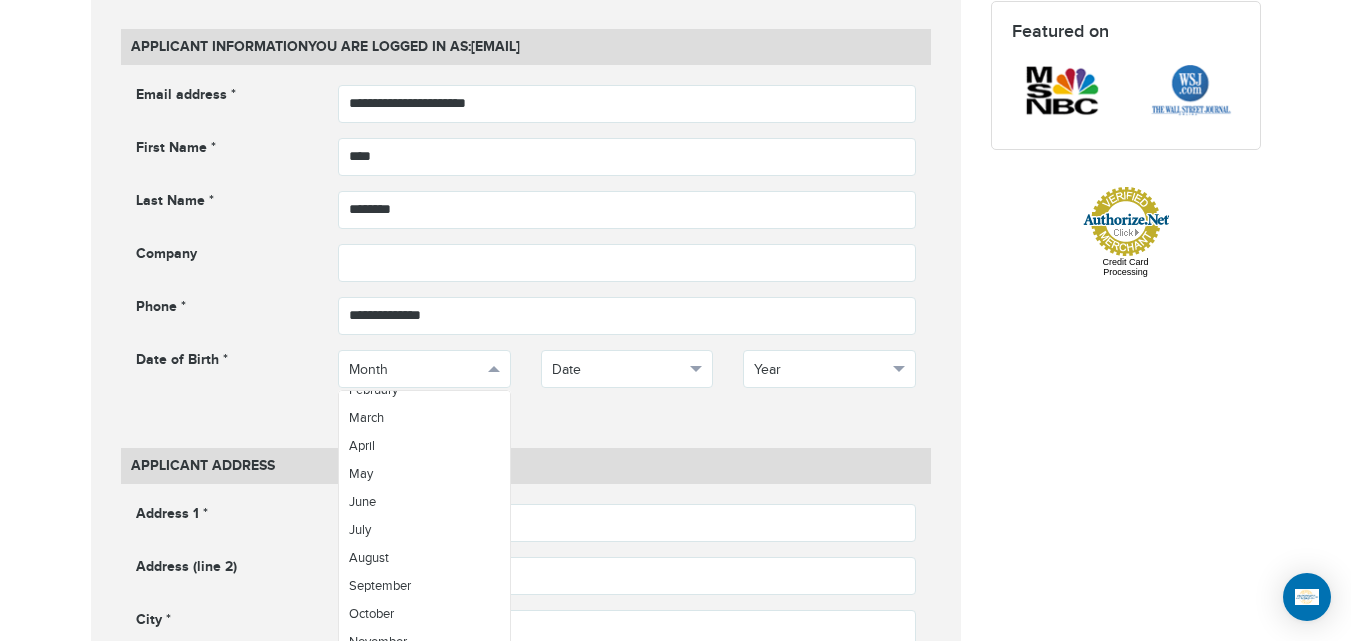 click on "720-593-6473
Passports & Visas.com
Hello, houcine
Passports
Passport Renewal
New Passport
Second Passport
Passport Name Change
Lost Passport
Child Passport
Travel Visas" at bounding box center (675, 1030) 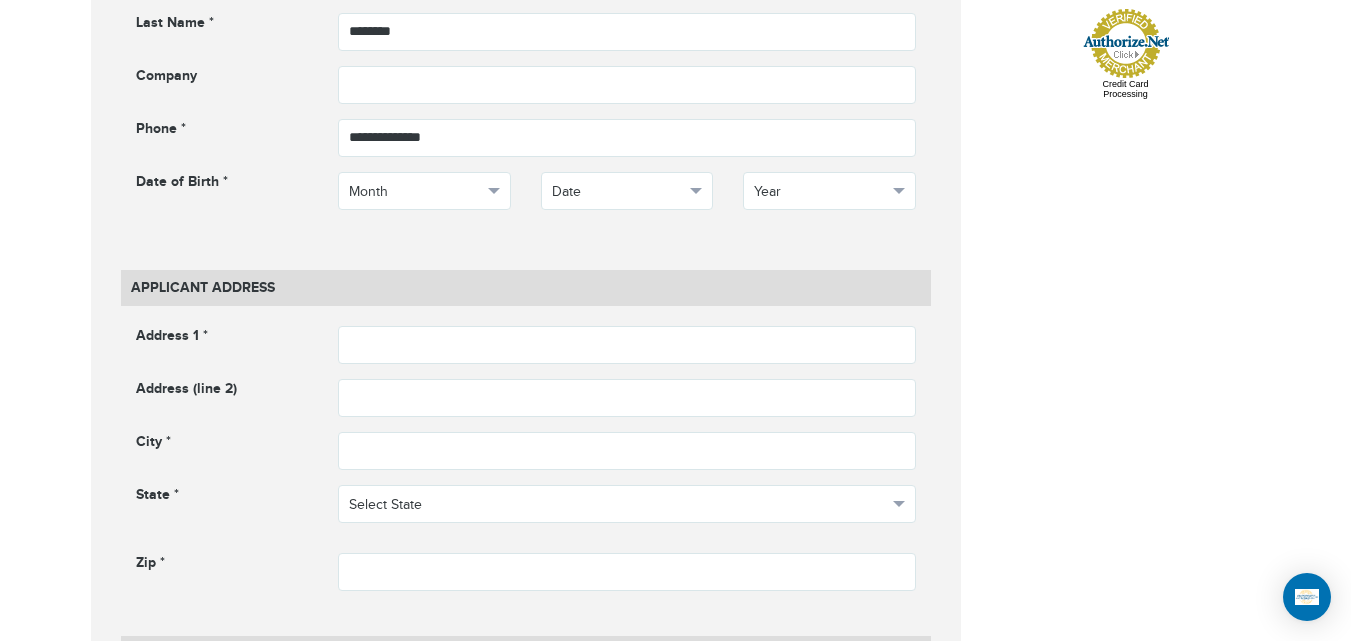 scroll, scrollTop: 1107, scrollLeft: 0, axis: vertical 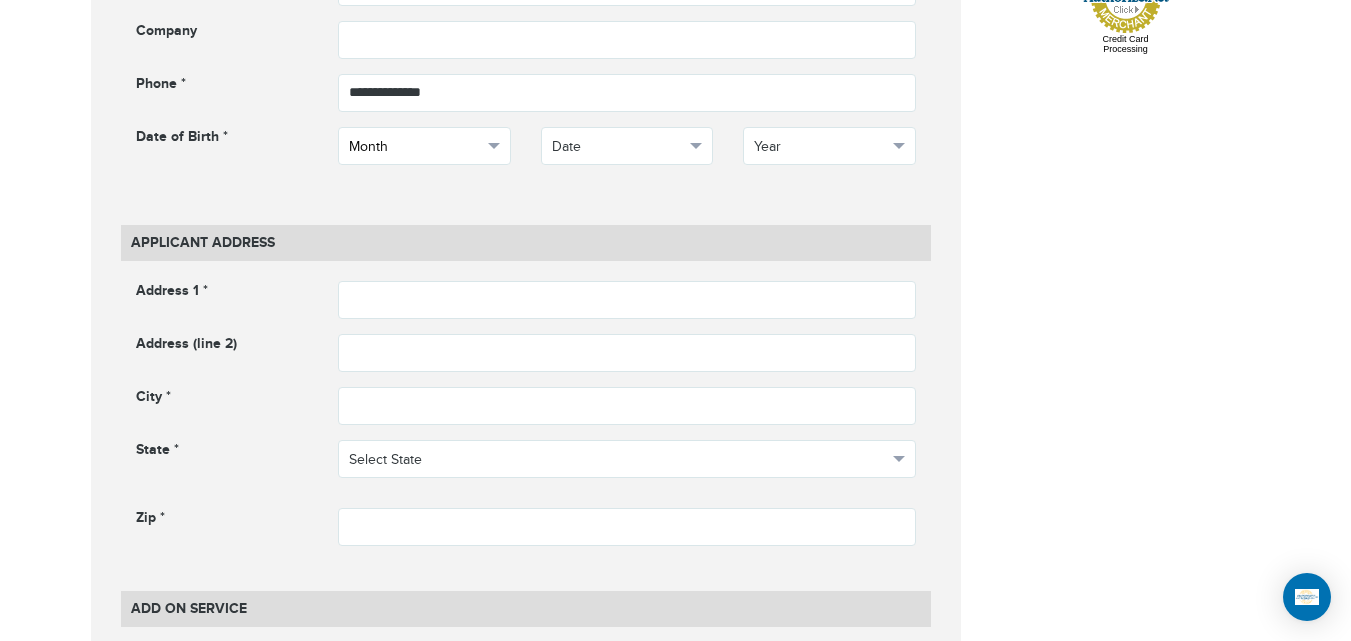 click on "Month" at bounding box center [415, 147] 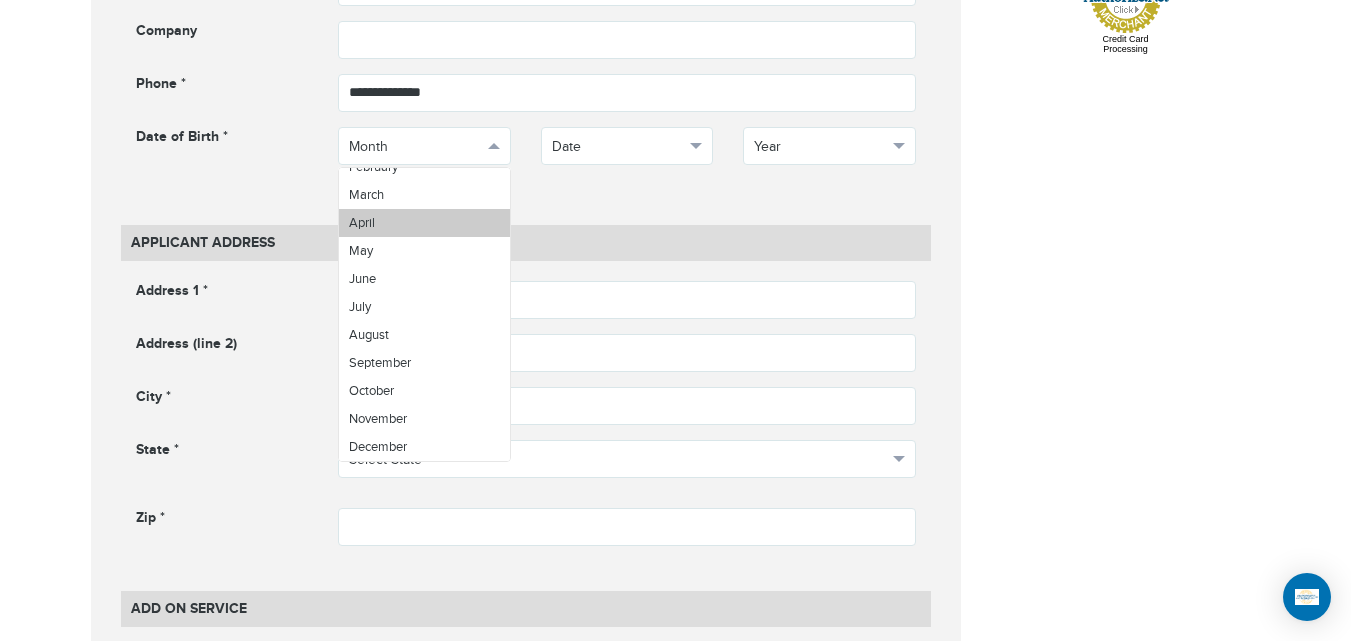 scroll, scrollTop: 0, scrollLeft: 0, axis: both 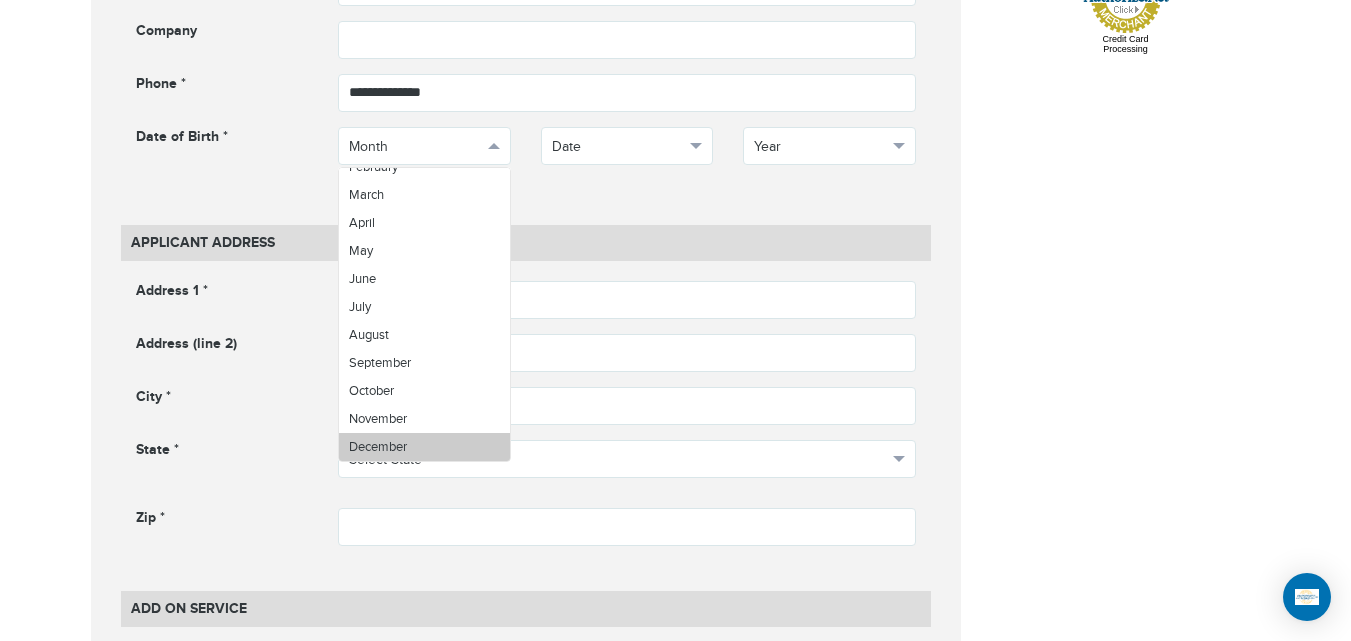 click on "December" at bounding box center [424, 447] 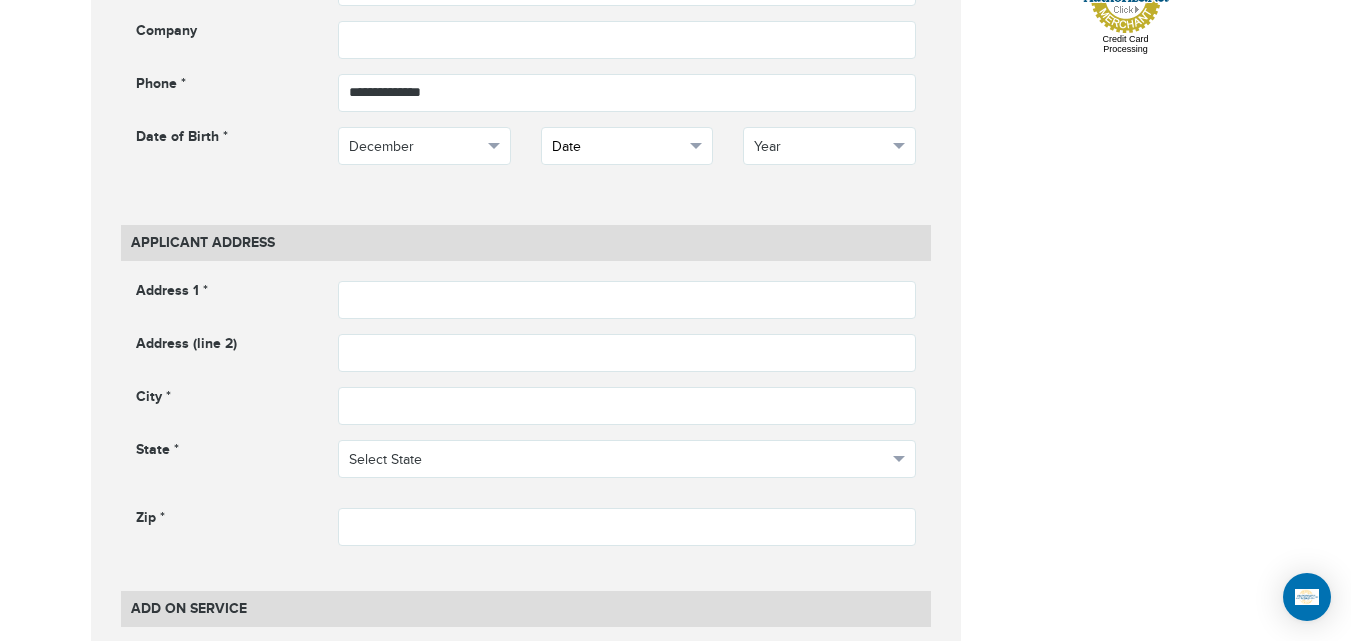 click on "Date" at bounding box center [627, 146] 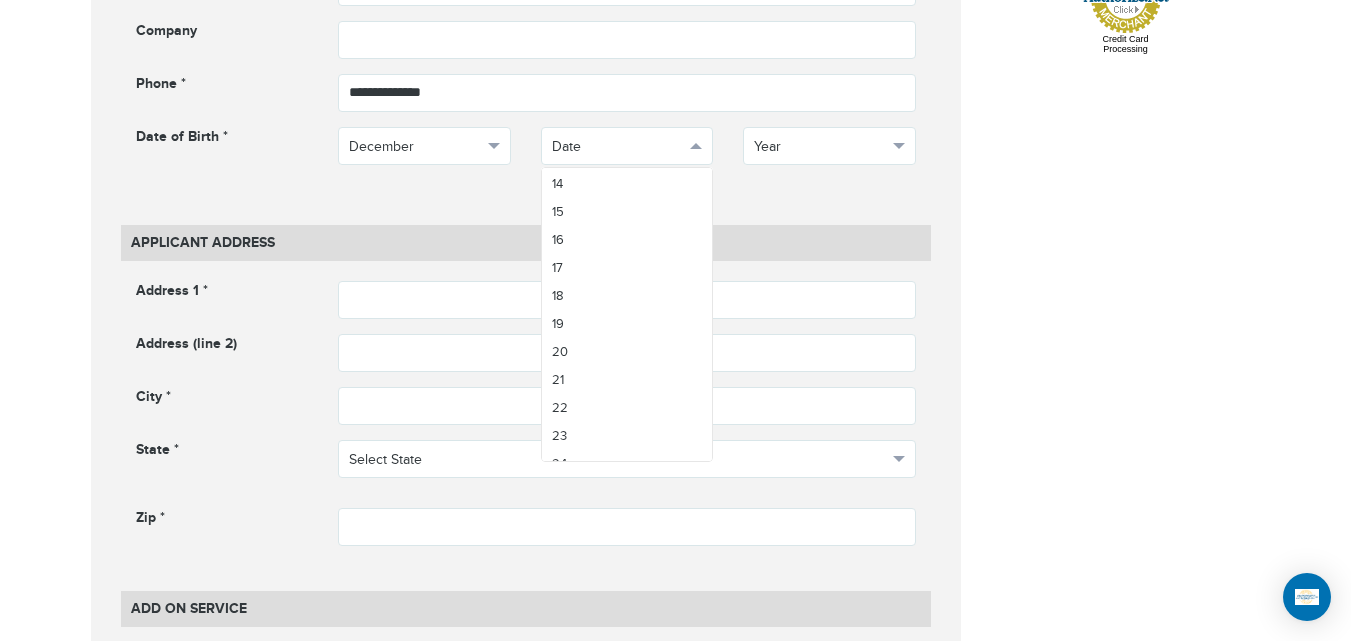 scroll, scrollTop: 422, scrollLeft: 0, axis: vertical 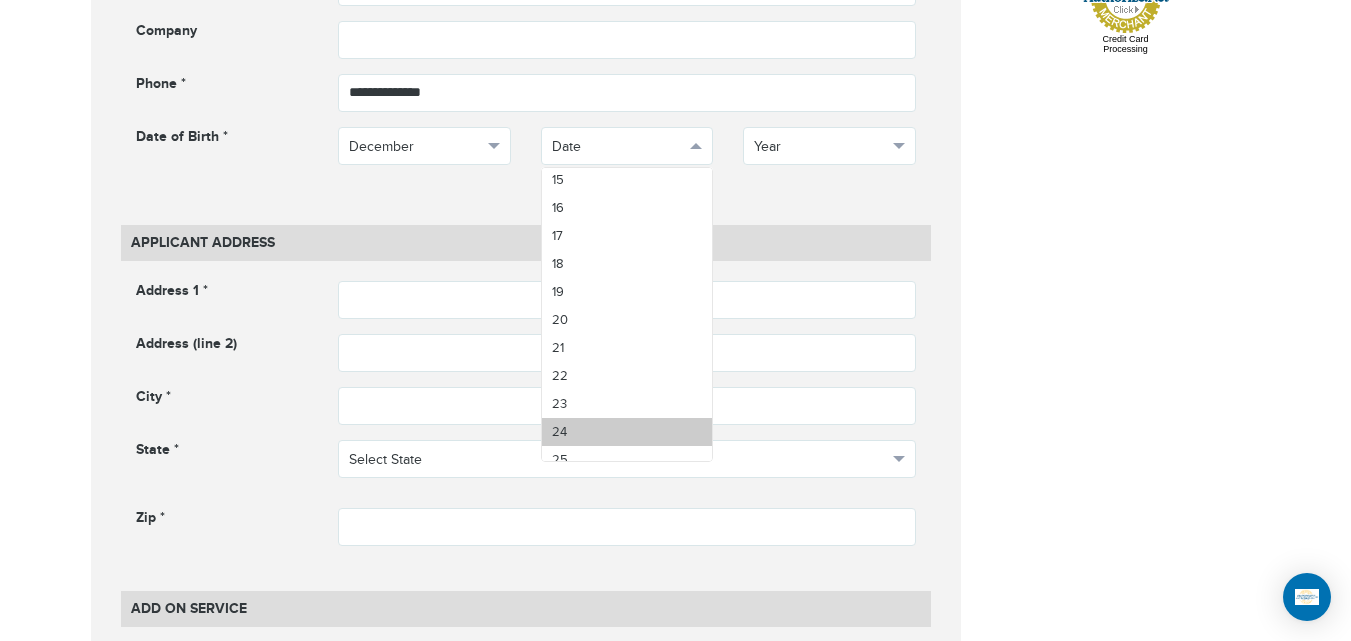 click on "24" at bounding box center [627, 432] 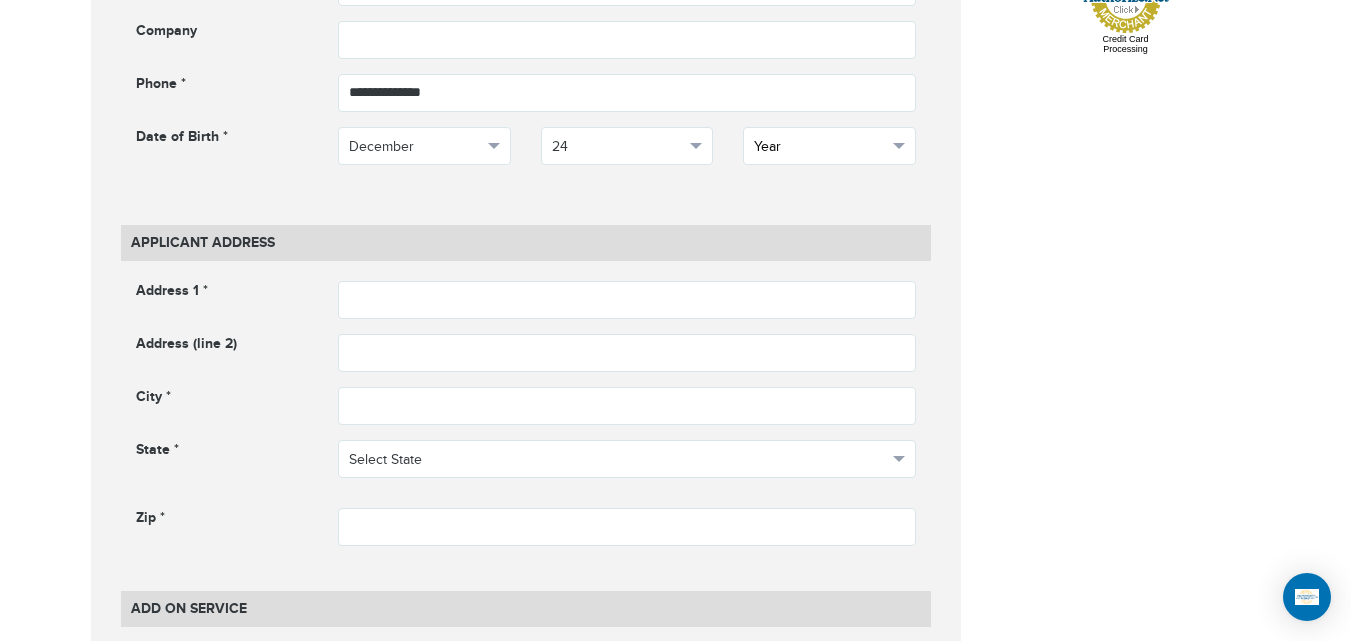 click on "Year" at bounding box center (820, 147) 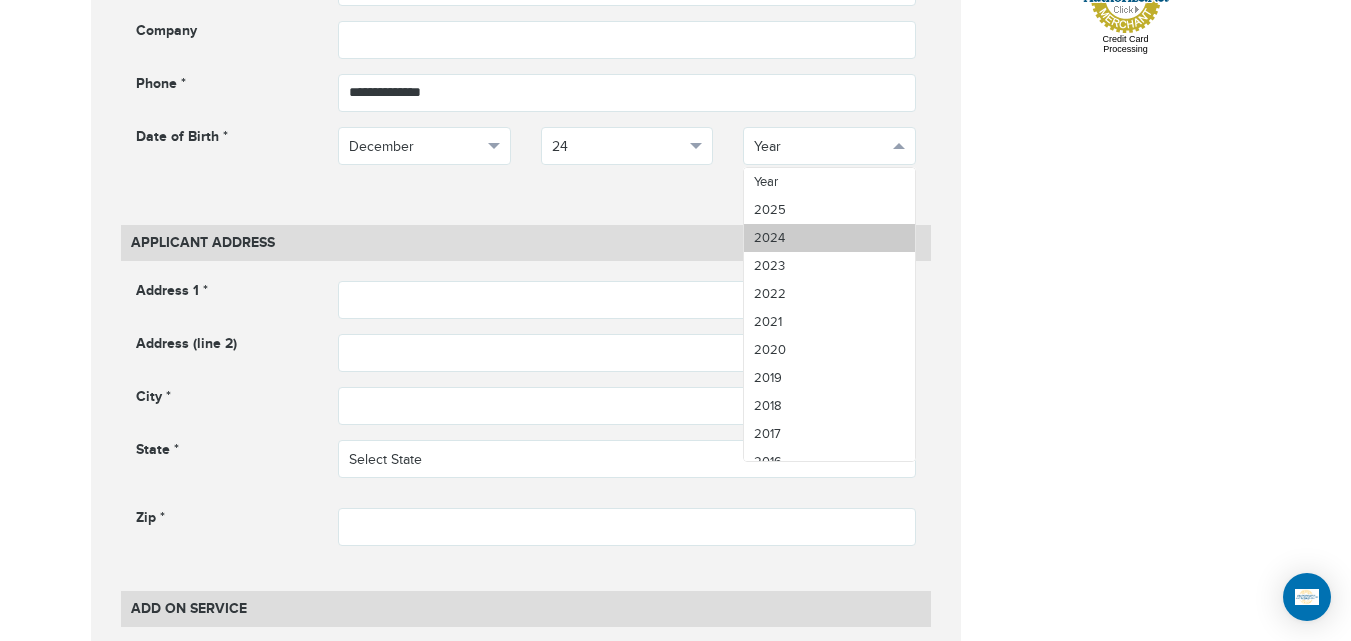 click on "2024" at bounding box center (829, 238) 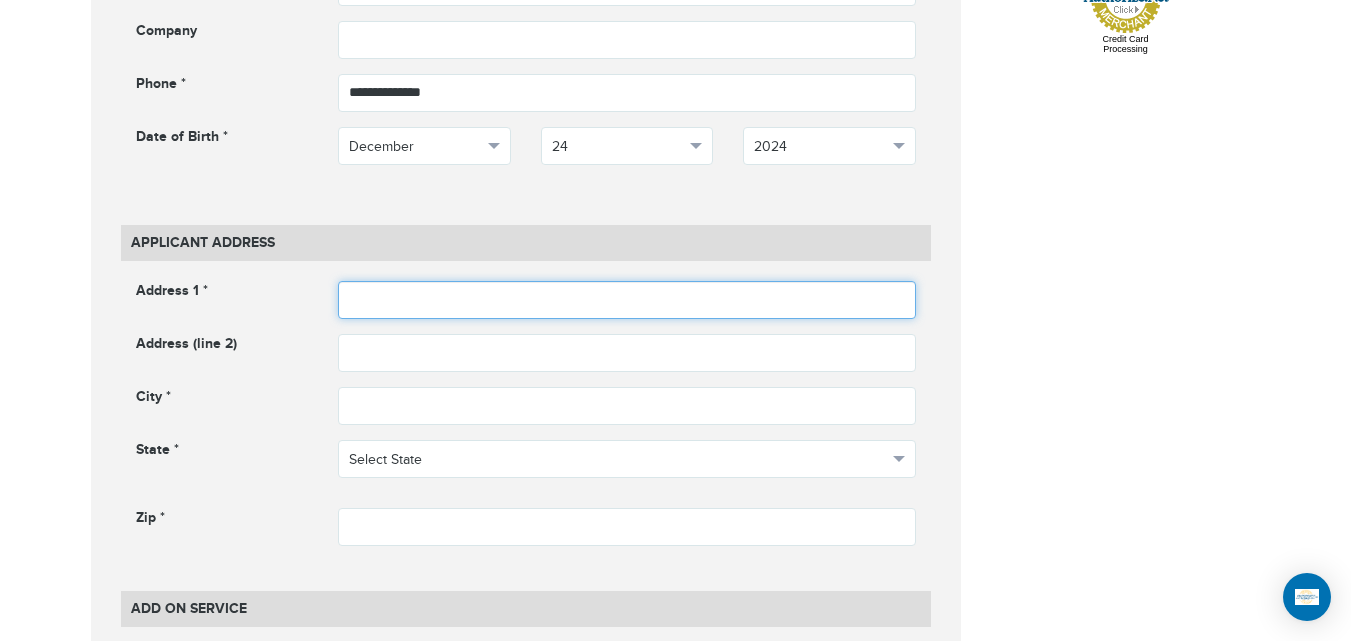 click at bounding box center (627, 300) 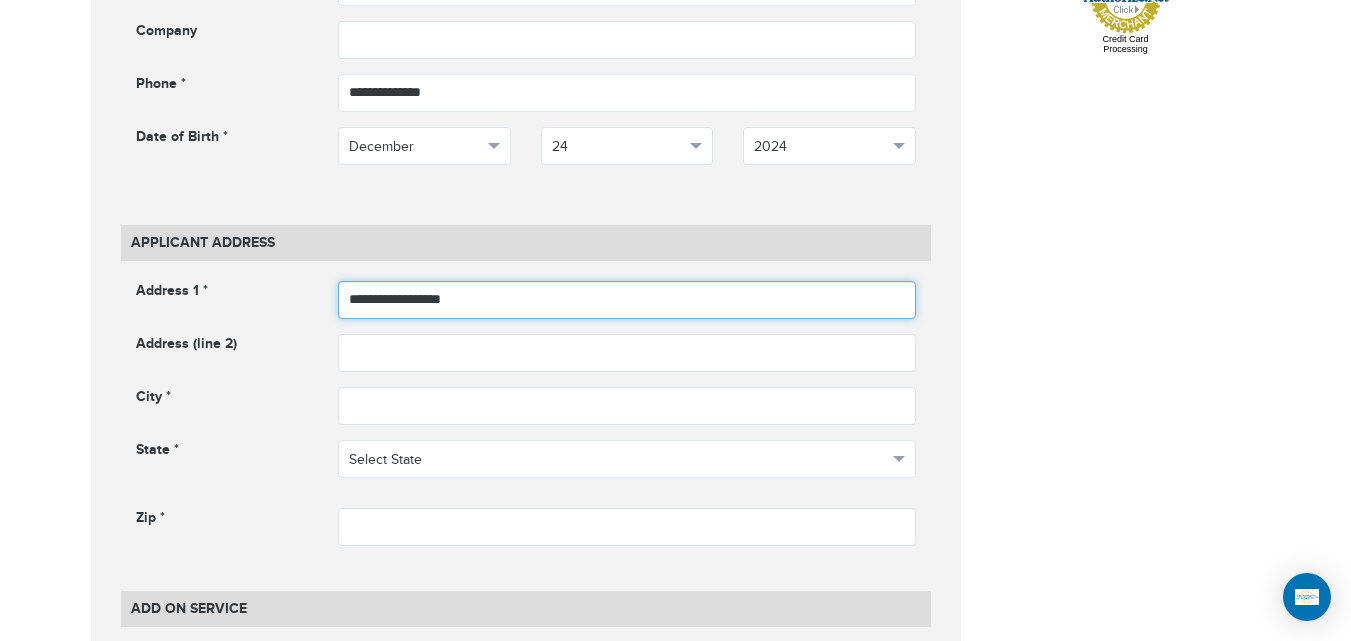 type on "**********" 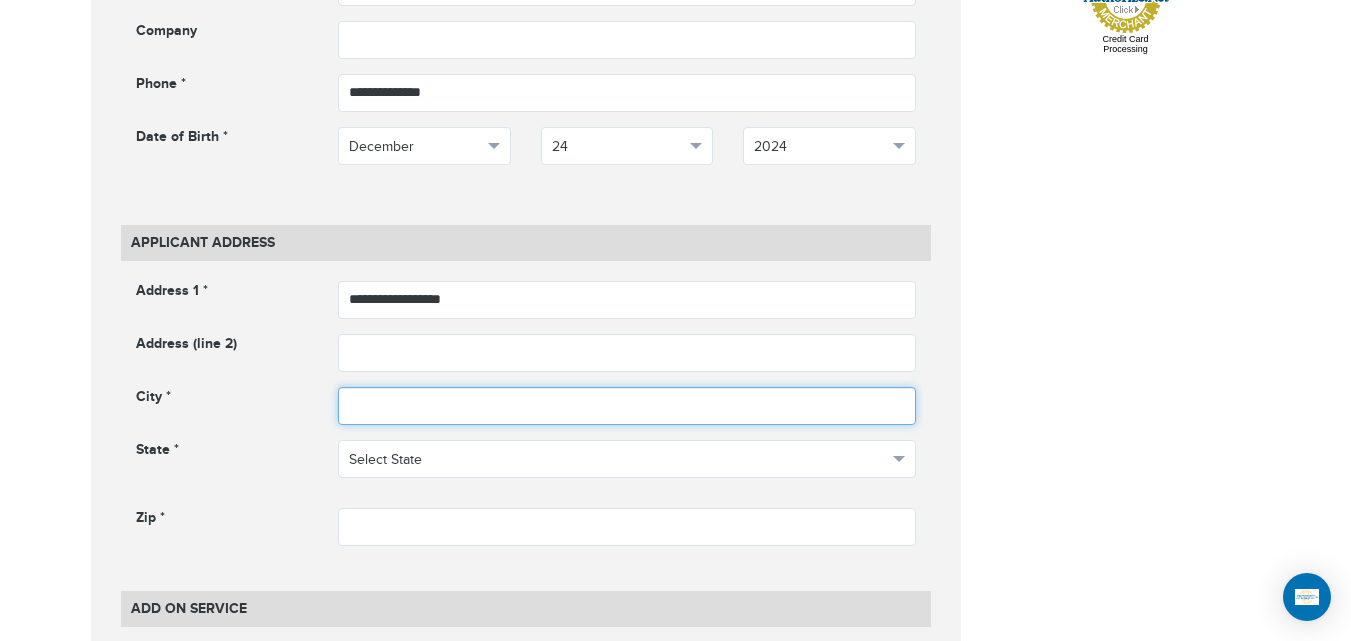 click at bounding box center [627, 406] 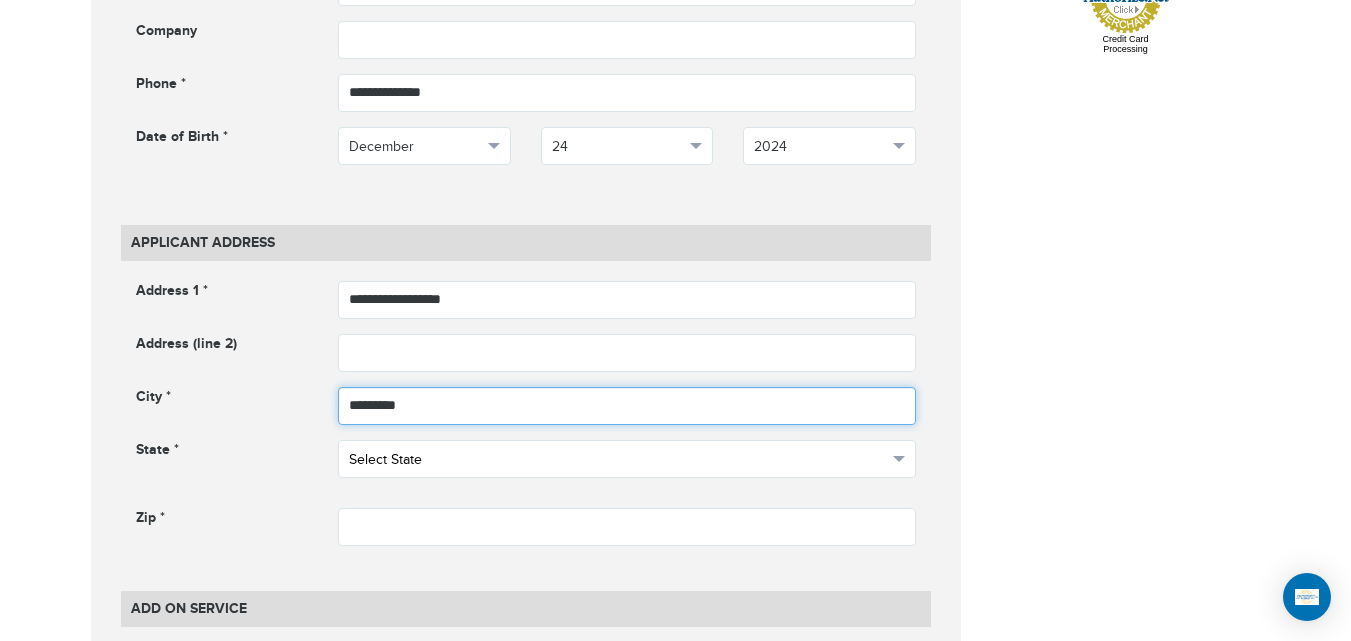 type on "*********" 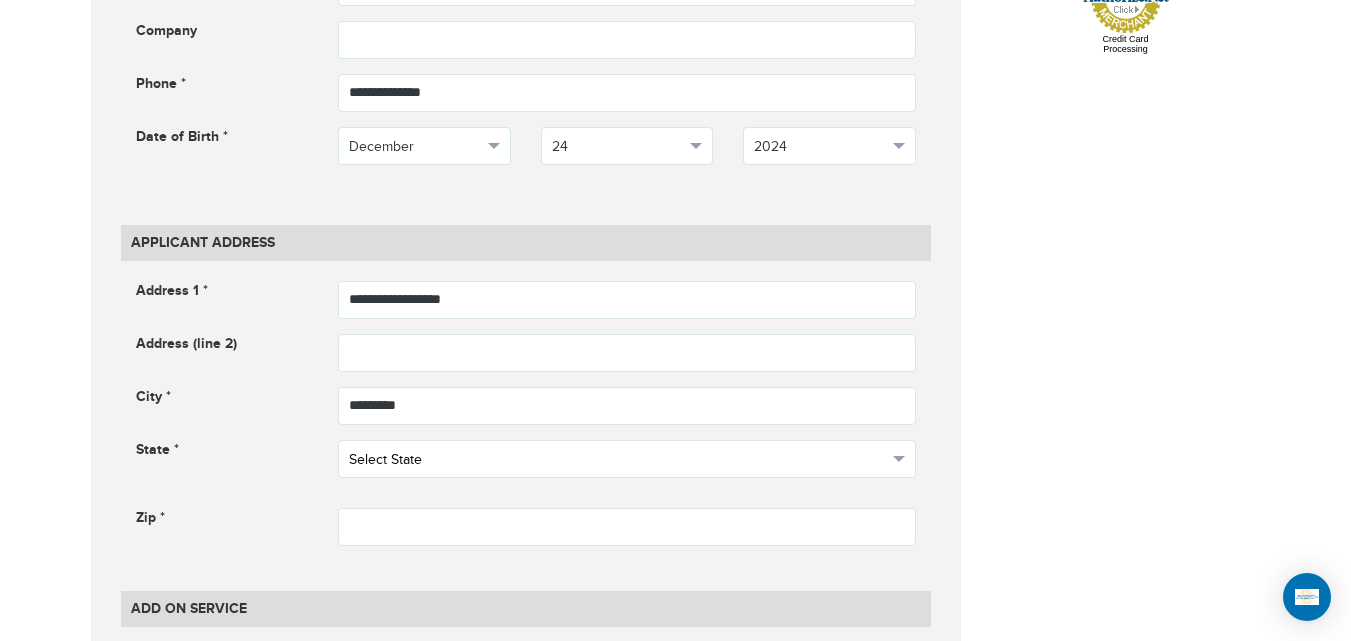 click on "Select State" at bounding box center [618, 460] 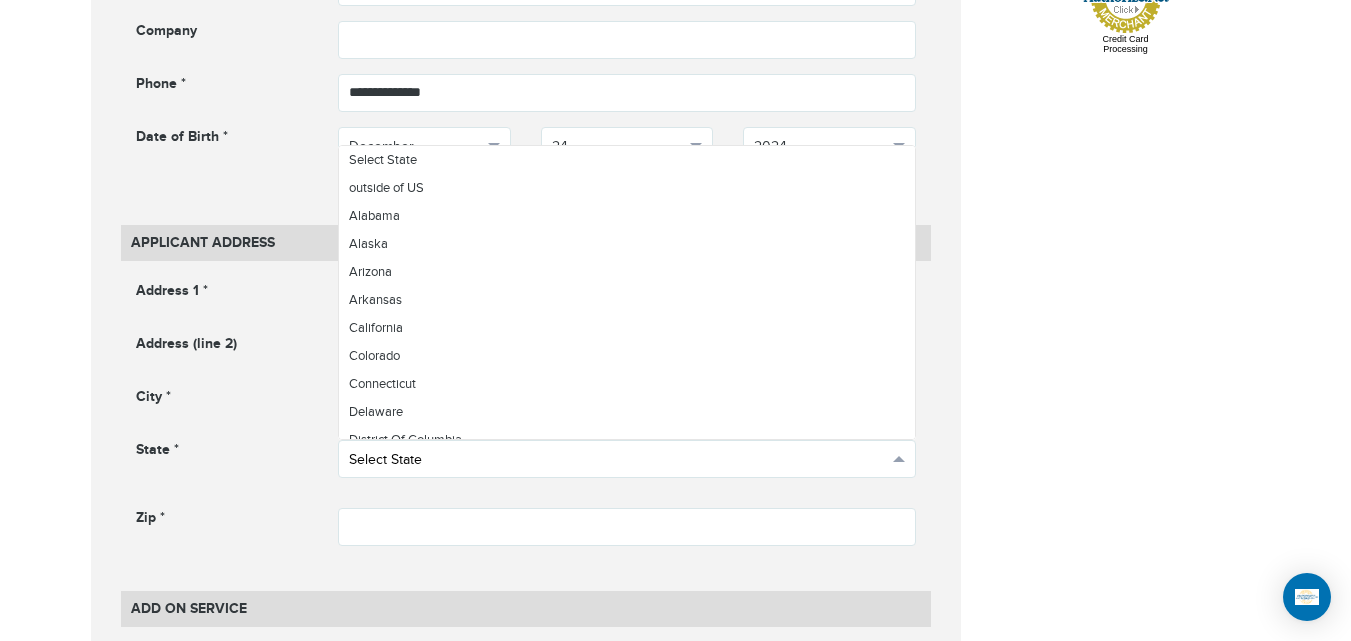 scroll, scrollTop: 1100, scrollLeft: 0, axis: vertical 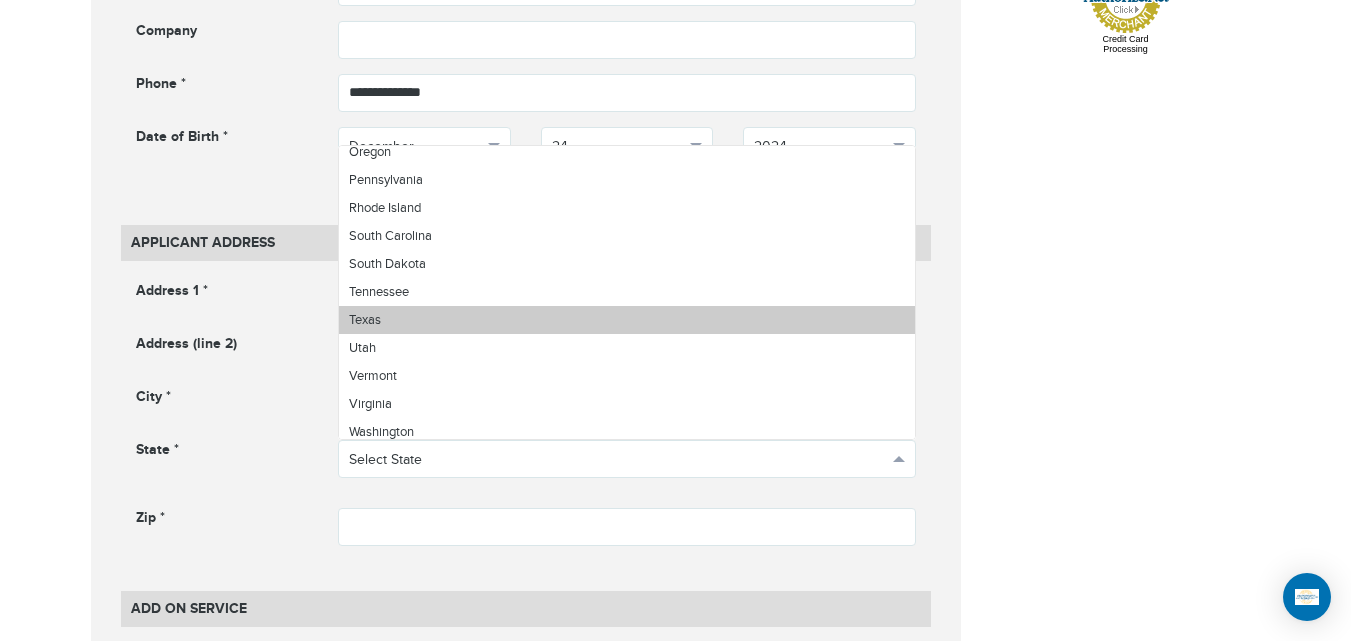 click on "Texas" at bounding box center (627, 320) 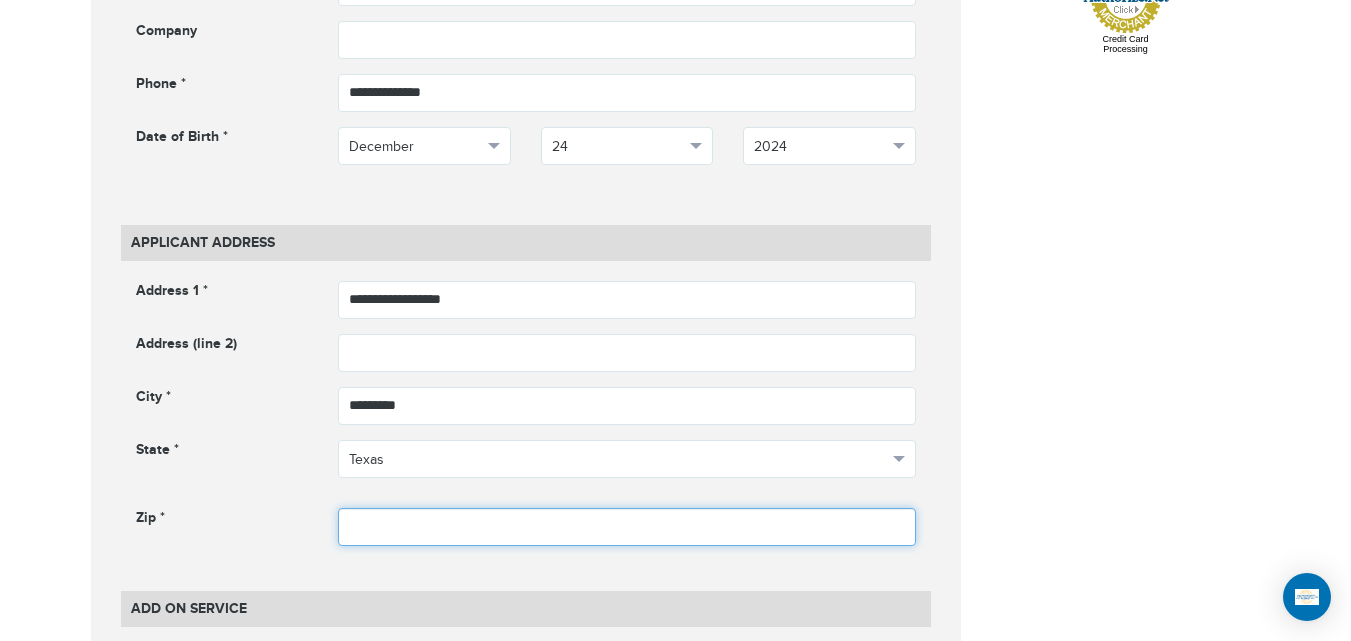click at bounding box center (627, 527) 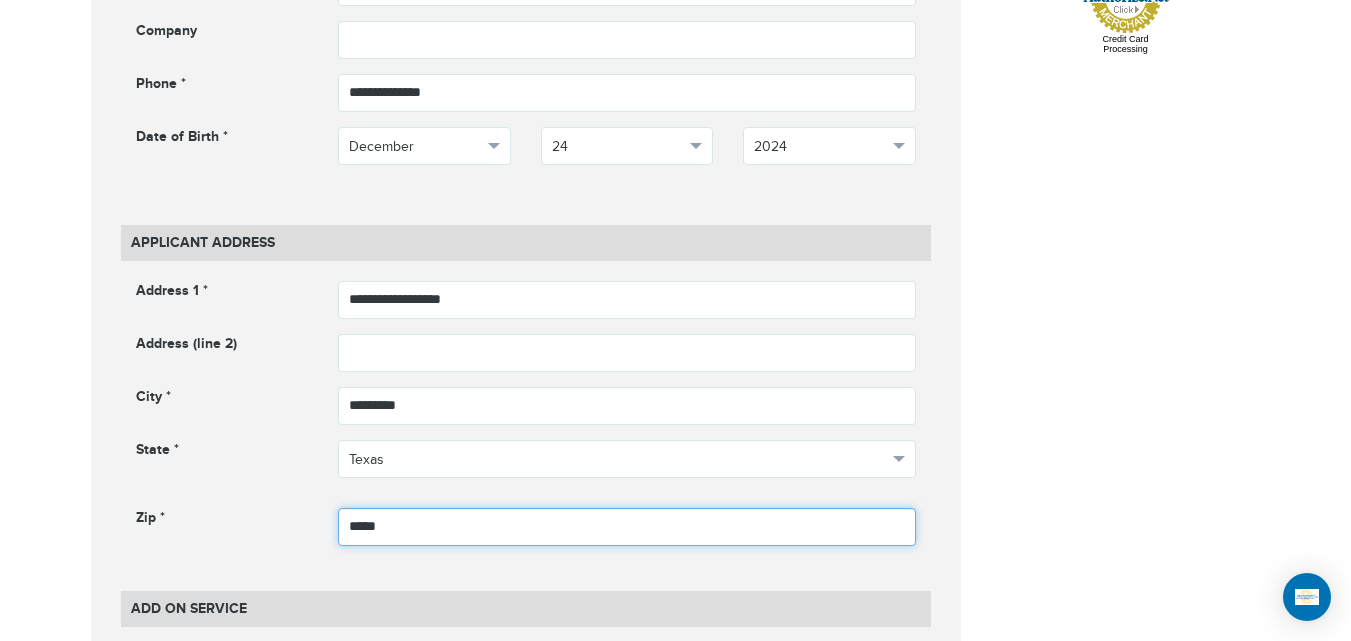 type on "*****" 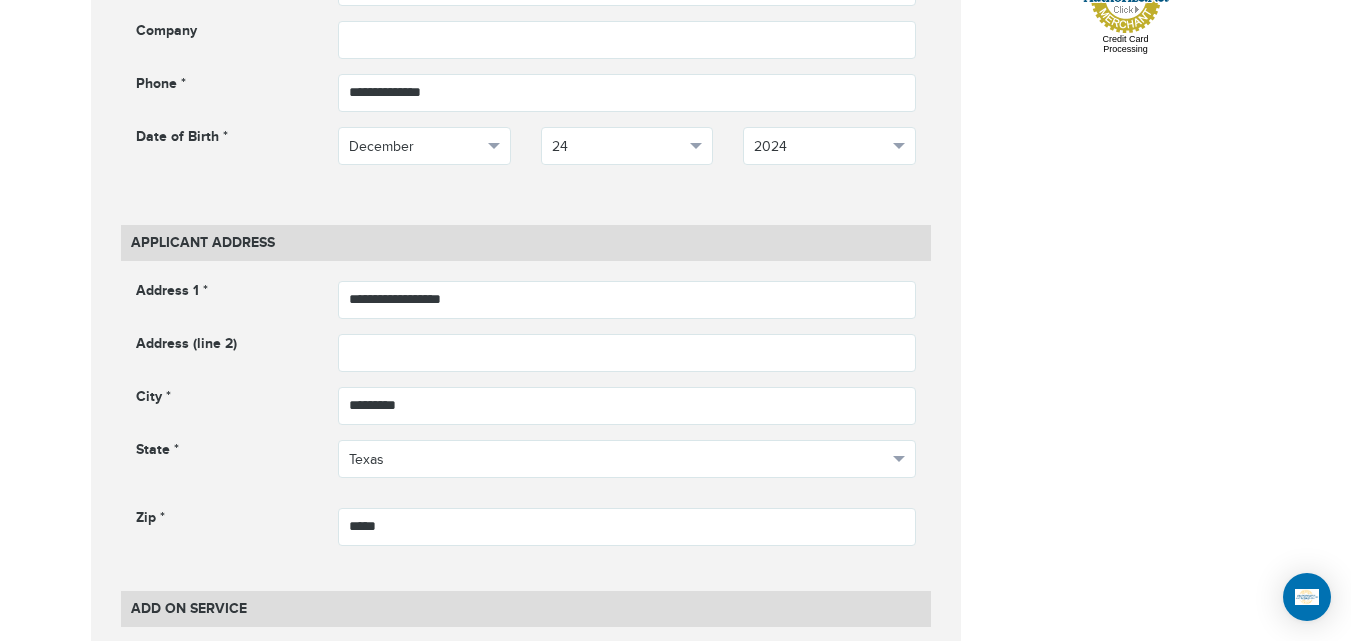 click on "**********" at bounding box center (676, 655) 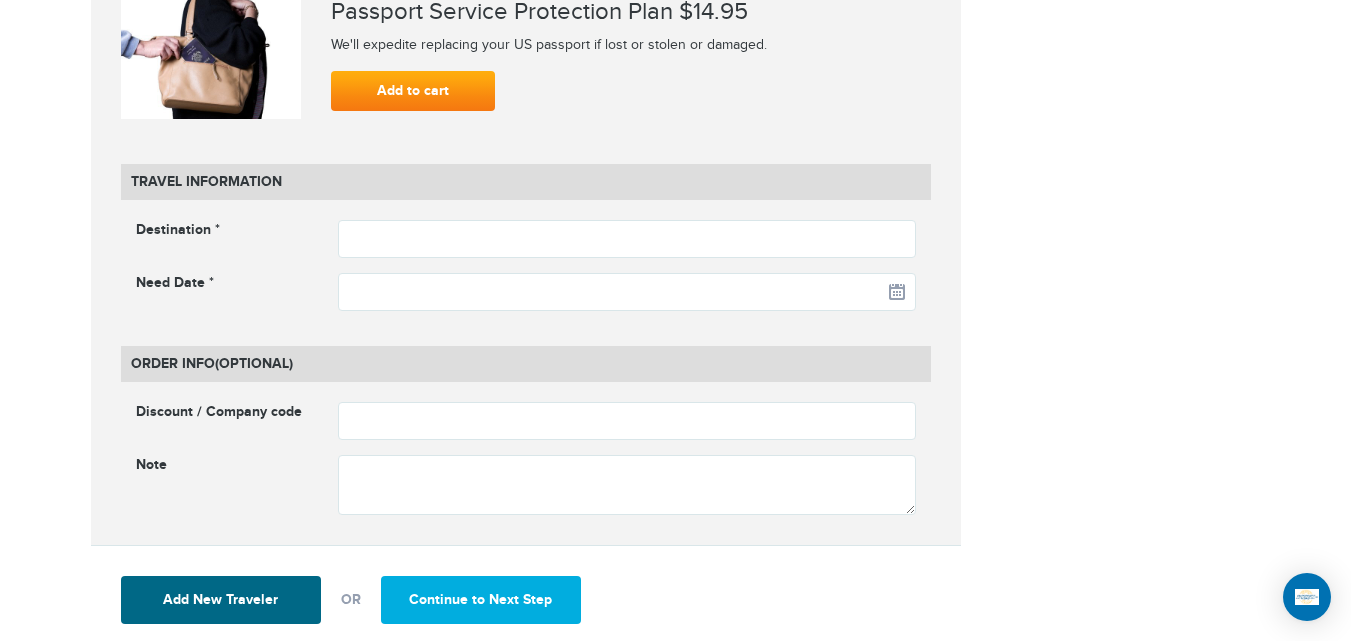 scroll, scrollTop: 2519, scrollLeft: 0, axis: vertical 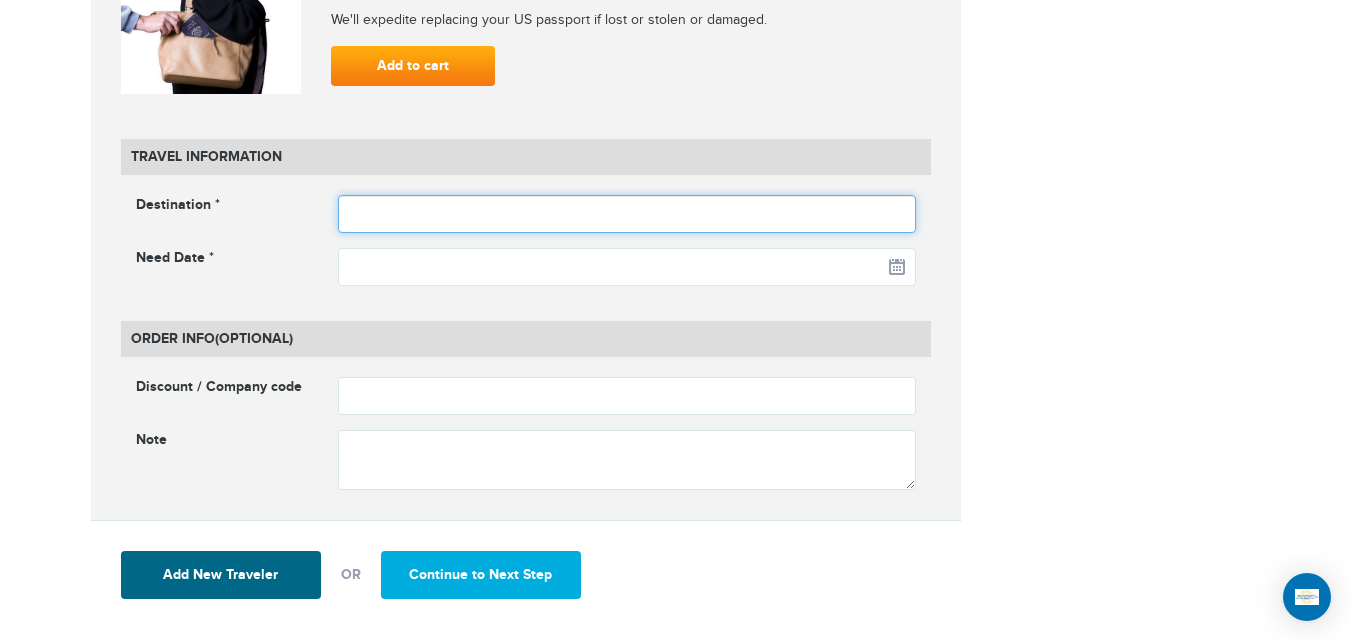 click at bounding box center (627, 214) 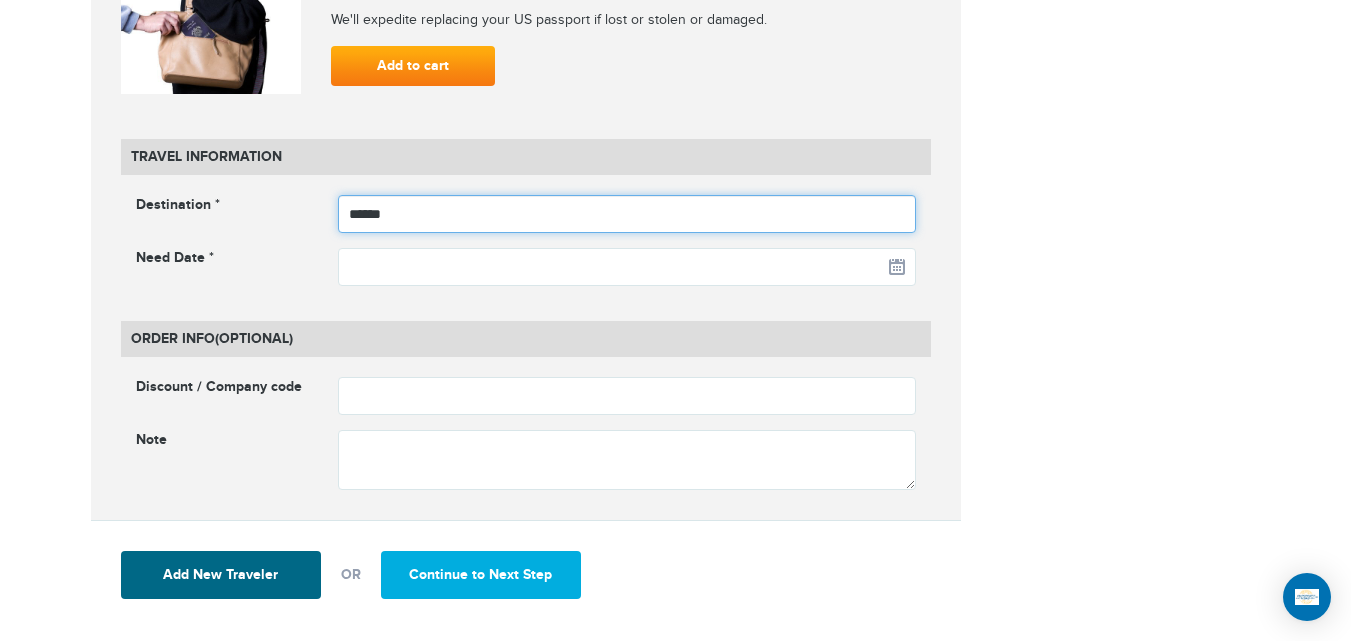 type on "******" 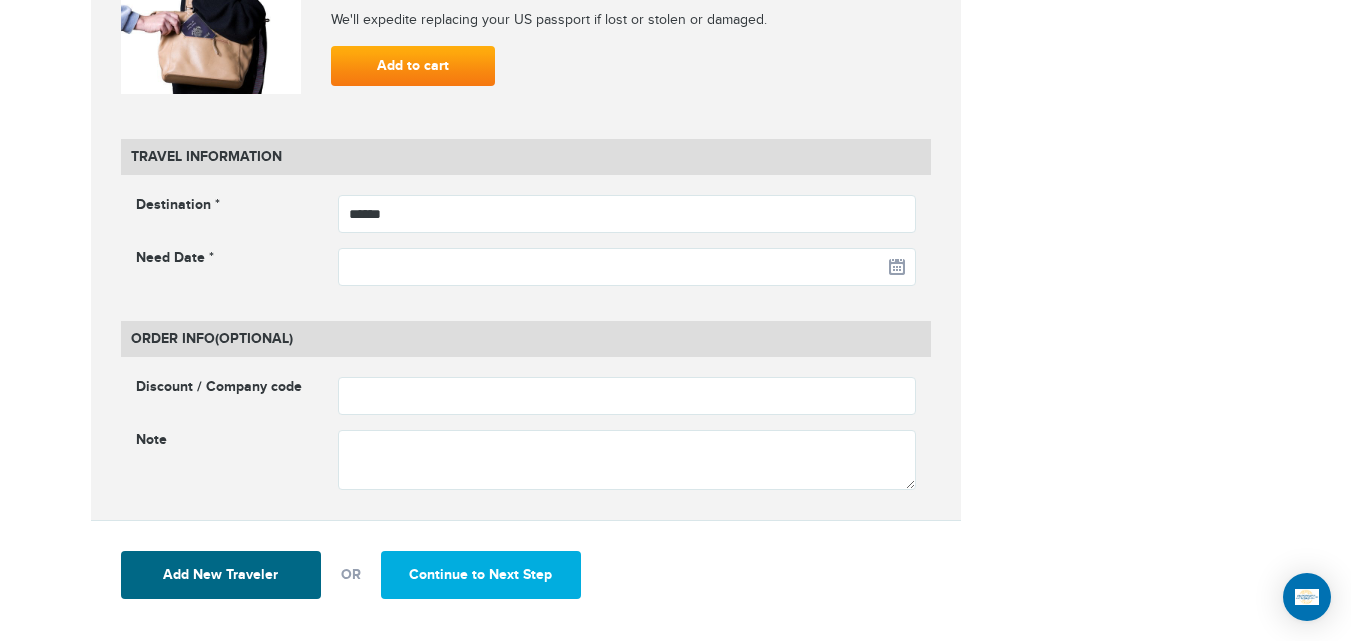 click on "**********" at bounding box center (676, -757) 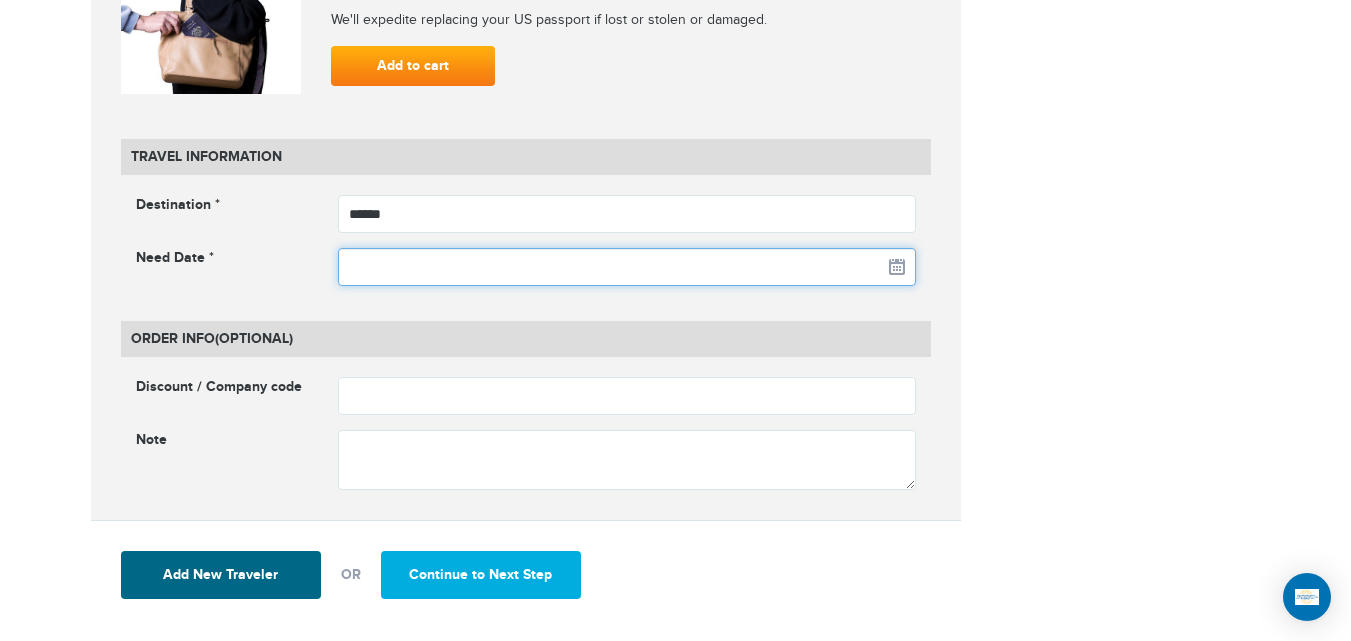 click at bounding box center [627, 267] 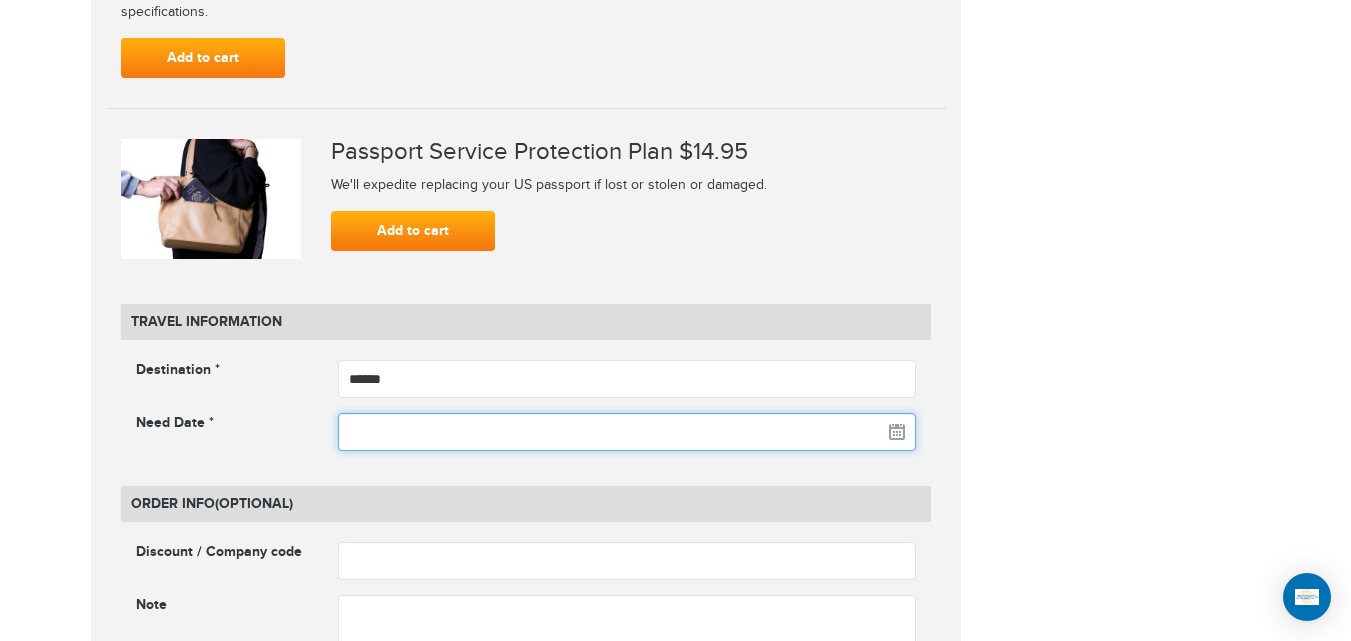 scroll, scrollTop: 2233, scrollLeft: 0, axis: vertical 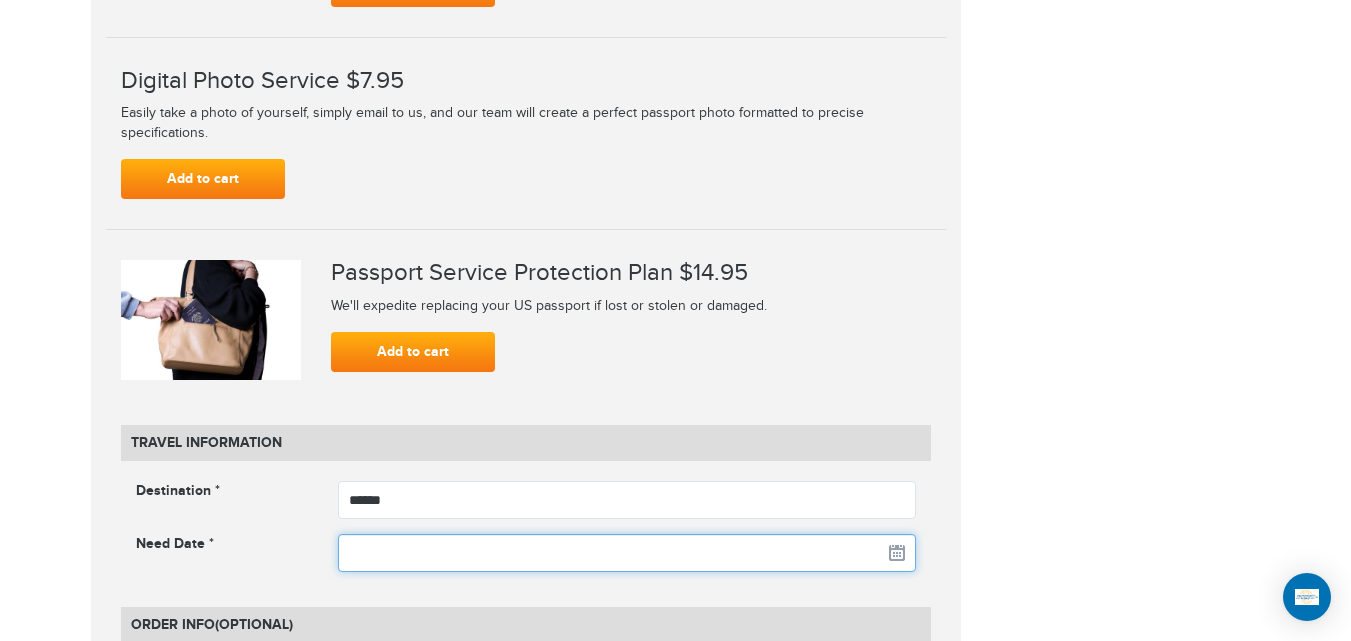 click at bounding box center [627, 553] 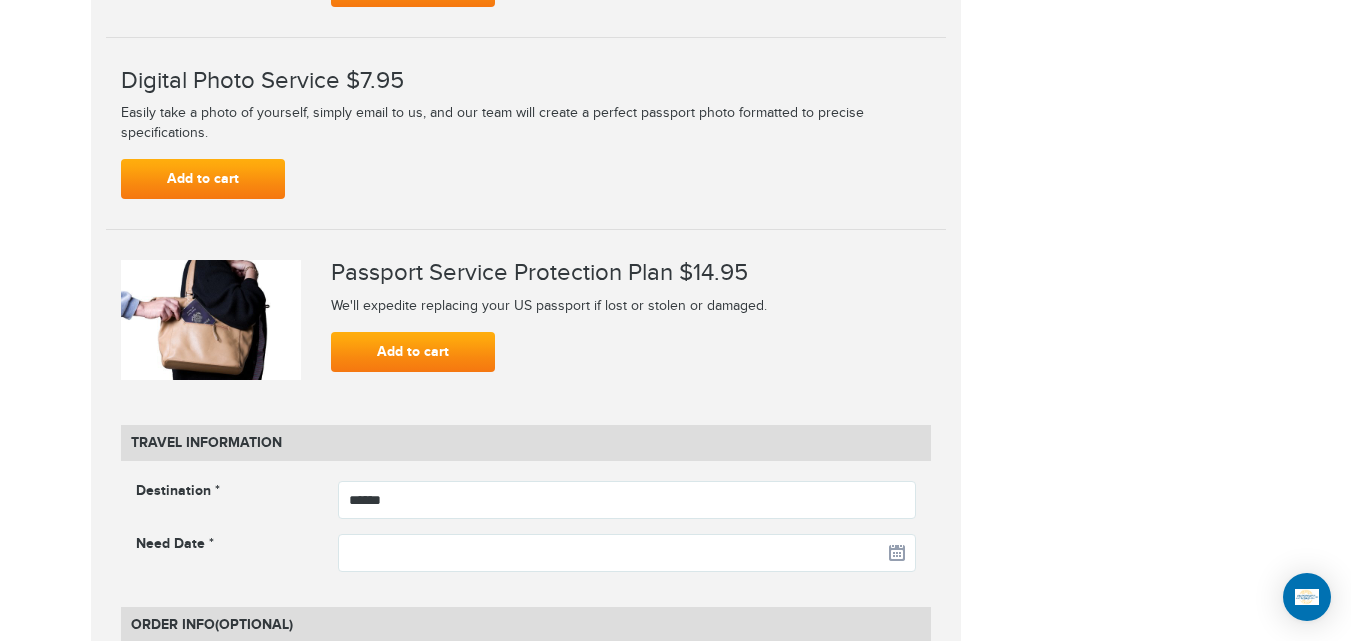 click on "**********" at bounding box center (526, -471) 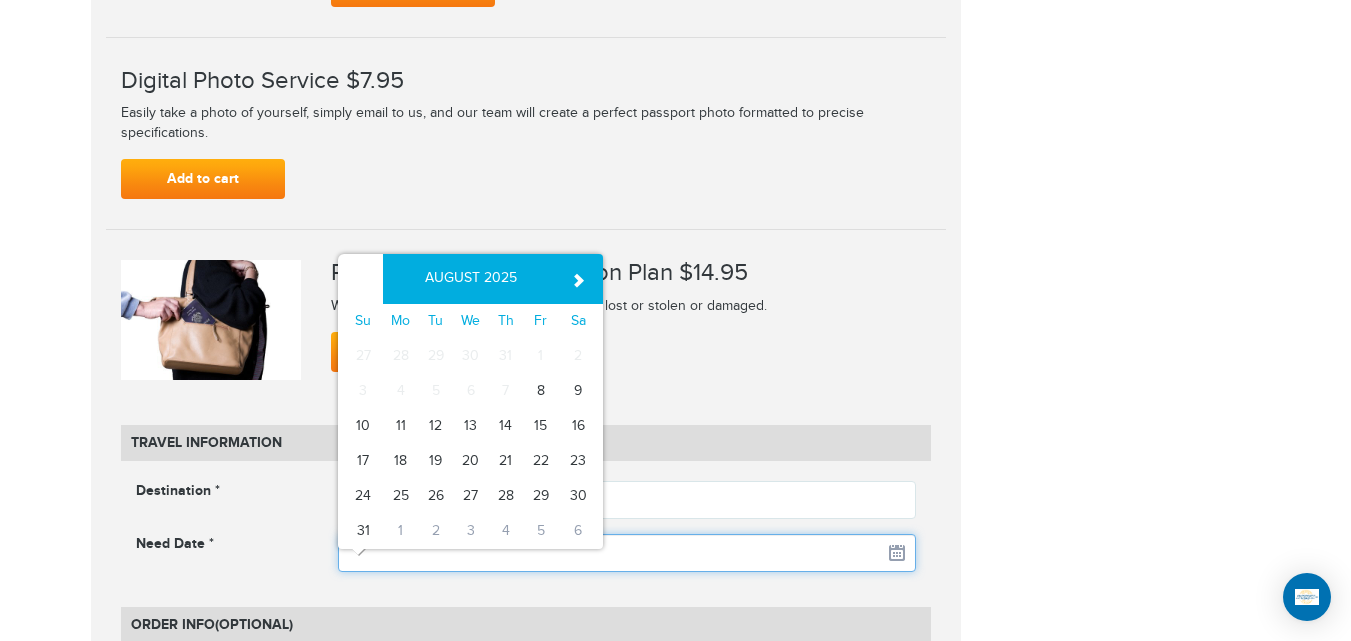 click at bounding box center (627, 553) 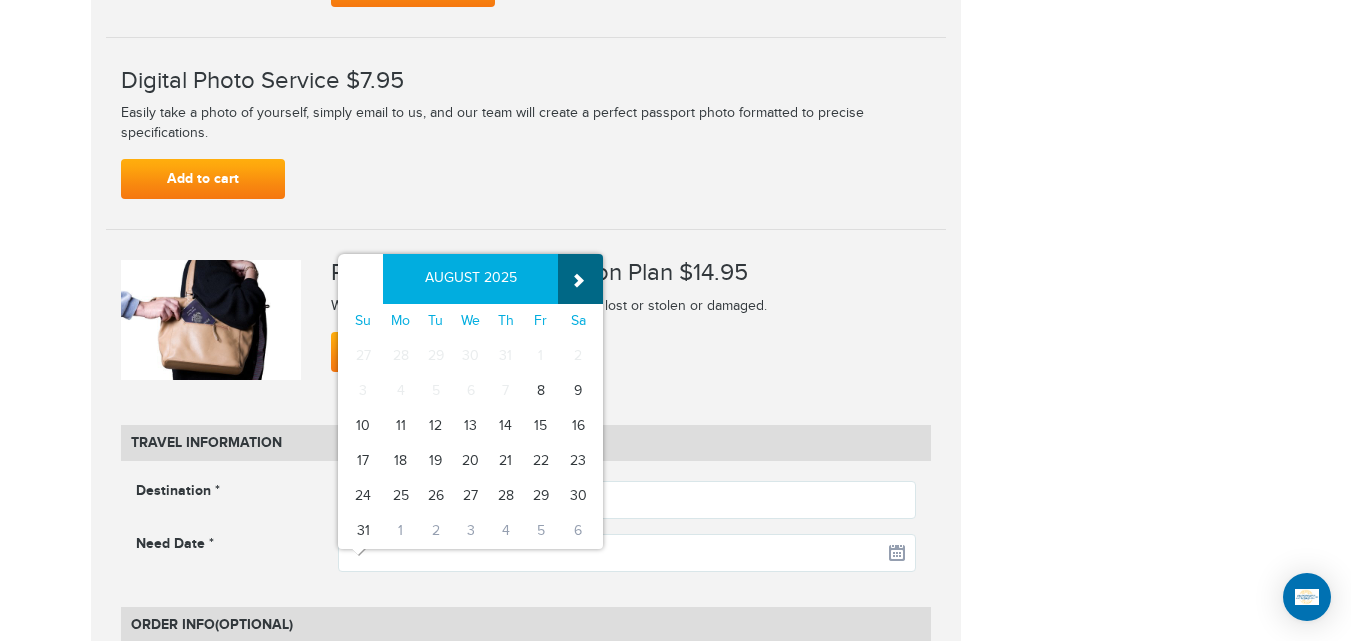click on "»" at bounding box center [580, 279] 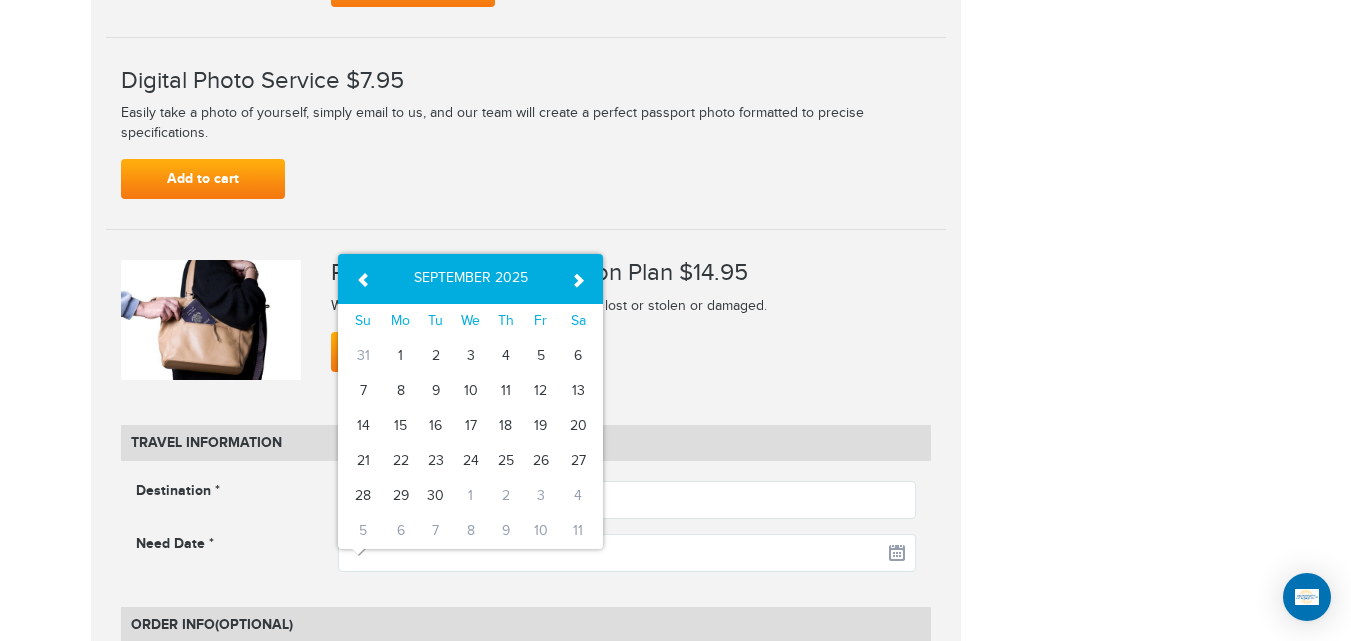 click on "»" at bounding box center [580, 279] 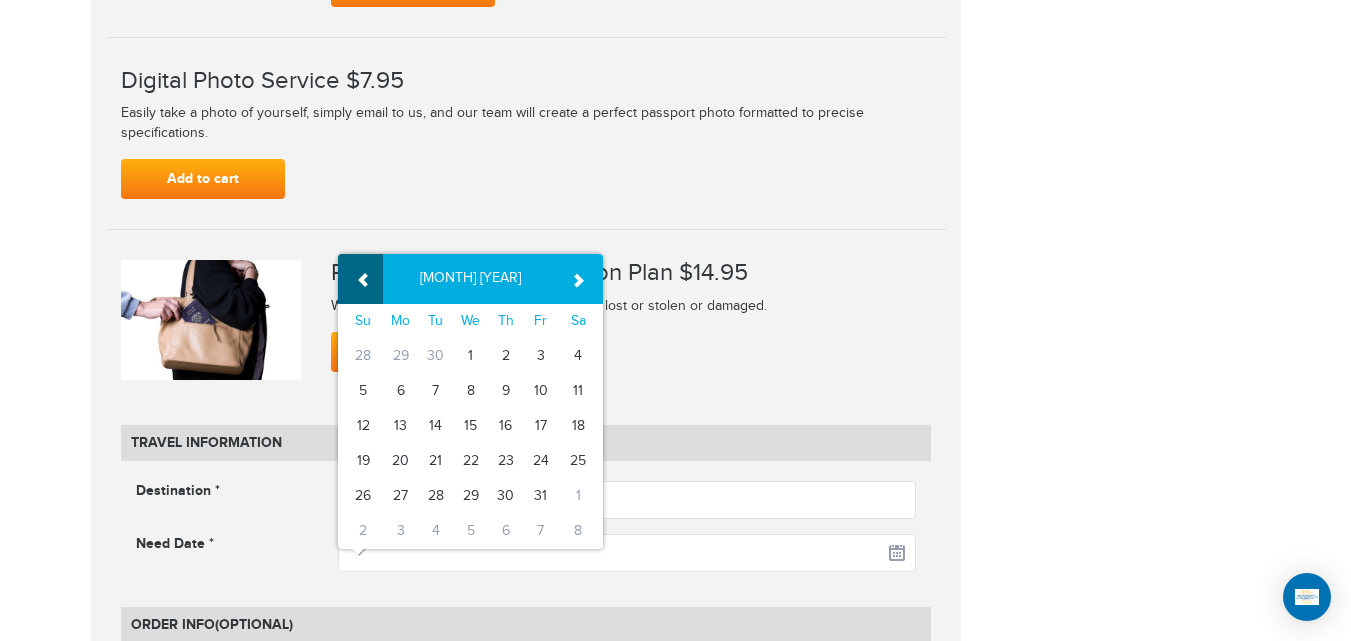 click on "«" at bounding box center [360, 279] 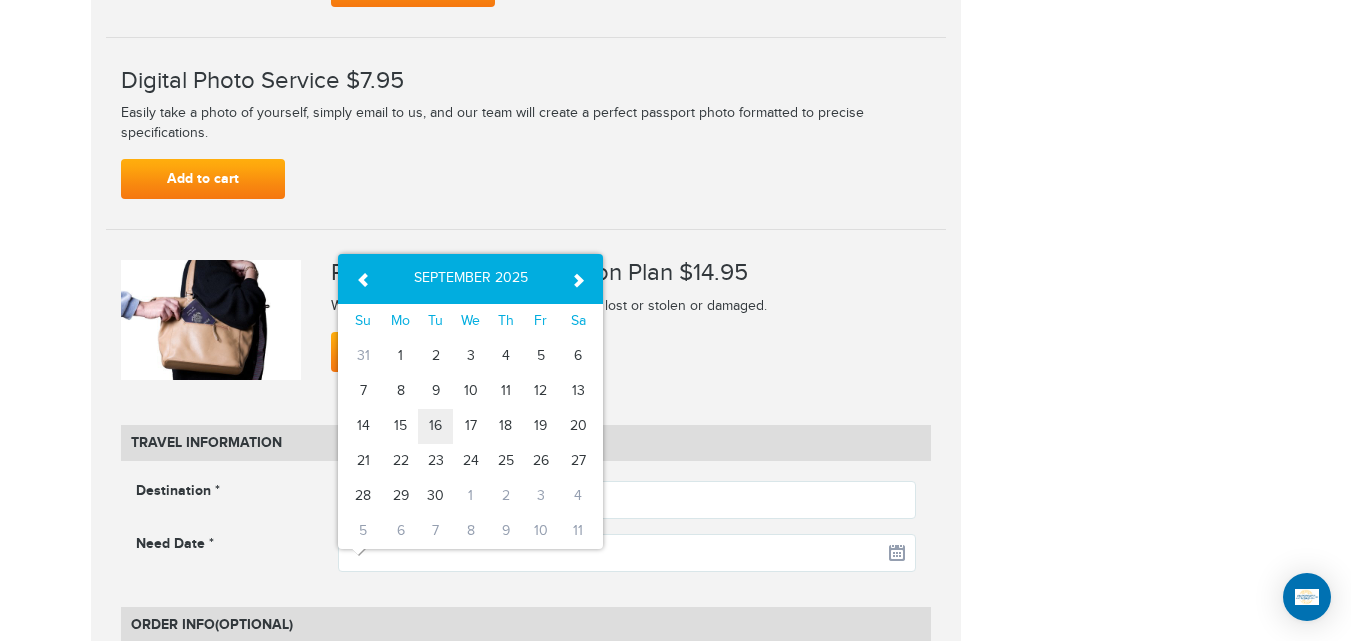 click on "16" at bounding box center (435, 426) 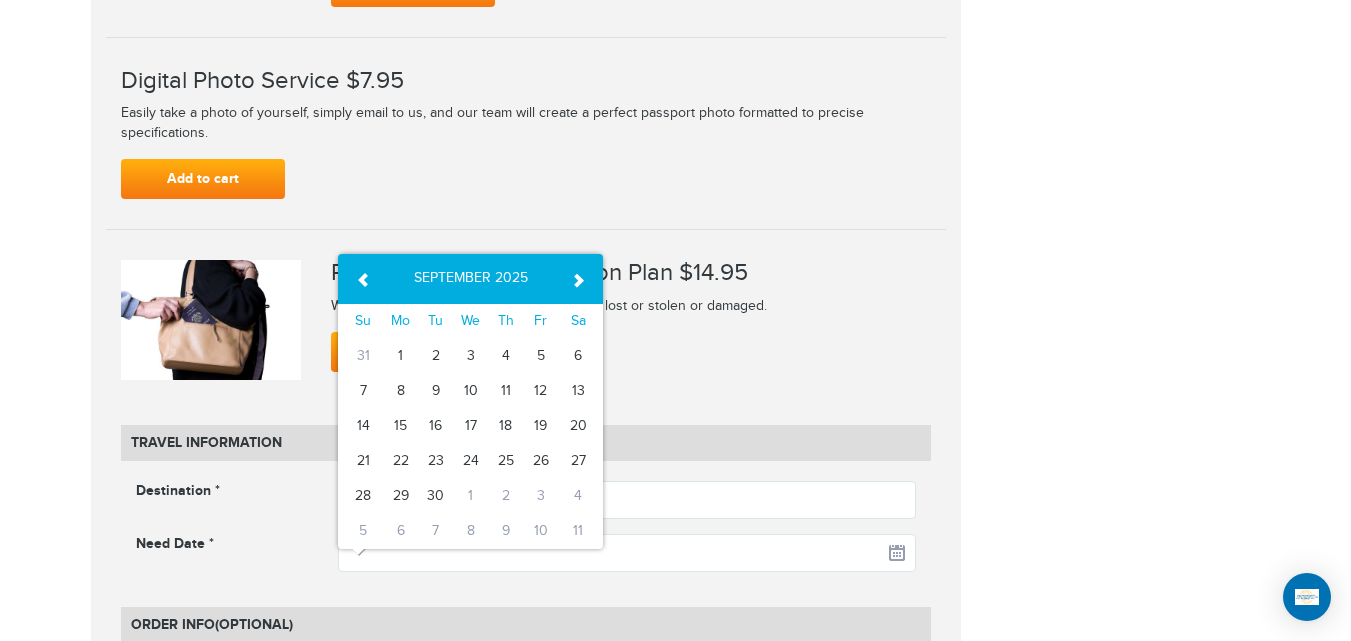 click on "**********" at bounding box center [676, -471] 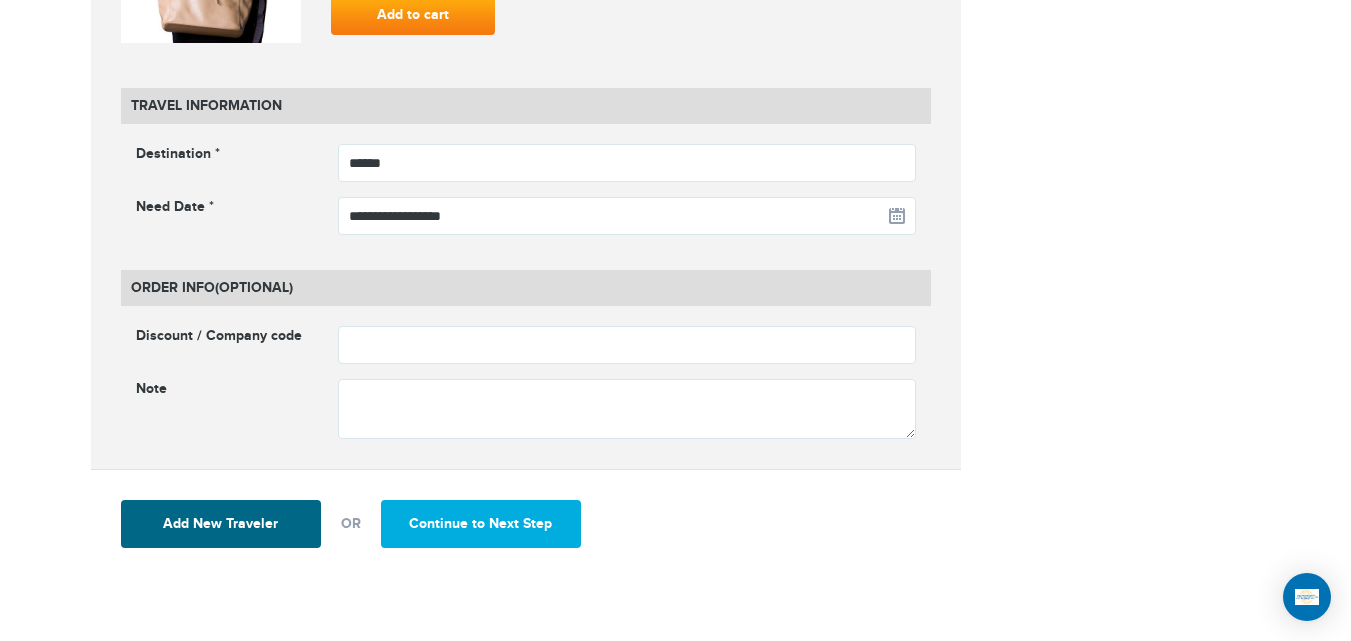 scroll, scrollTop: 2589, scrollLeft: 0, axis: vertical 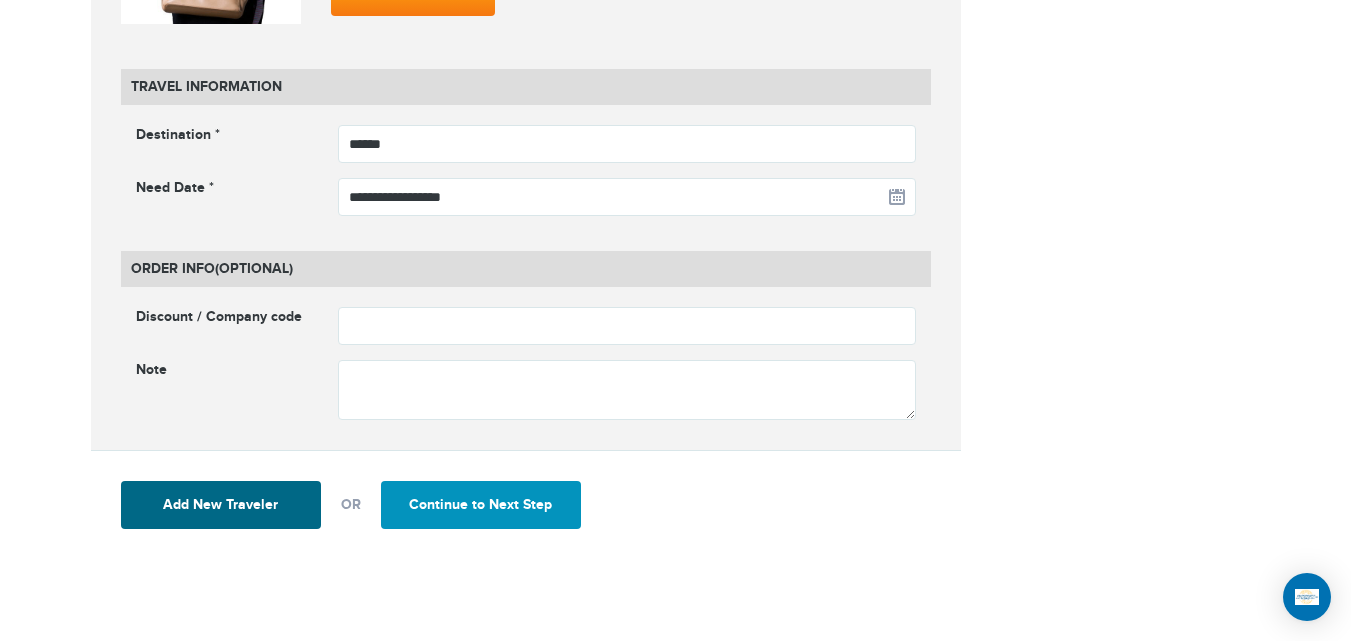 click on "Continue to Next Step" at bounding box center [481, 505] 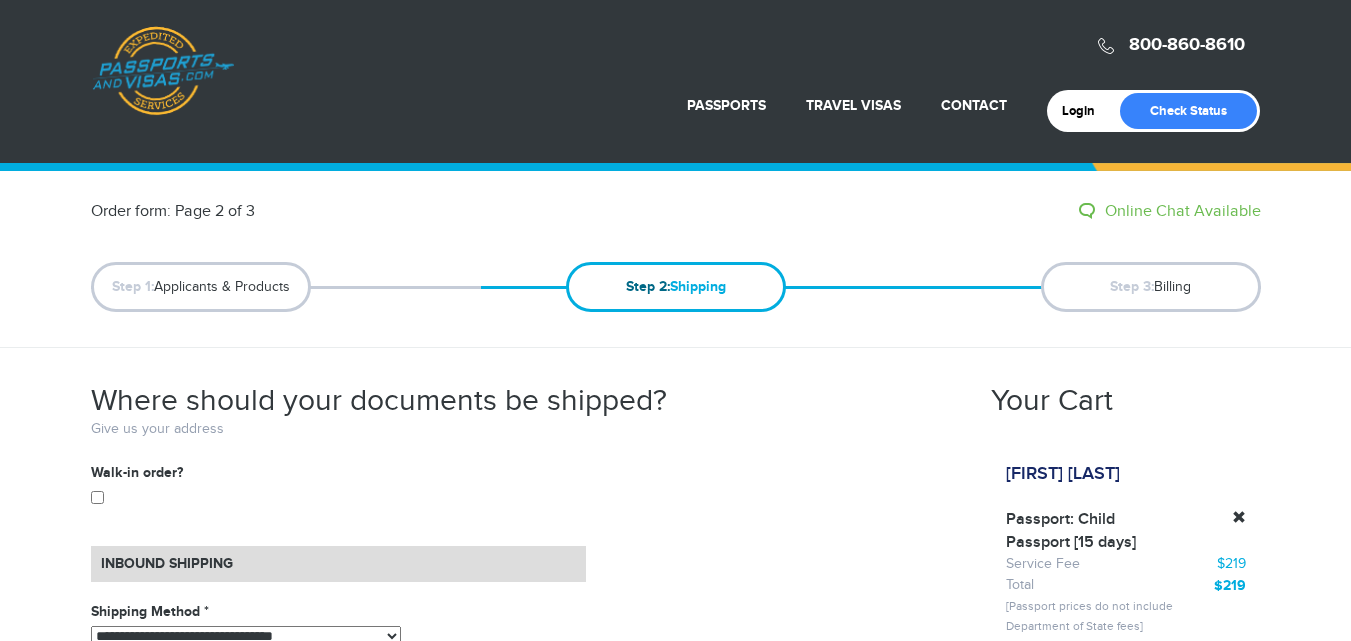 scroll, scrollTop: 465, scrollLeft: 0, axis: vertical 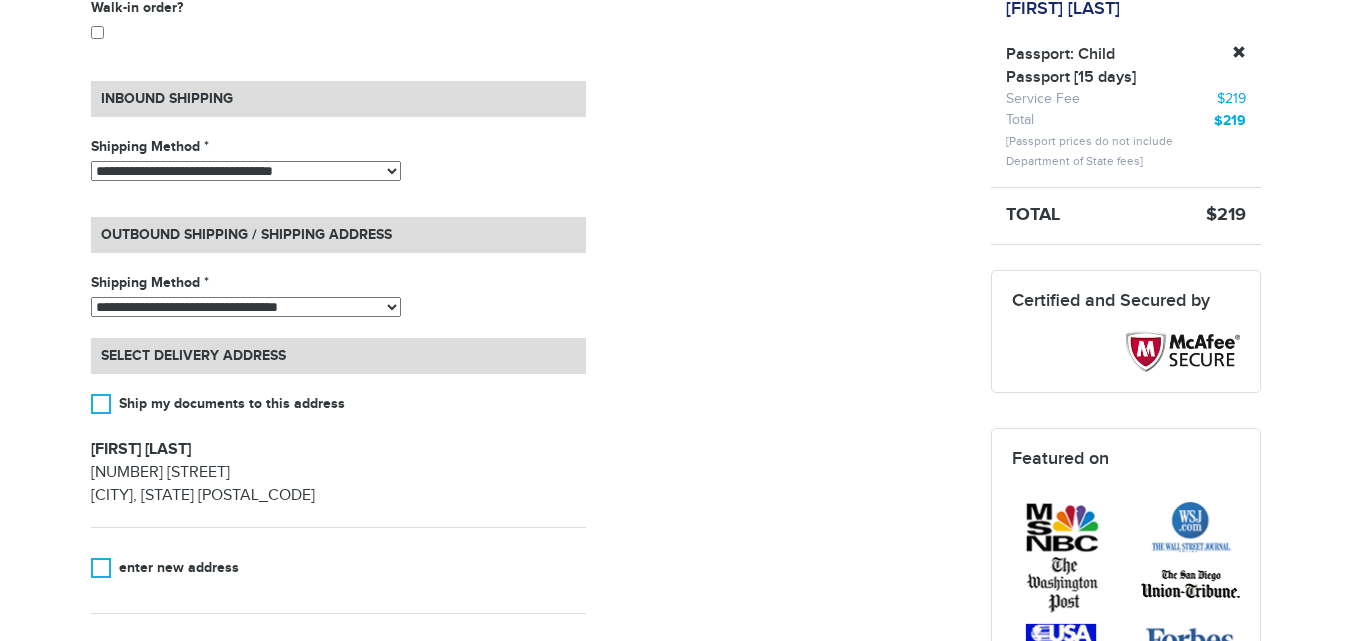 click on "**********" at bounding box center [246, 171] 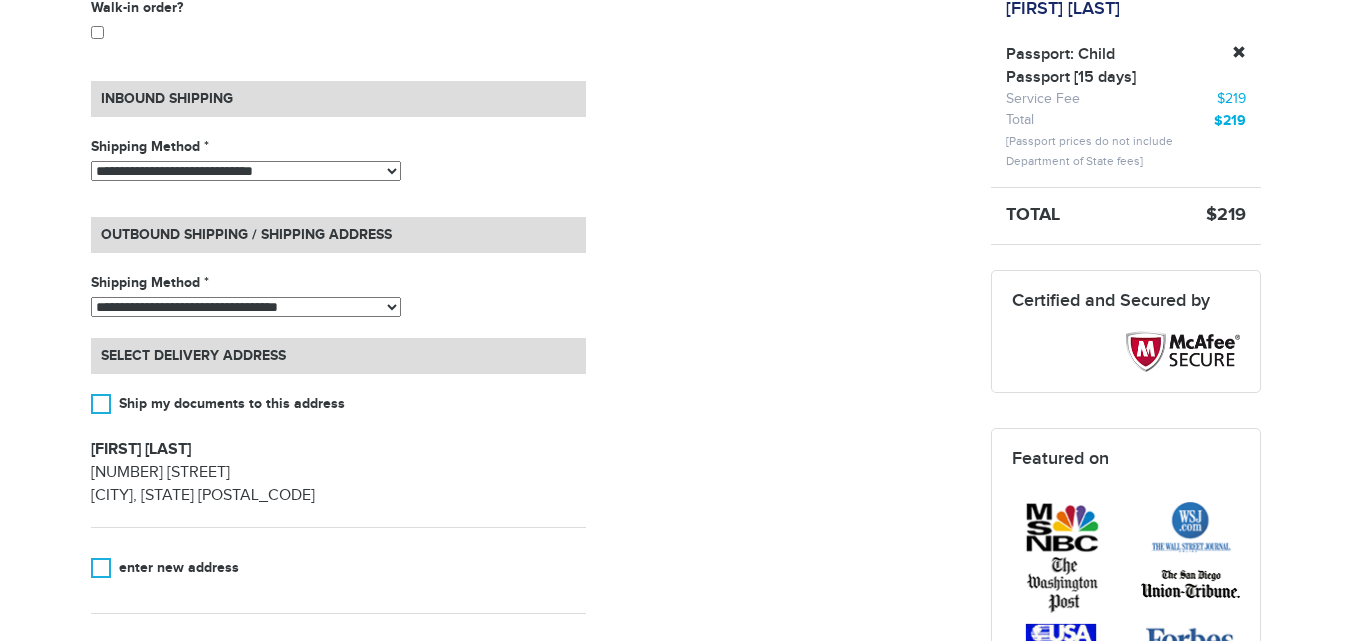 click on "**********" at bounding box center [246, 171] 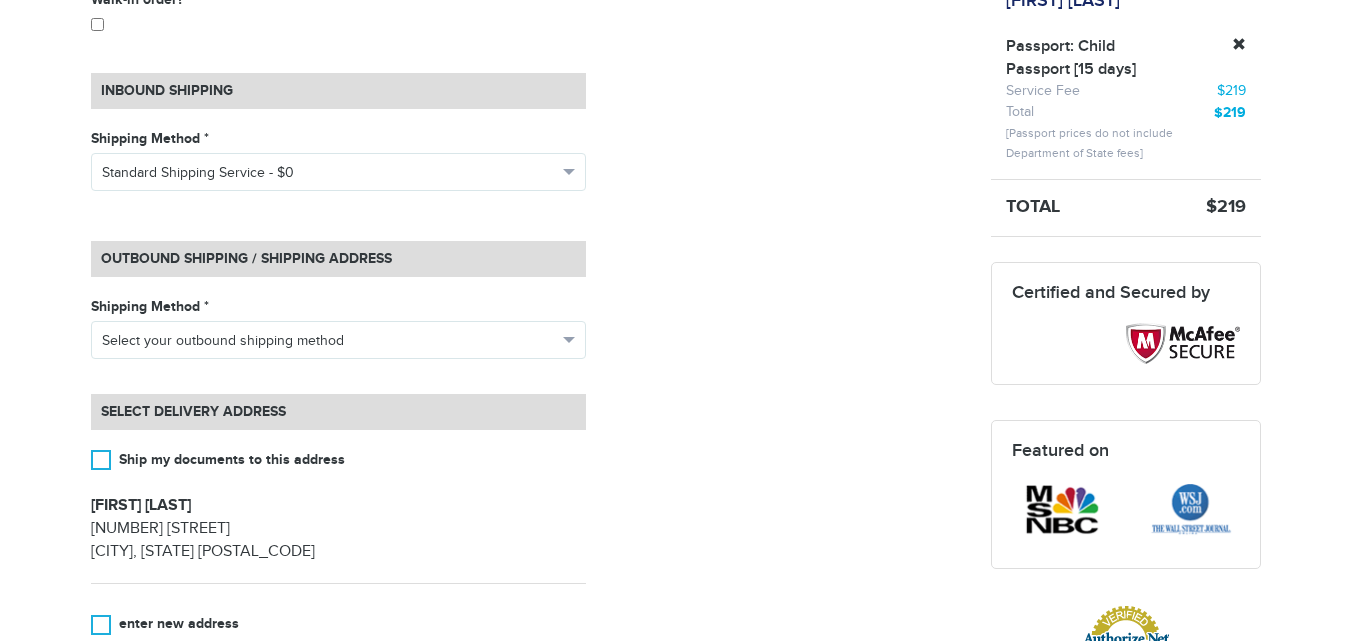 scroll, scrollTop: 0, scrollLeft: 0, axis: both 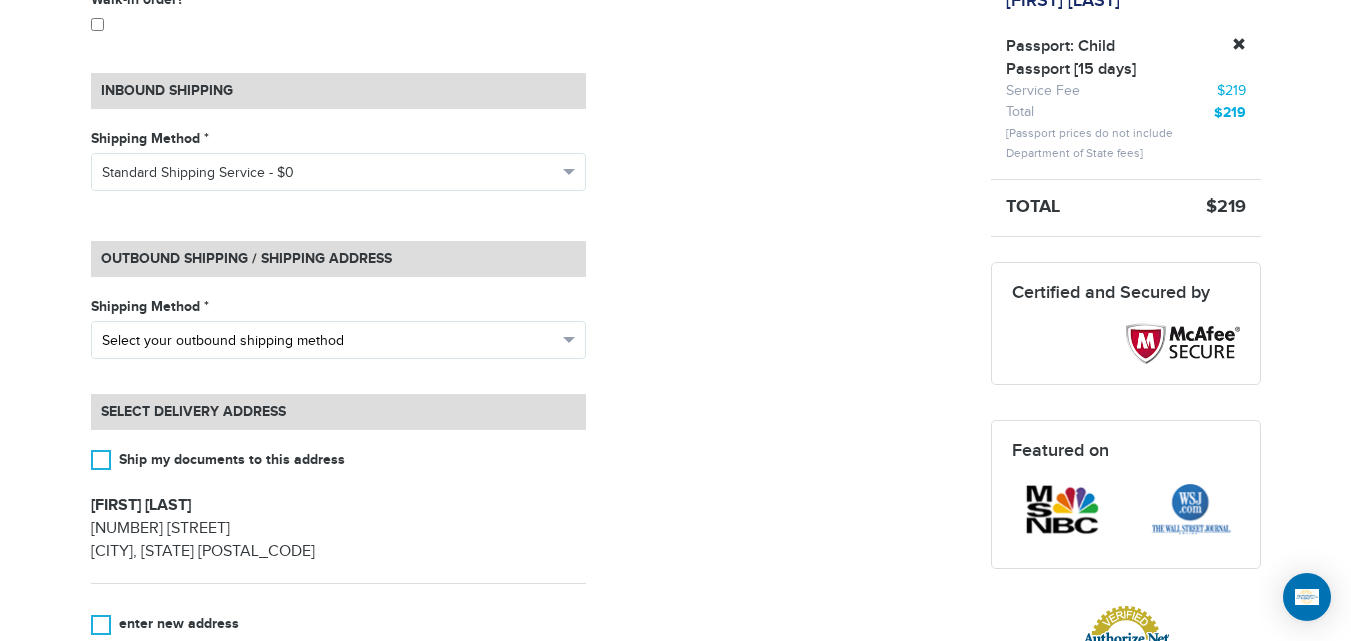 click on "Select your outbound shipping method" at bounding box center (329, 341) 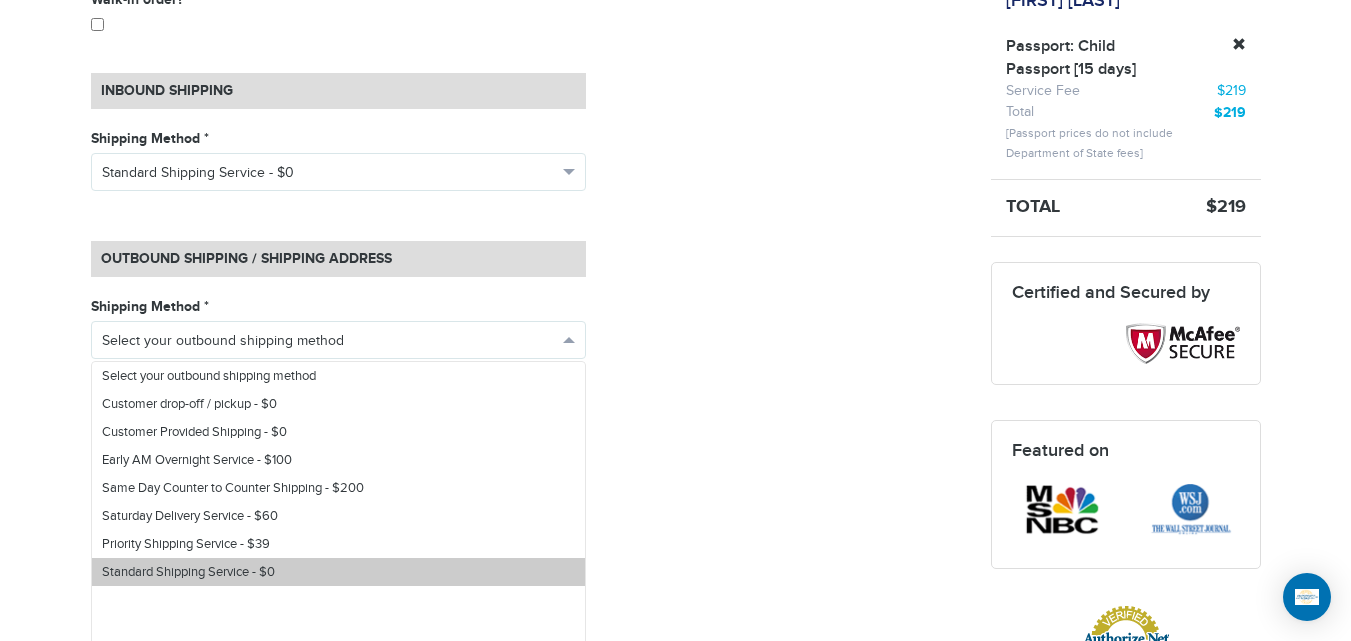 click on "Standard Shipping Service - $0" at bounding box center (188, 572) 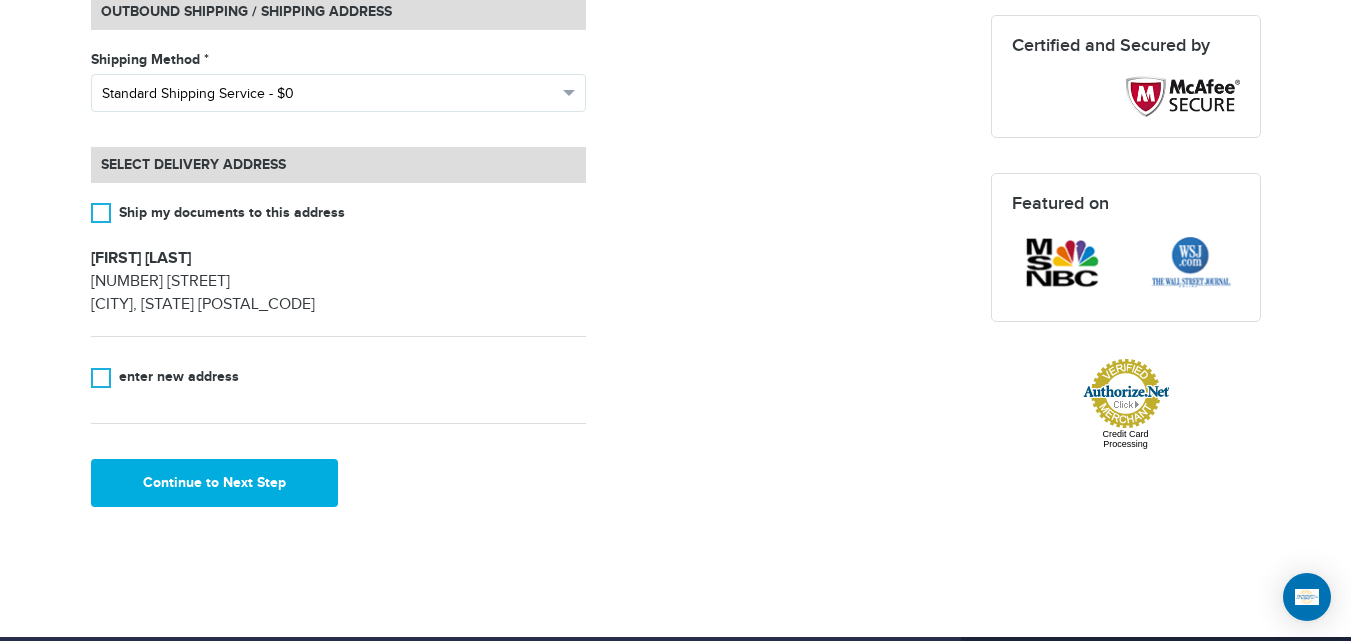 scroll, scrollTop: 737, scrollLeft: 0, axis: vertical 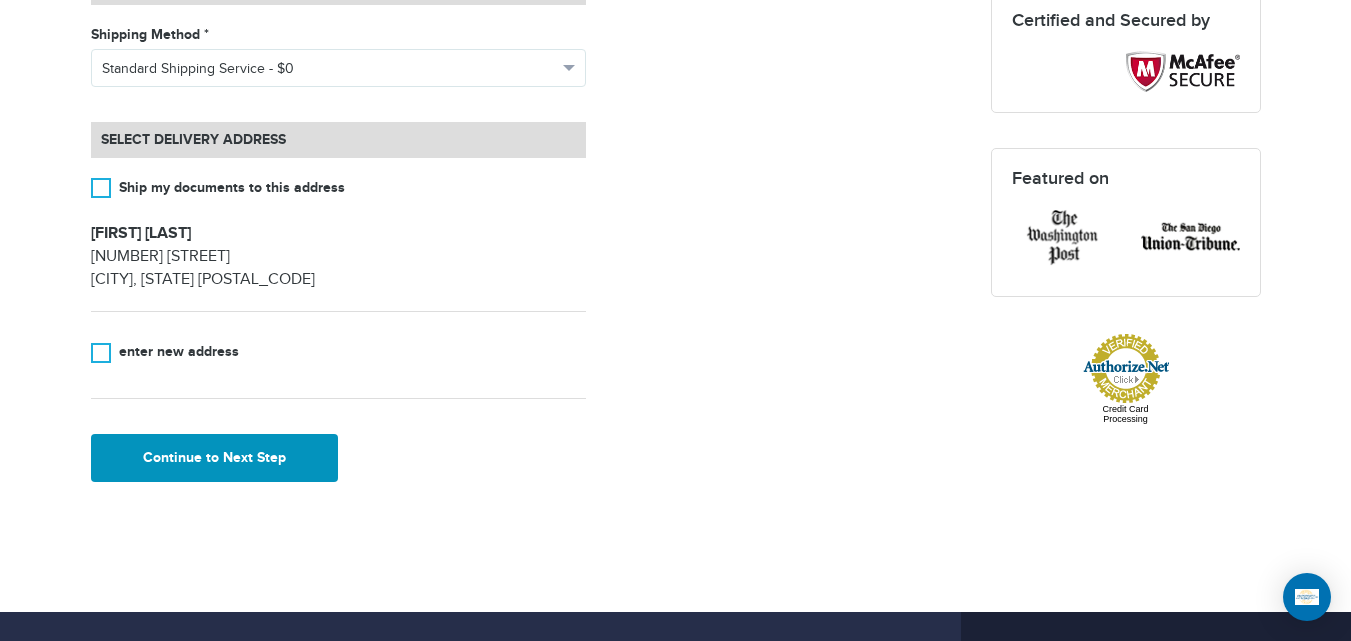click on "Continue to Next Step" at bounding box center [215, 458] 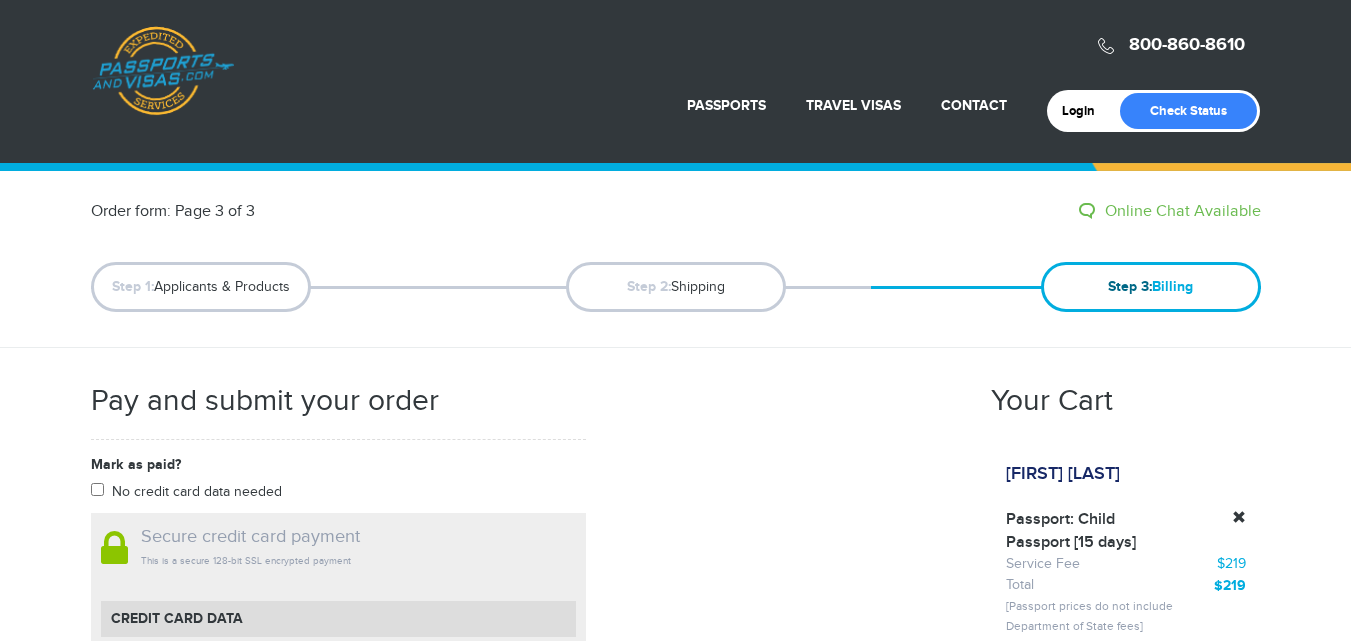 scroll, scrollTop: 0, scrollLeft: 0, axis: both 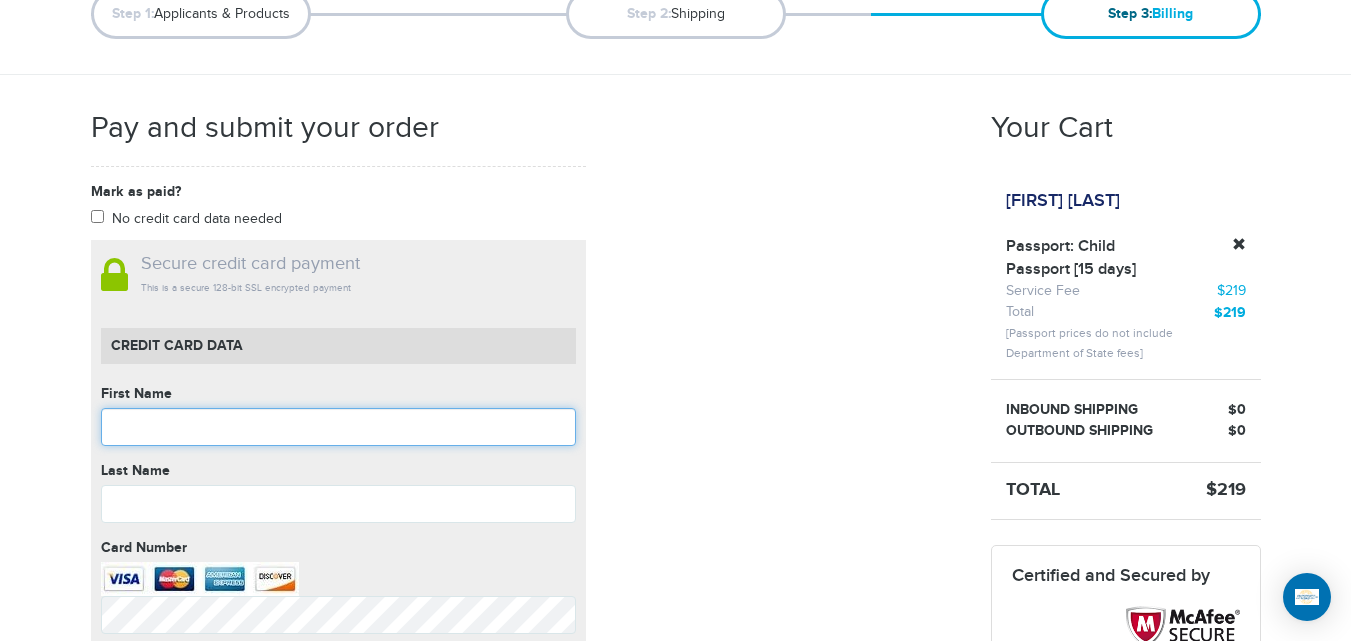 click at bounding box center (338, 427) 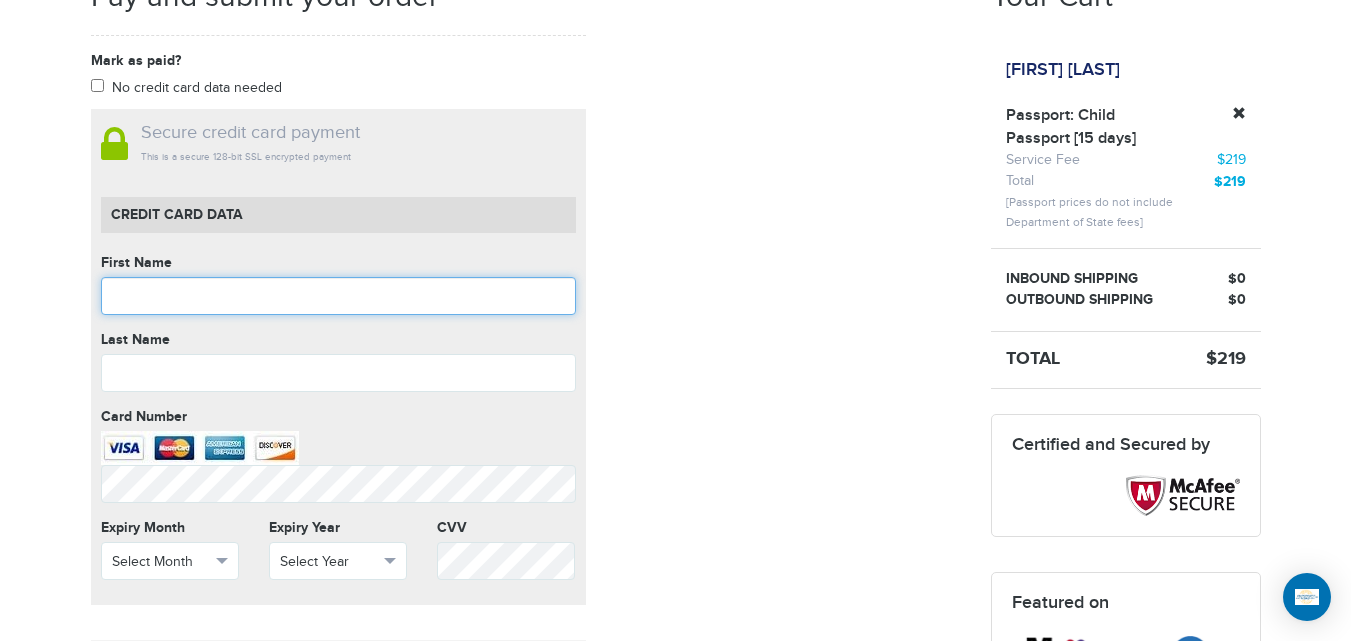 scroll, scrollTop: 399, scrollLeft: 0, axis: vertical 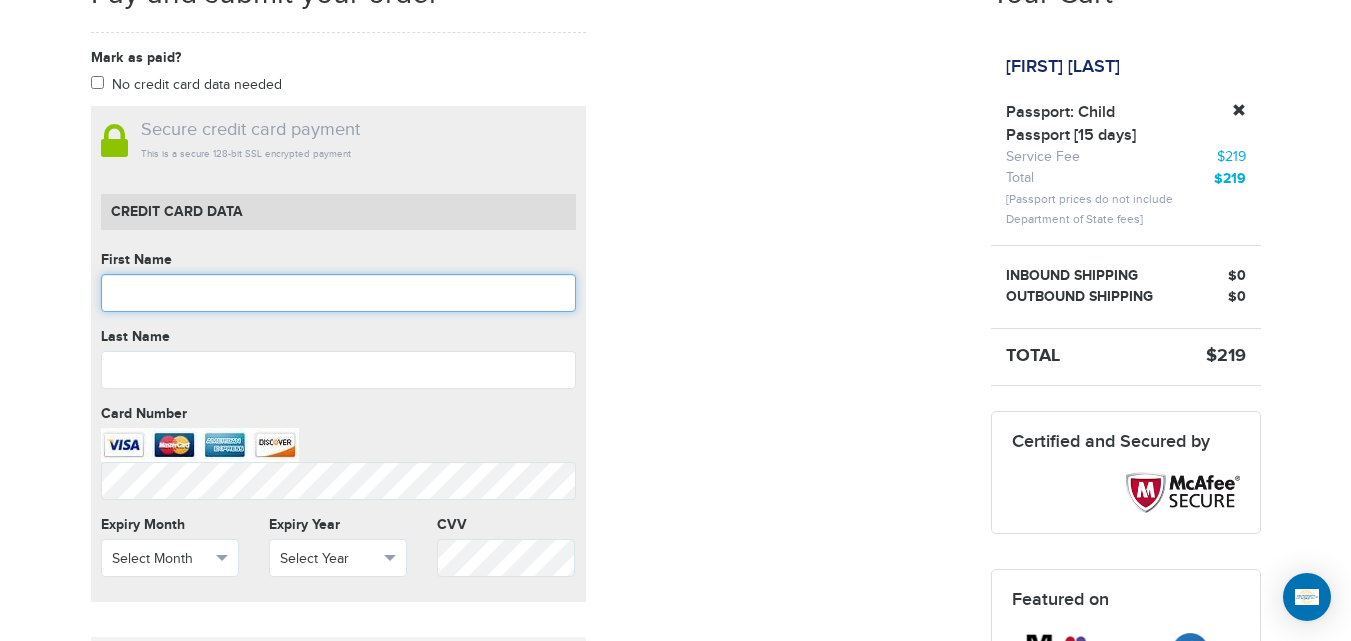 click at bounding box center [338, 293] 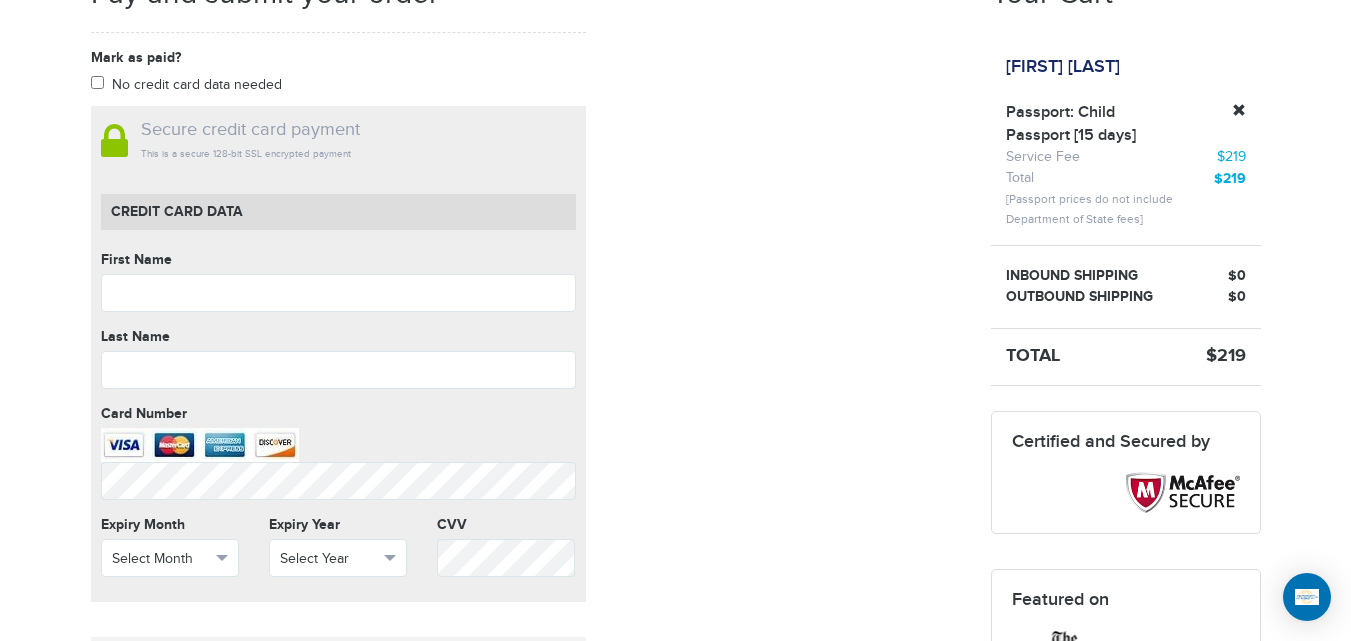 click on "Mark as paid?
No credit card data needed
Amount
*
Comment for manual payment
Secure credit card payment This is a secure 128-bit SSL encrypted payment
Credit Card data
First Name
First Name cannot be empty
Last Name
Last Name cannot be empty
Card Number
Card Number cannot be empty
Expiry Month
Select Month   Select Month January February March" at bounding box center [338, 498] 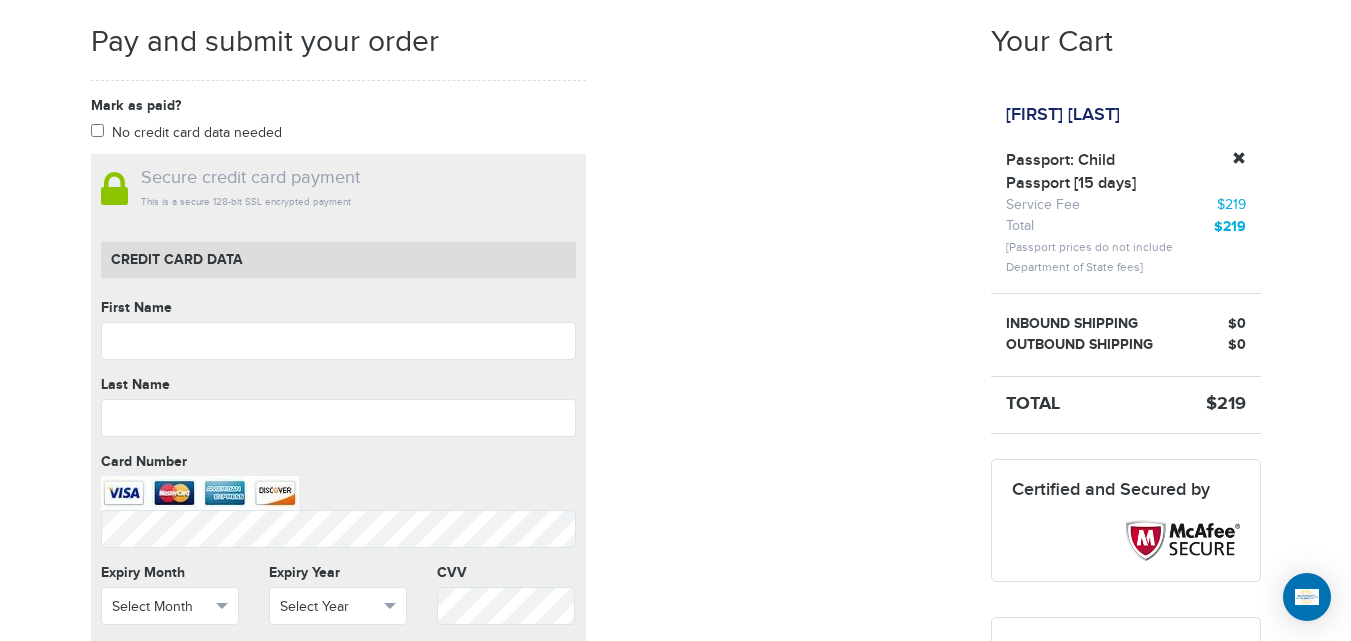 scroll, scrollTop: 313, scrollLeft: 0, axis: vertical 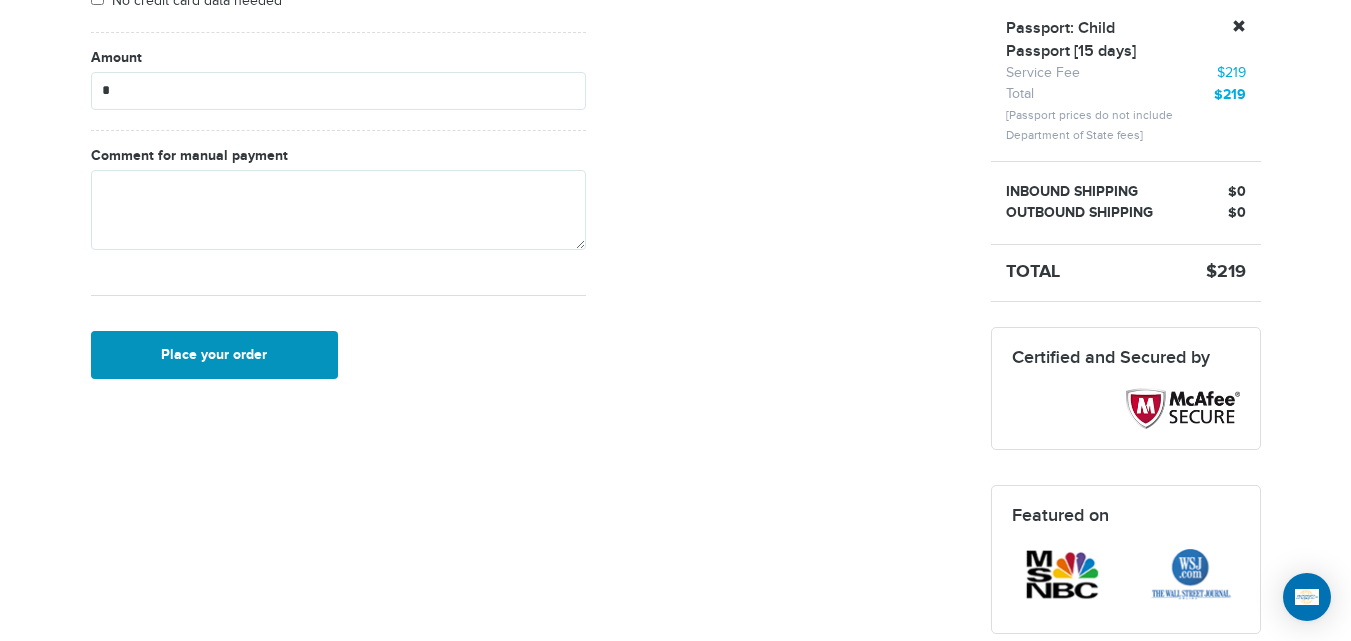 click on "Place your order" at bounding box center [215, 355] 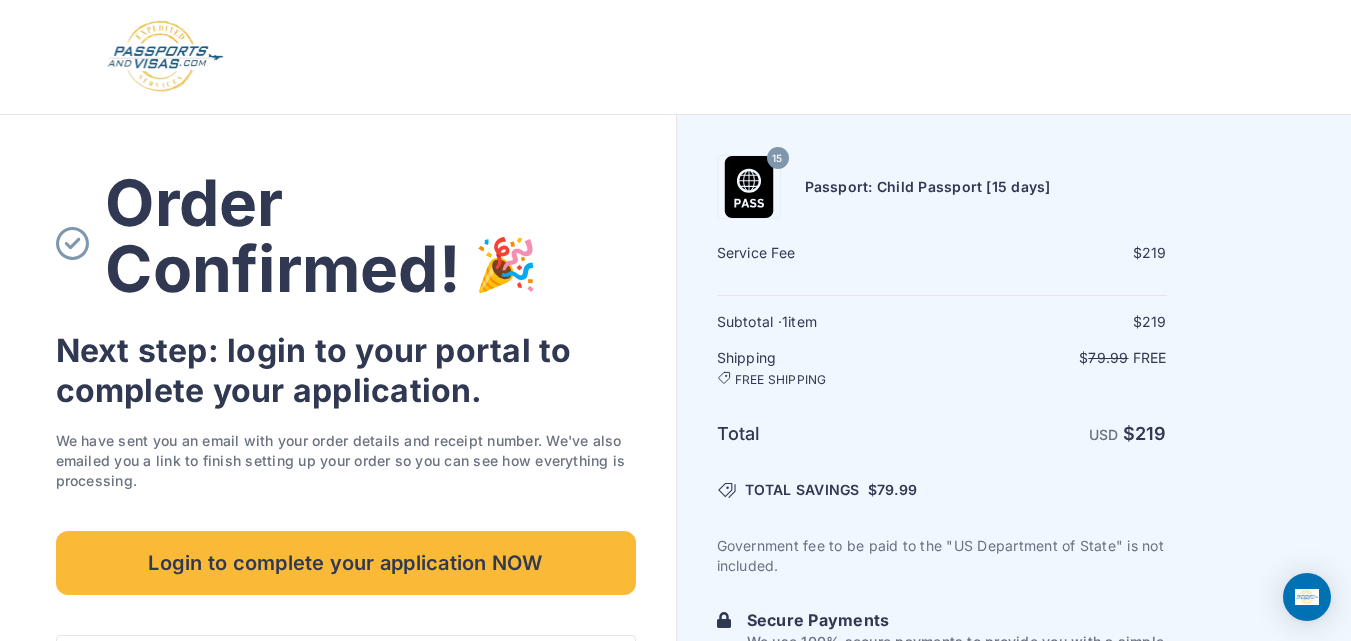 scroll, scrollTop: 0, scrollLeft: 0, axis: both 